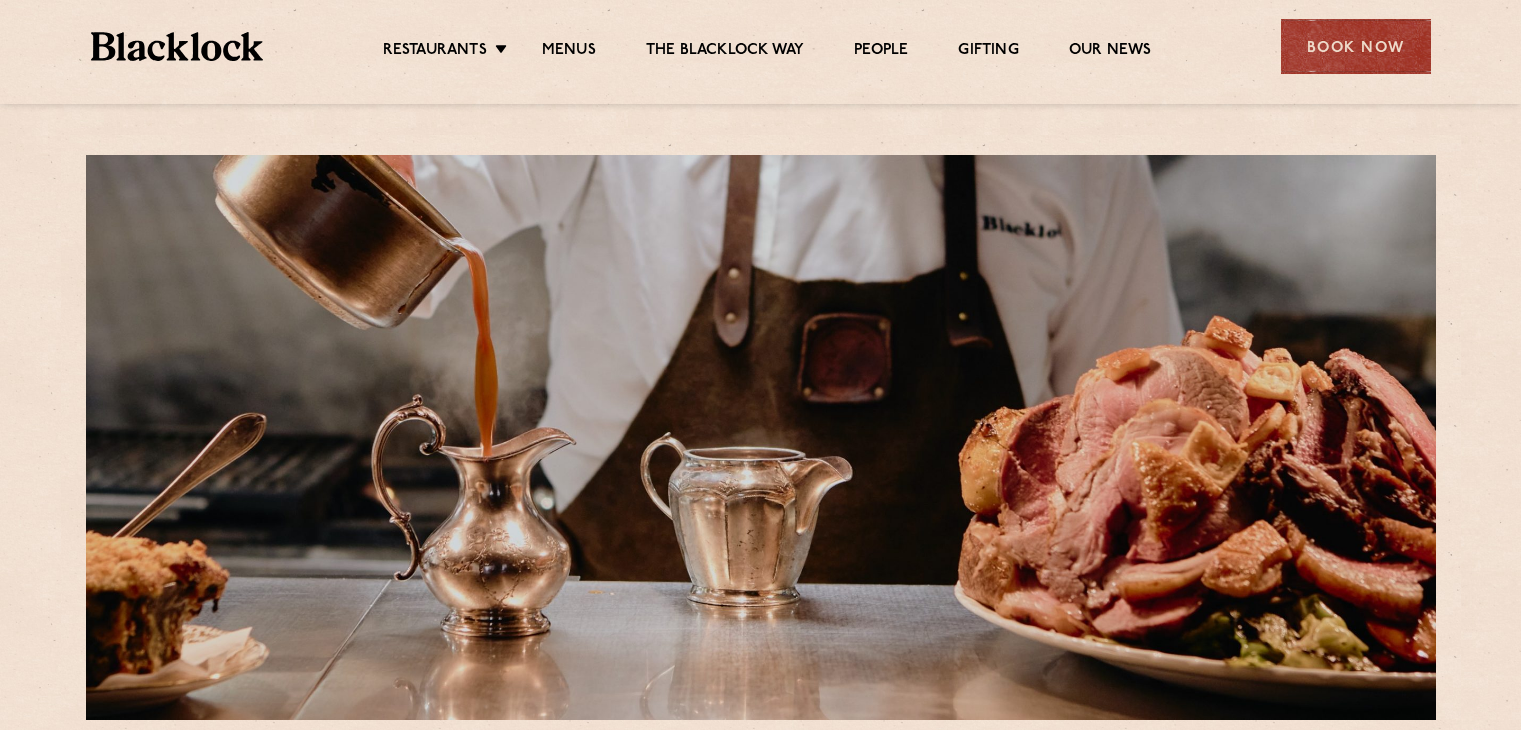 scroll, scrollTop: 0, scrollLeft: 0, axis: both 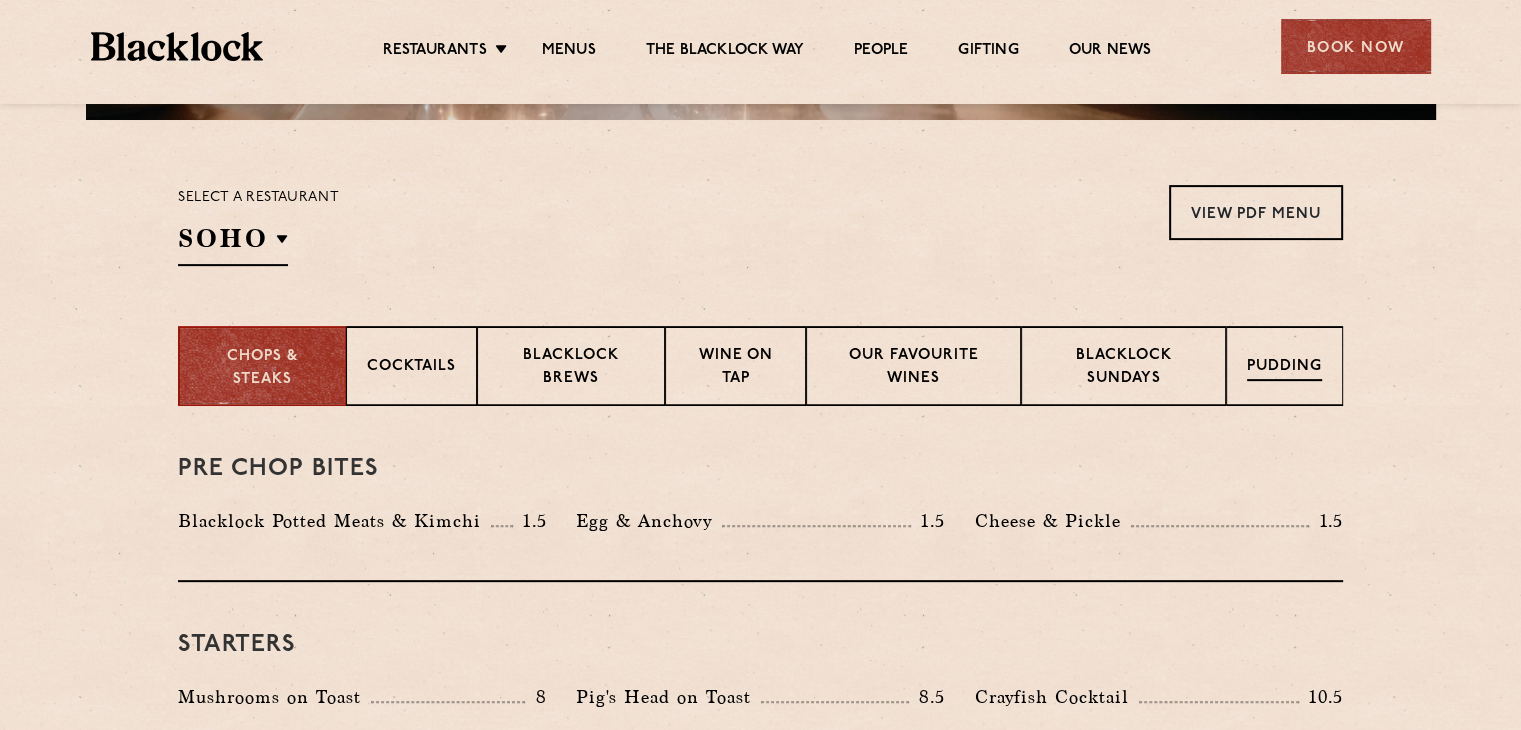 click on "Pudding" at bounding box center [1284, 366] 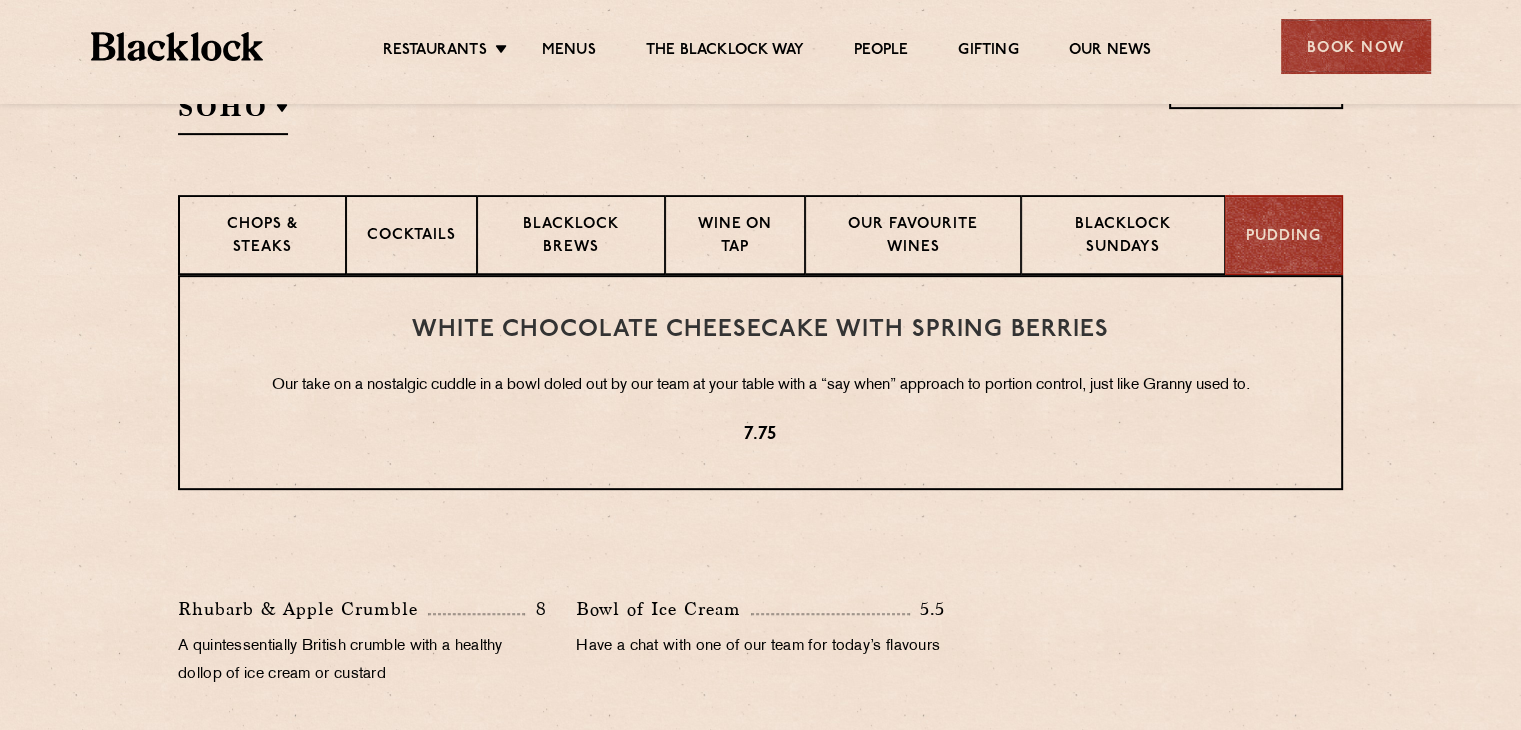 scroll, scrollTop: 700, scrollLeft: 0, axis: vertical 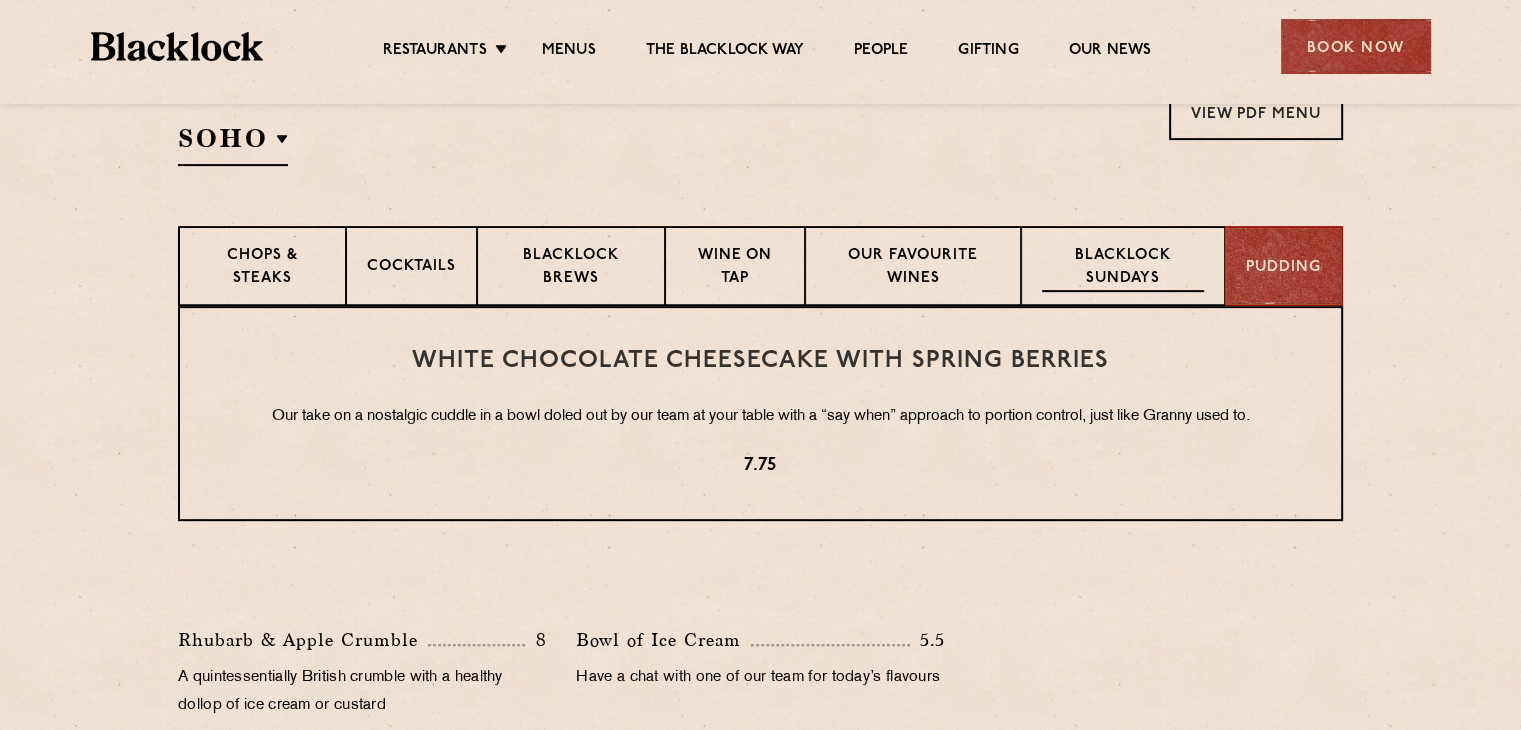 click on "Blacklock Sundays" at bounding box center (1123, 268) 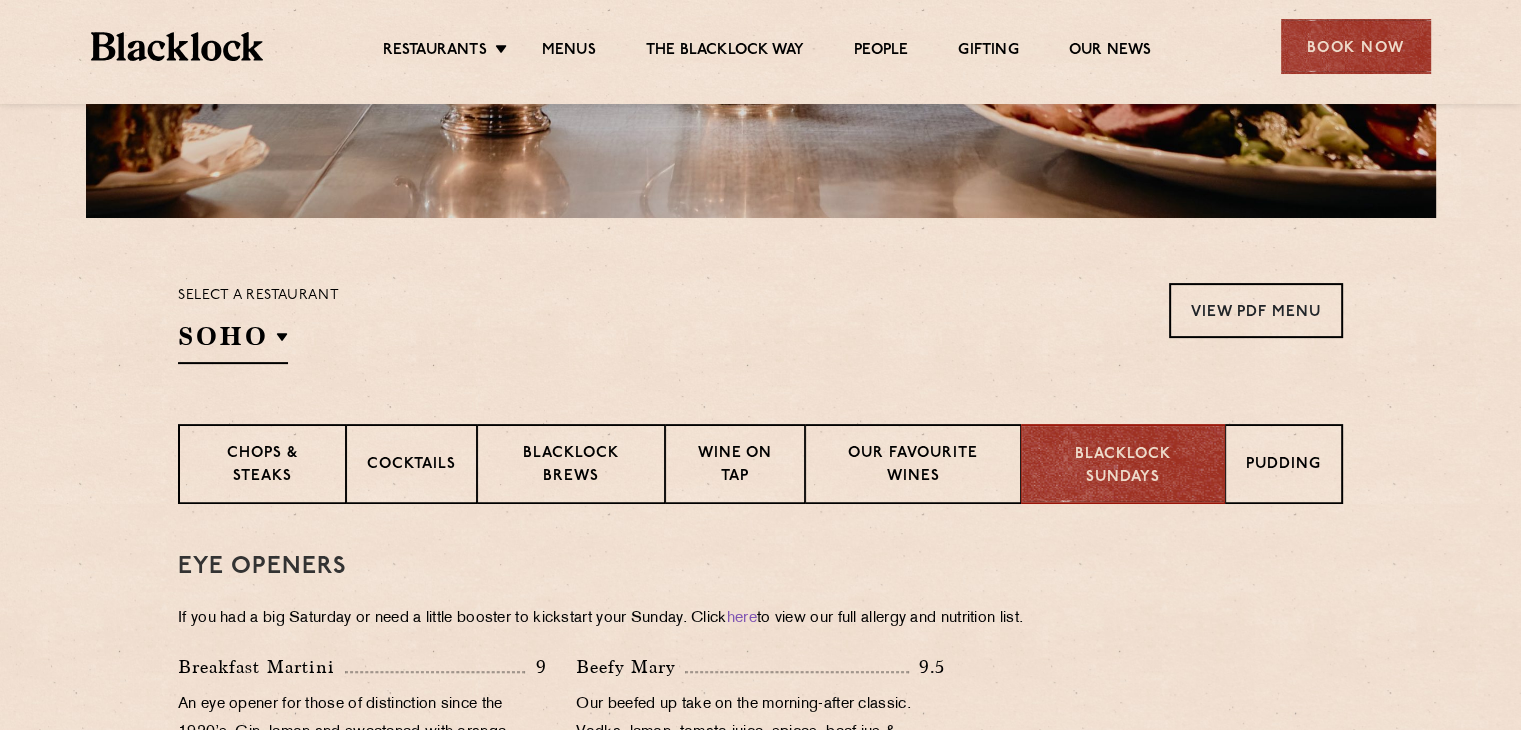 scroll, scrollTop: 500, scrollLeft: 0, axis: vertical 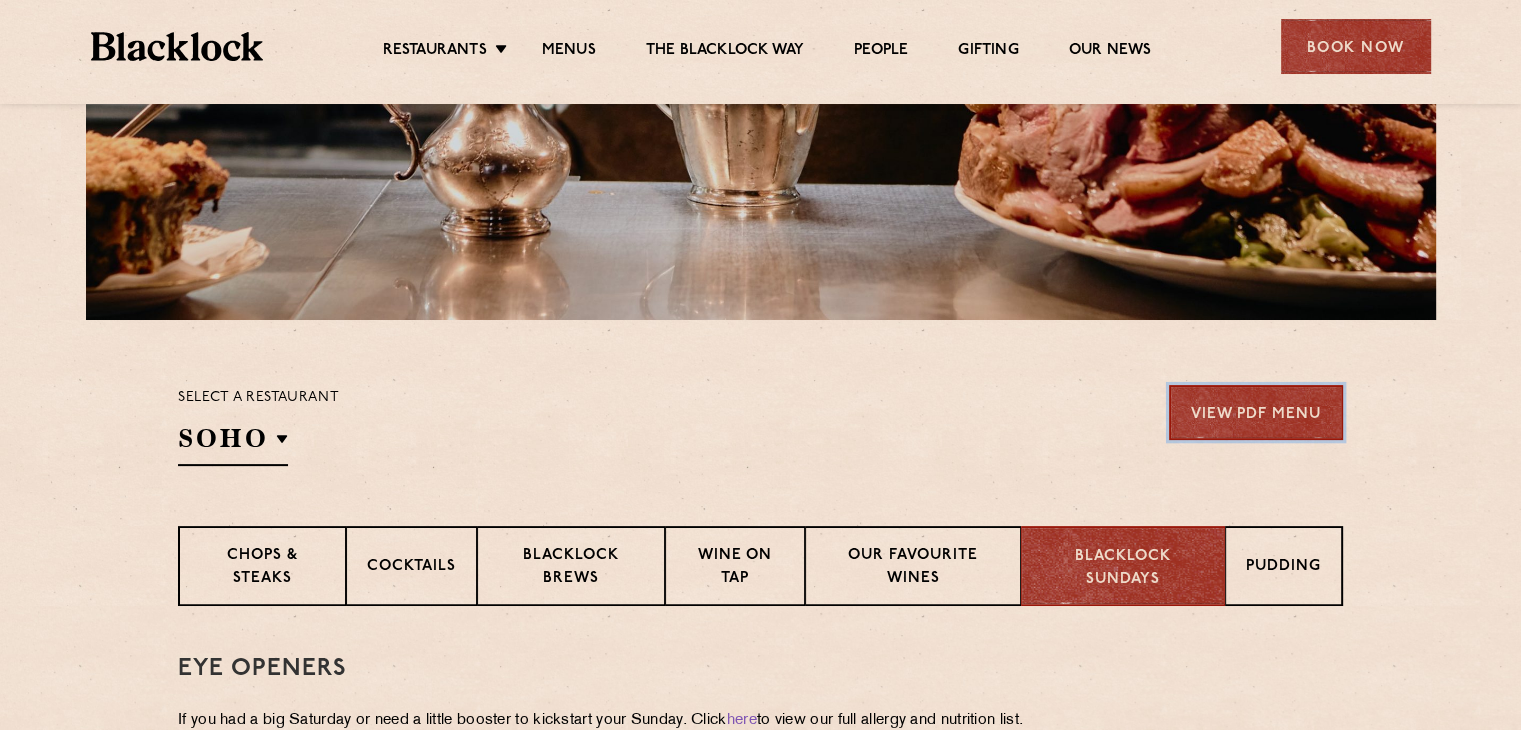 click on "View PDF Menu" at bounding box center (1256, 412) 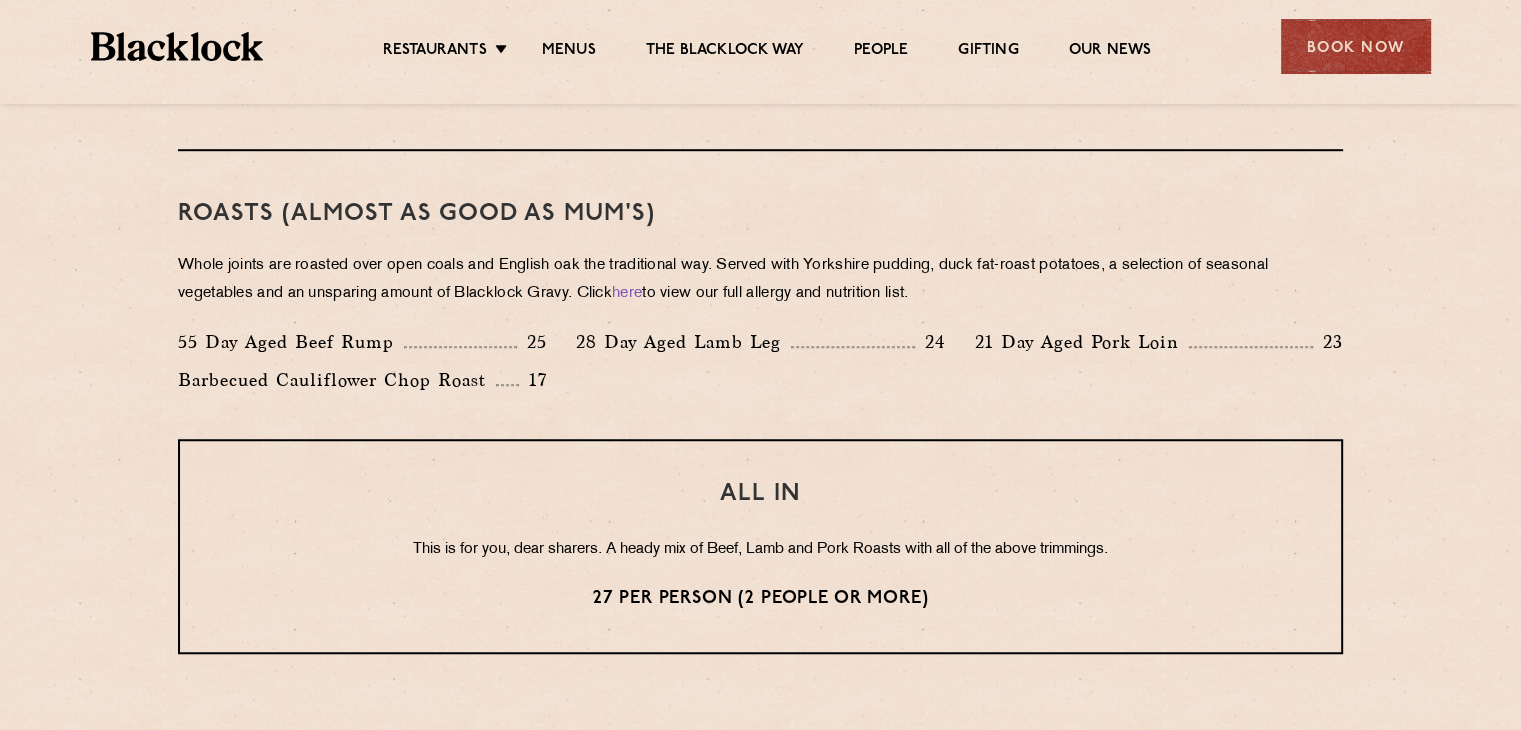 scroll, scrollTop: 1400, scrollLeft: 0, axis: vertical 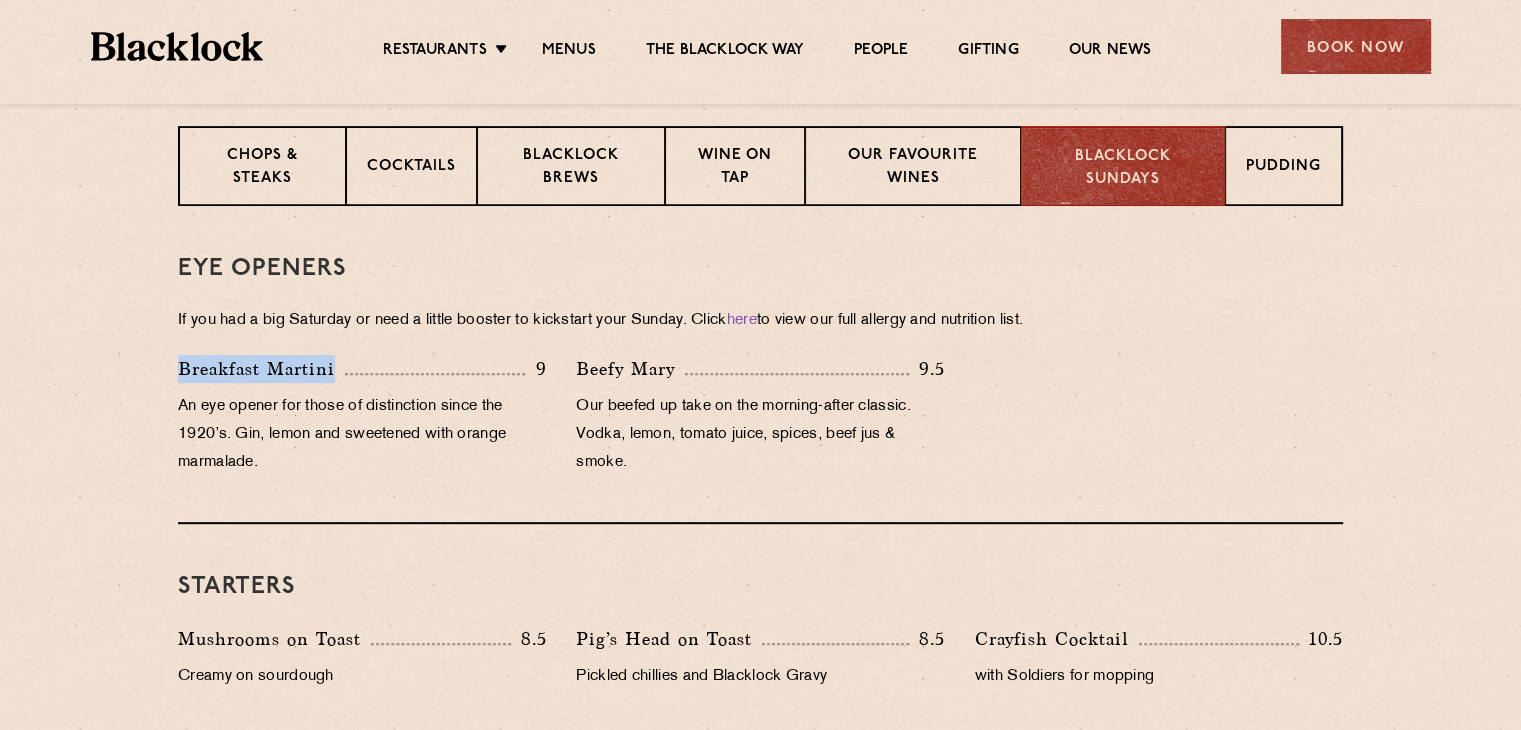 drag, startPoint x: 180, startPoint y: 372, endPoint x: 336, endPoint y: 381, distance: 156.2594 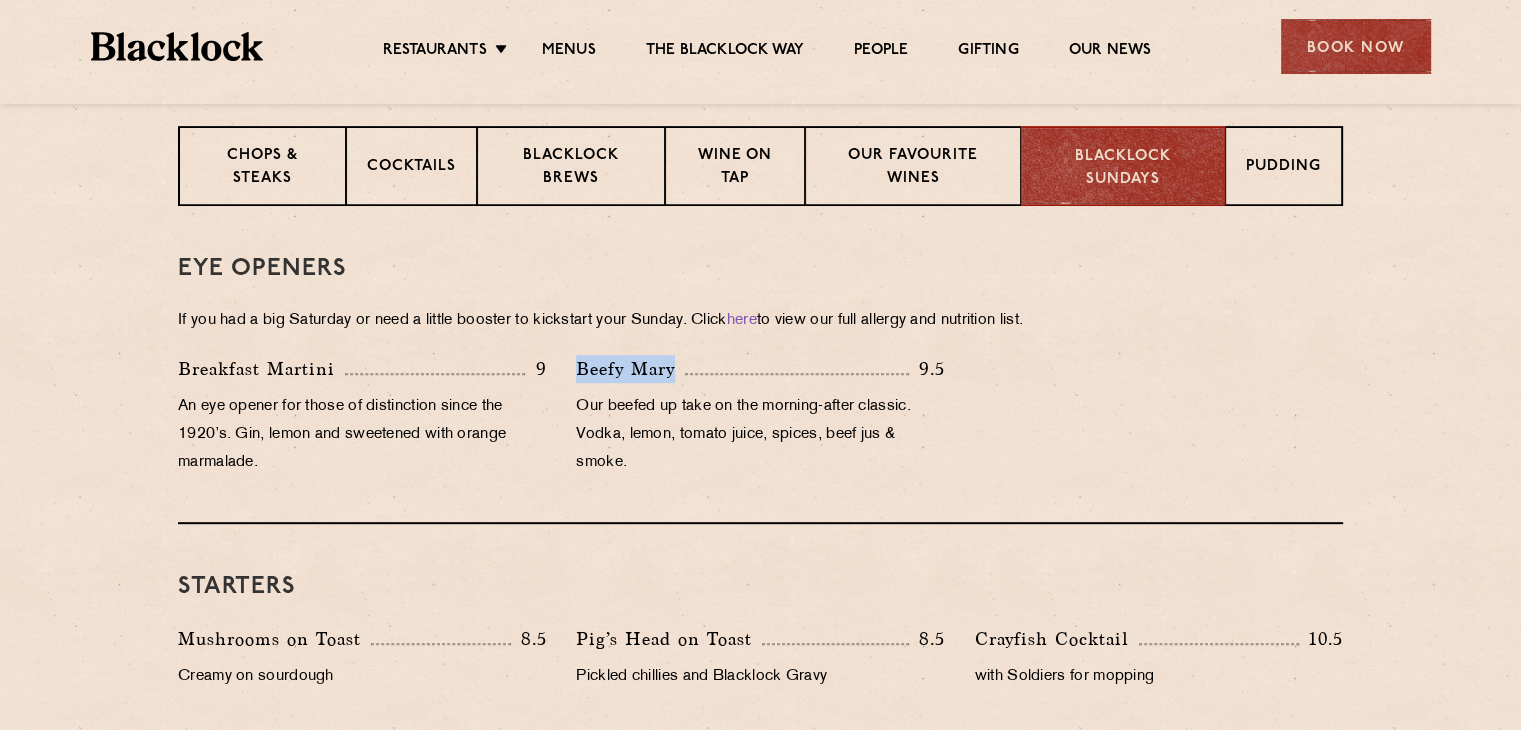 drag, startPoint x: 581, startPoint y: 370, endPoint x: 680, endPoint y: 378, distance: 99.32271 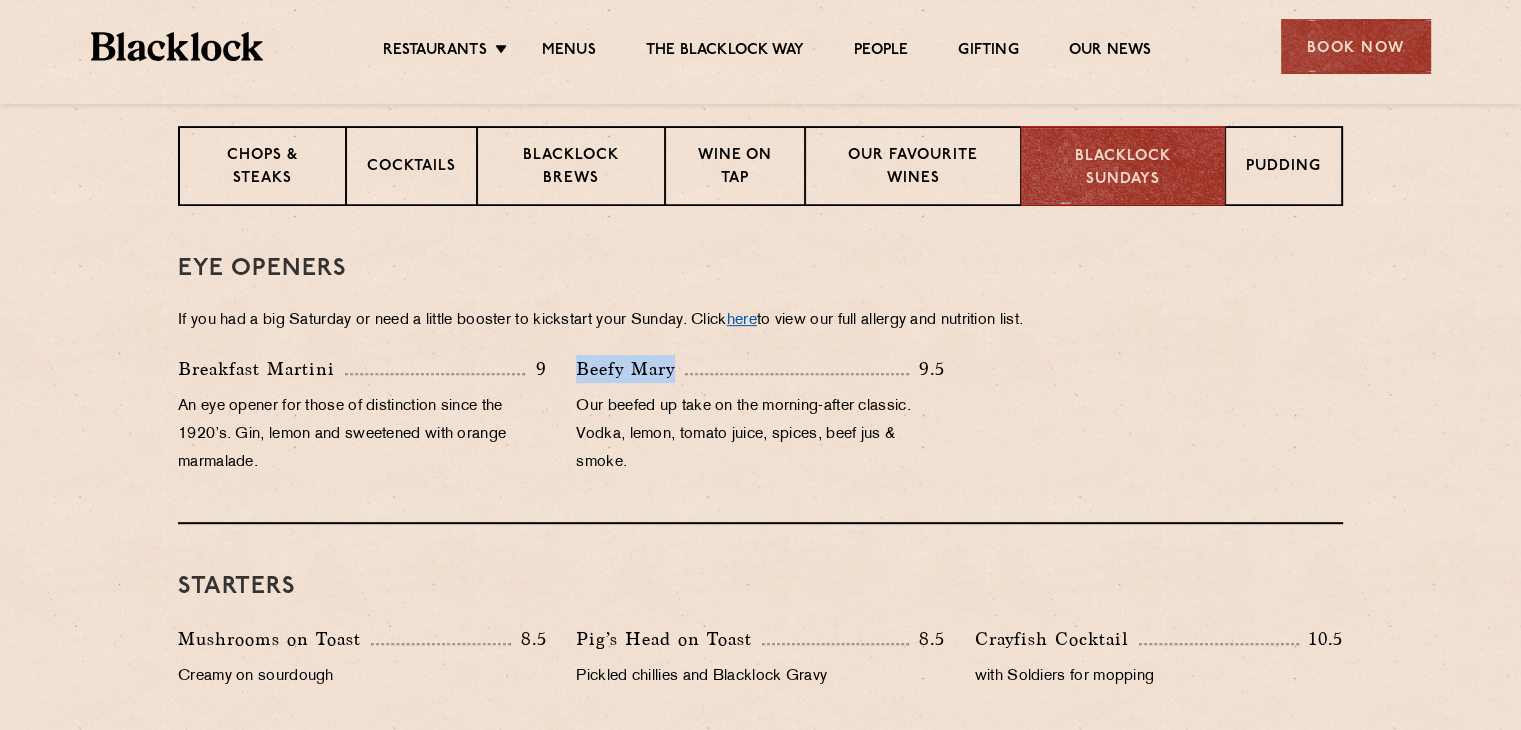 click on "here" at bounding box center [742, 320] 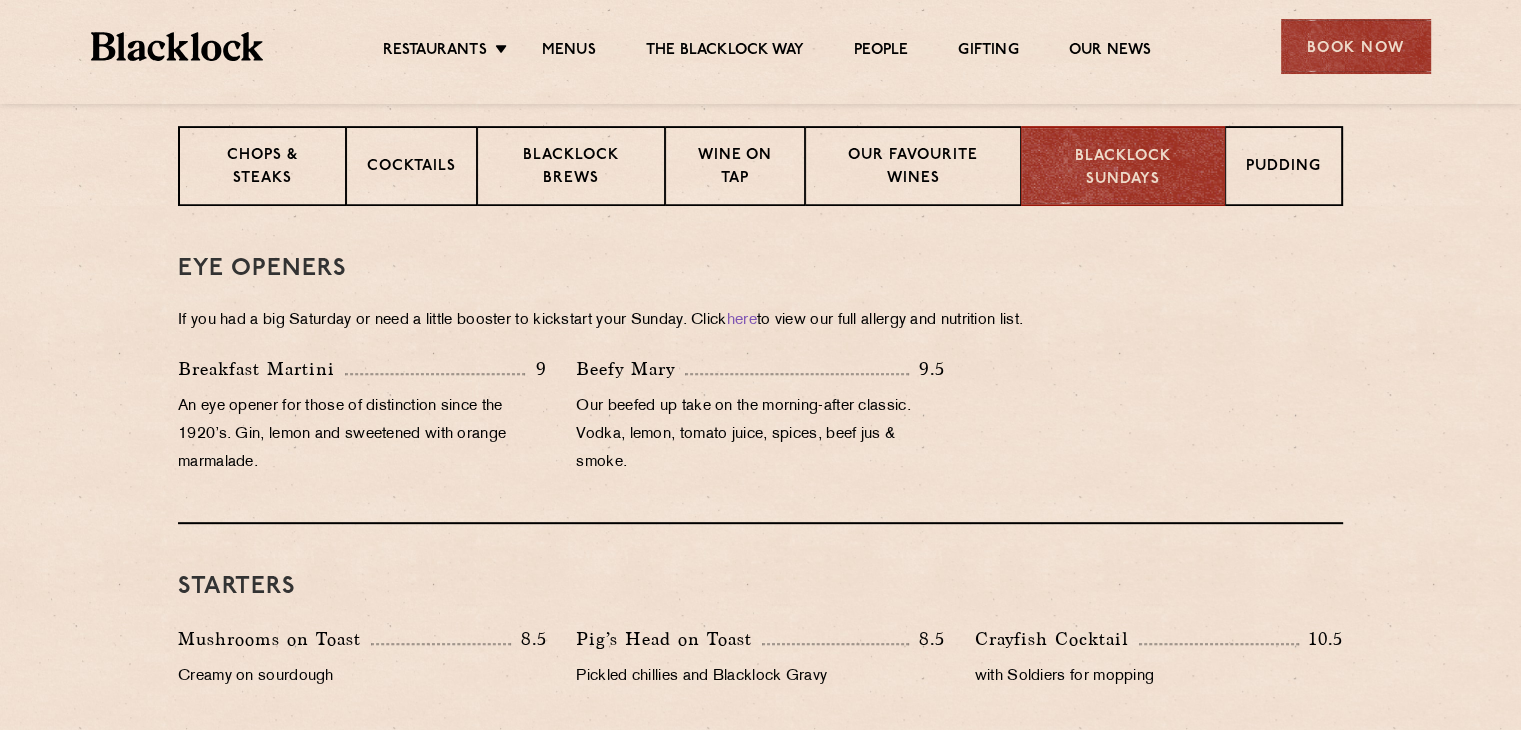click on "Breakfast Martini 9 An eye opener for those of distinction since the 1920’s. Gin, lemon and sweetened with orange marmalade. Beefy Mary 9.5 Our beefed up take on the morning-after classic. Vodka, lemon, tomato juice, spices, beef jus & smoke." at bounding box center (760, 421) 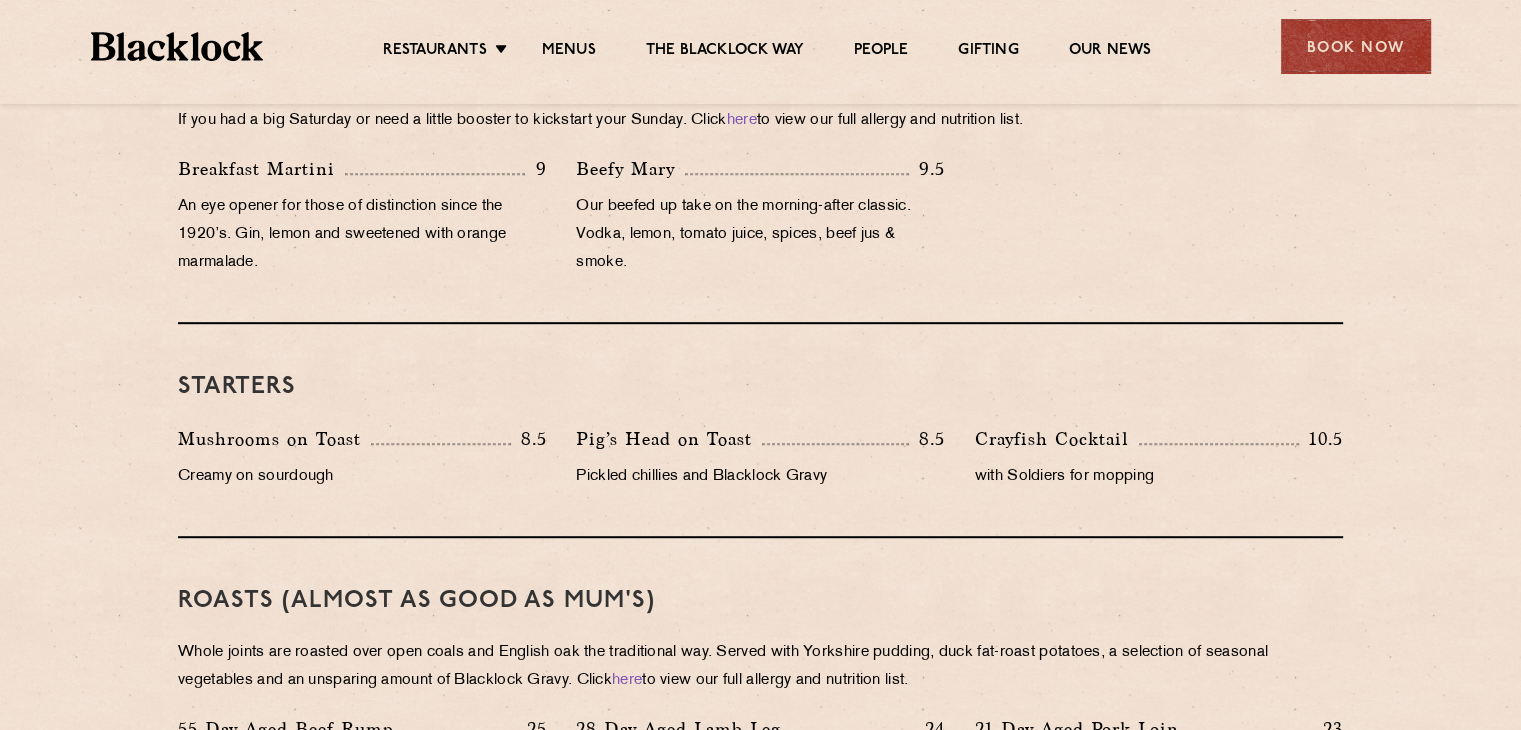 scroll, scrollTop: 1200, scrollLeft: 0, axis: vertical 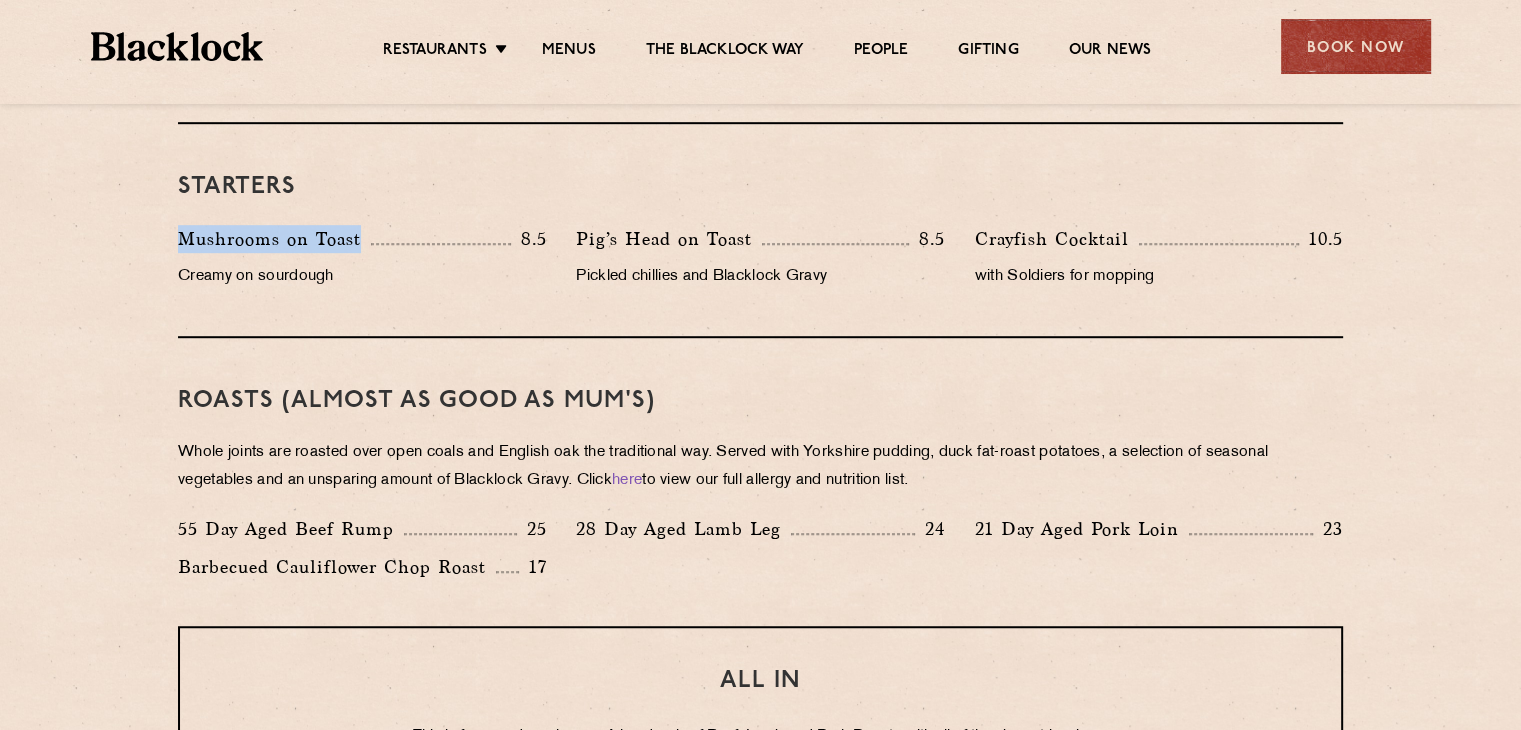 drag, startPoint x: 180, startPoint y: 243, endPoint x: 360, endPoint y: 232, distance: 180.3358 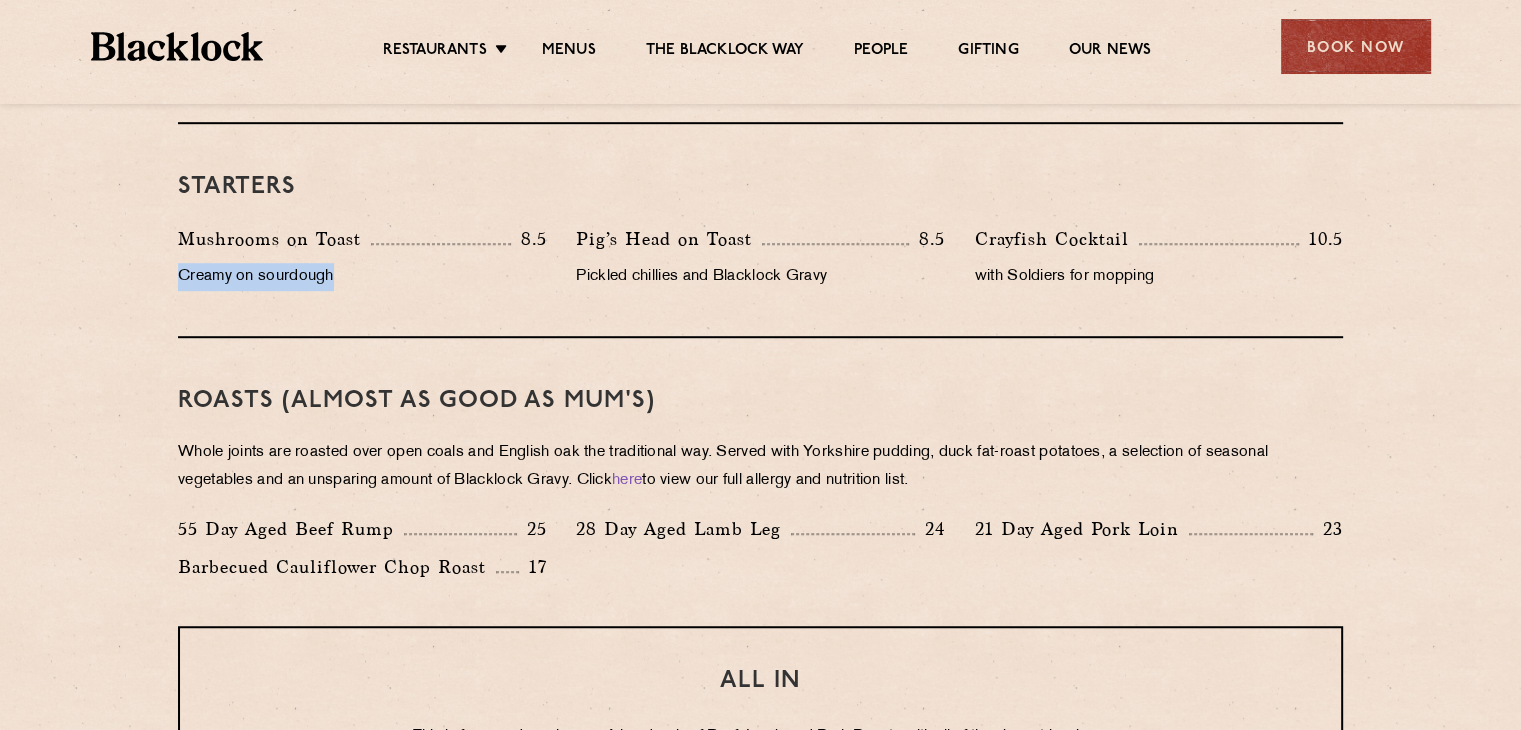 drag, startPoint x: 182, startPoint y: 278, endPoint x: 360, endPoint y: 277, distance: 178.0028 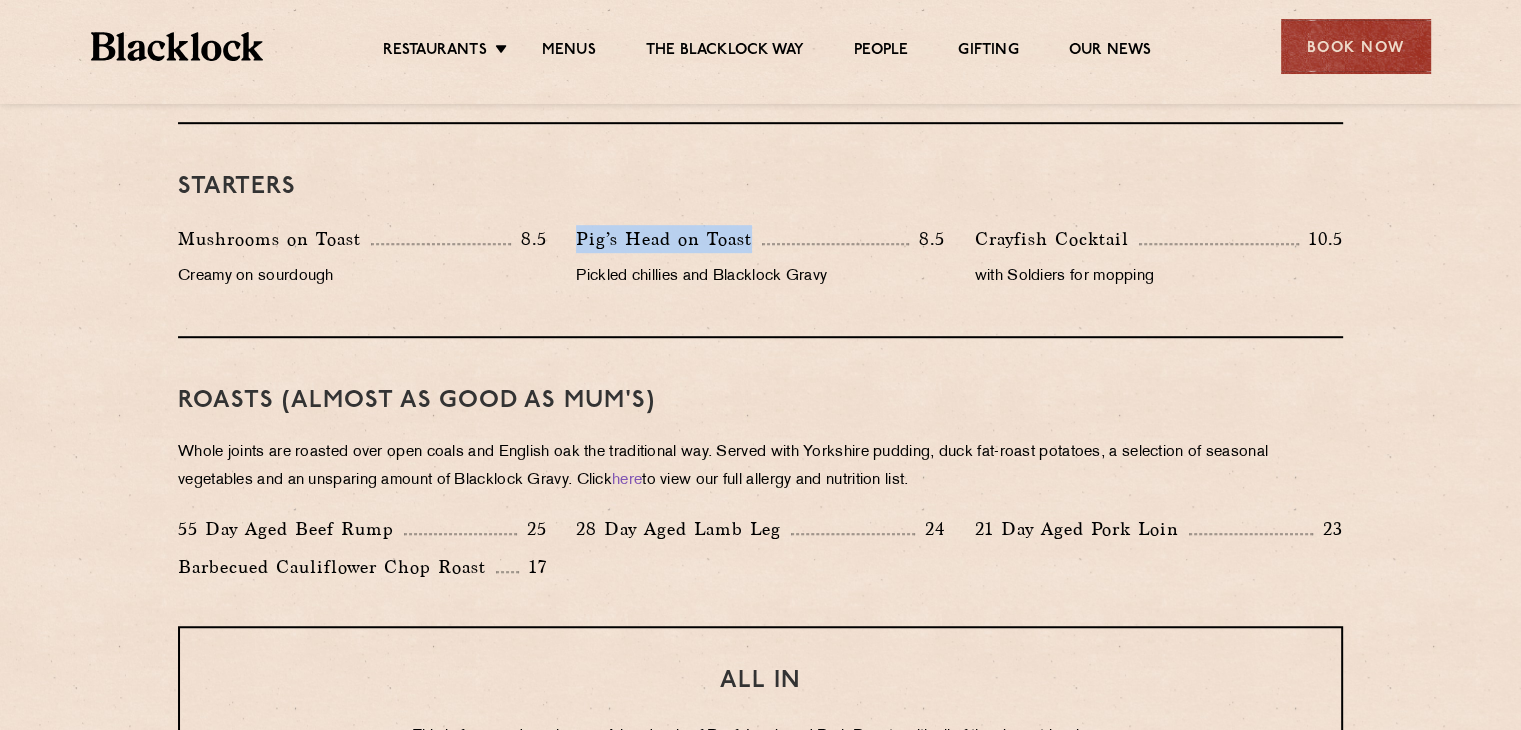 drag, startPoint x: 578, startPoint y: 235, endPoint x: 754, endPoint y: 233, distance: 176.01137 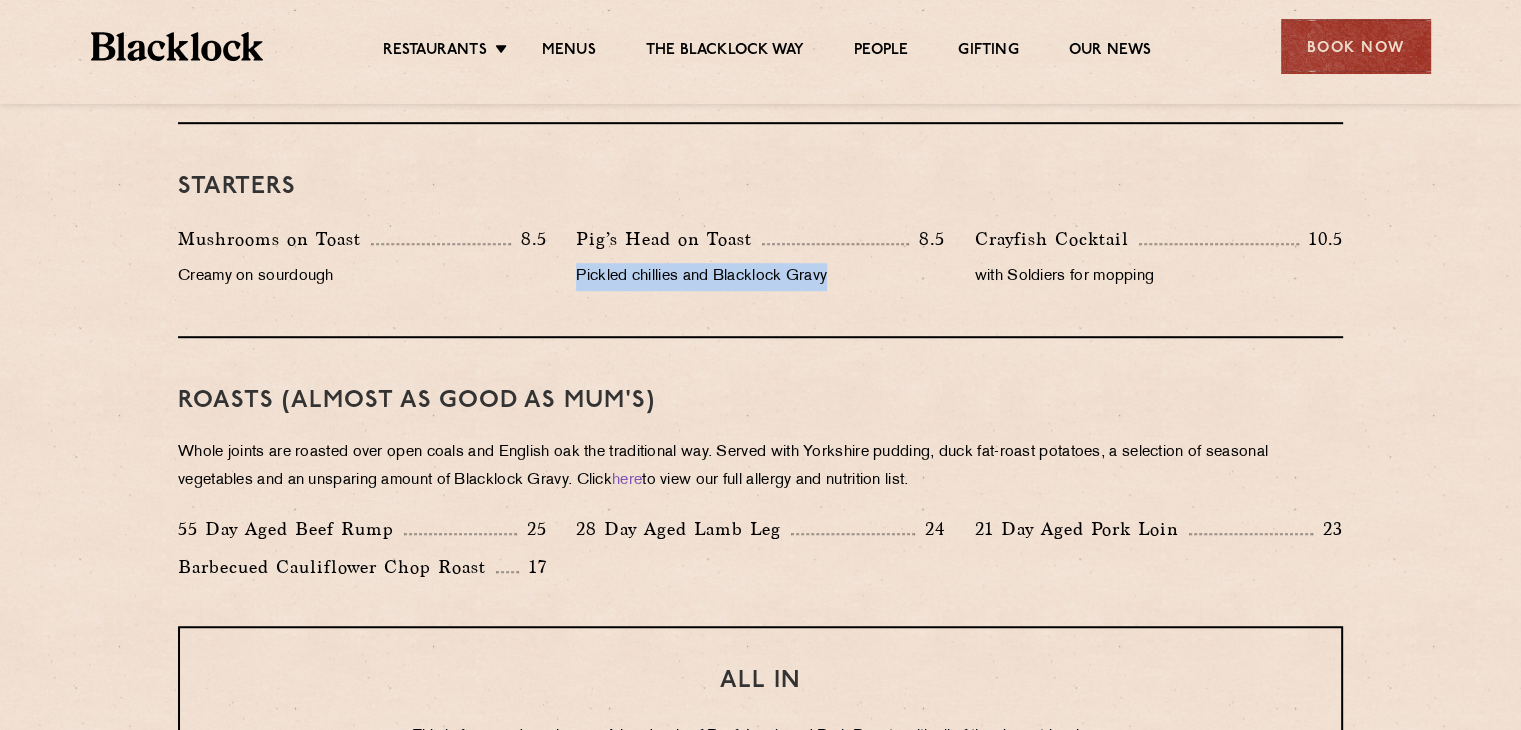 drag, startPoint x: 580, startPoint y: 274, endPoint x: 871, endPoint y: 285, distance: 291.20782 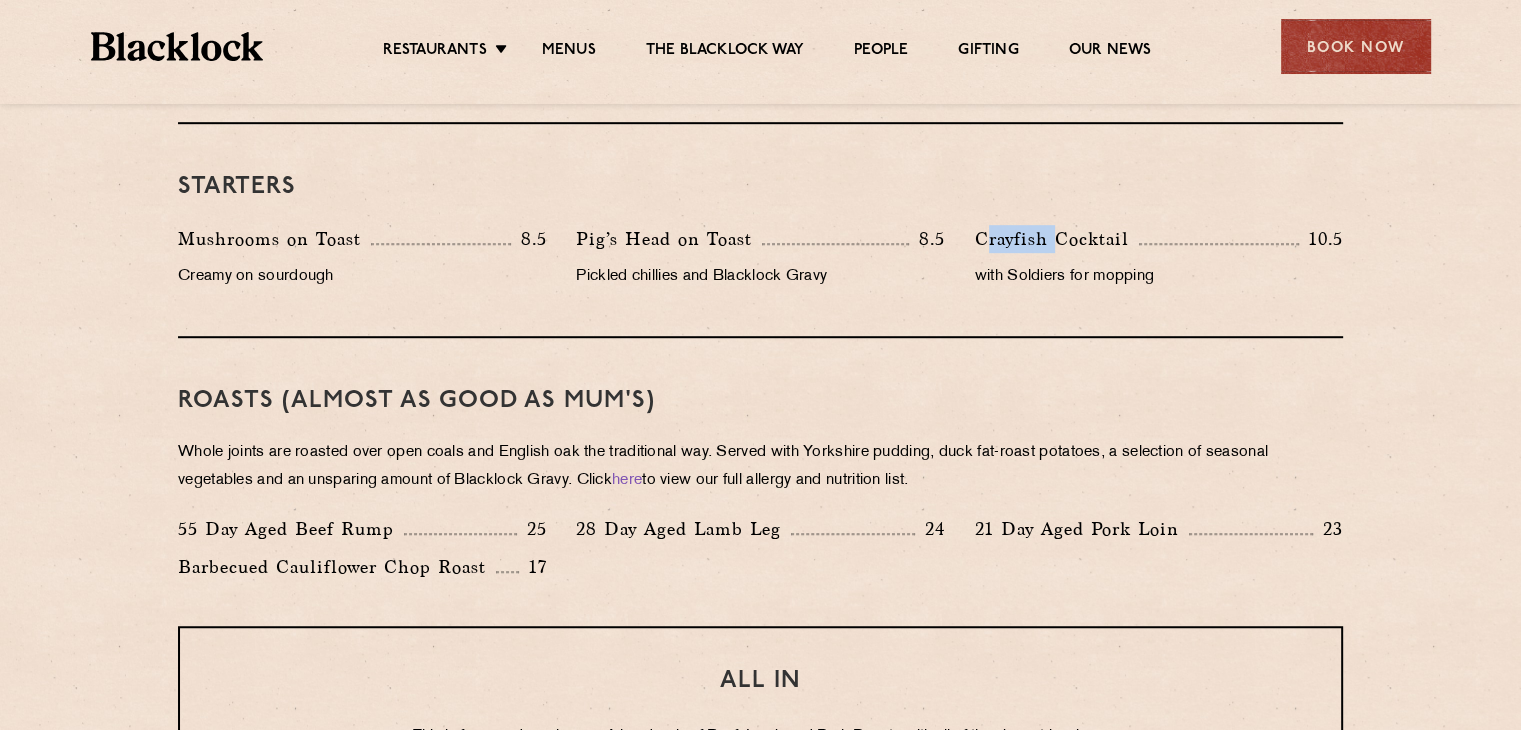drag, startPoint x: 982, startPoint y: 243, endPoint x: 1058, endPoint y: 239, distance: 76.105194 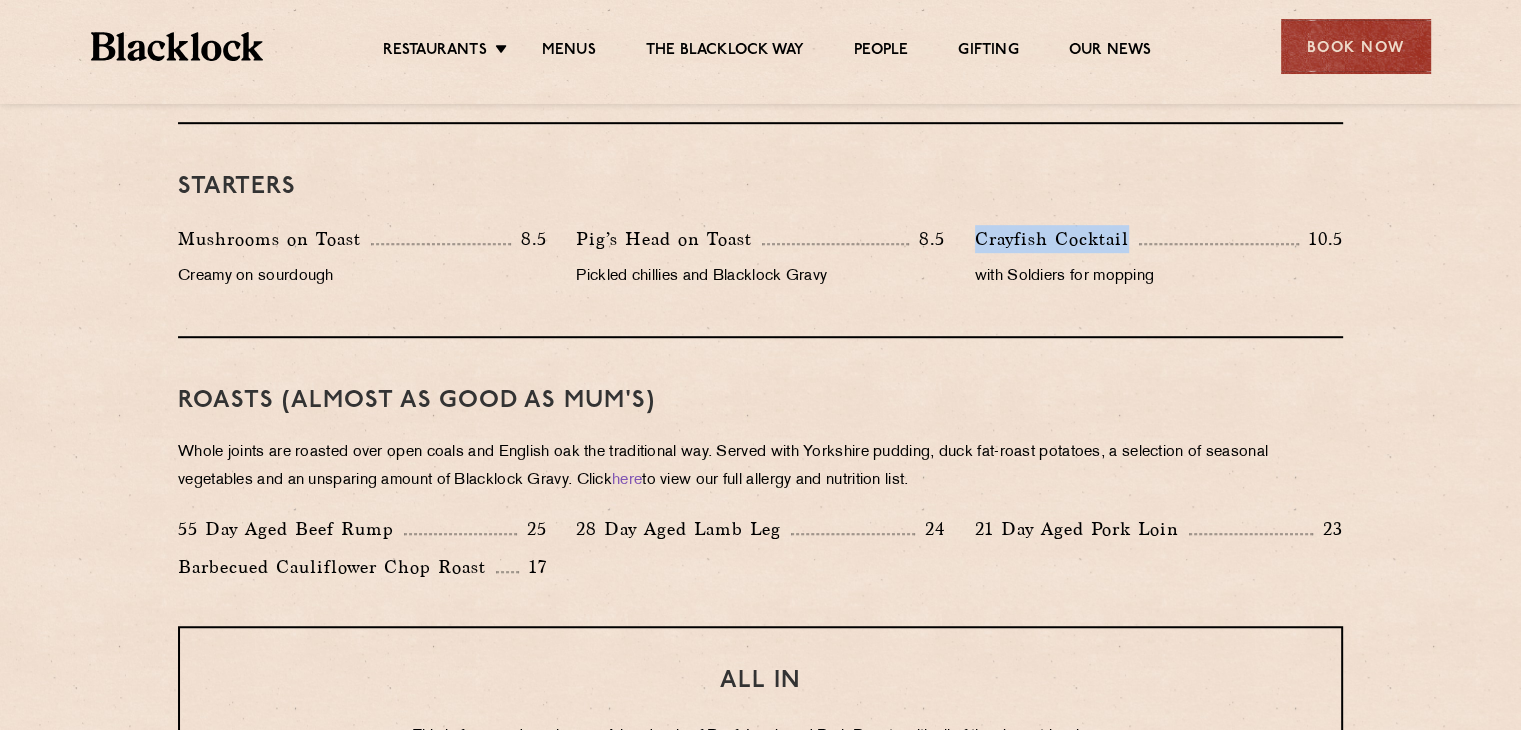 drag, startPoint x: 977, startPoint y: 243, endPoint x: 1124, endPoint y: 235, distance: 147.21753 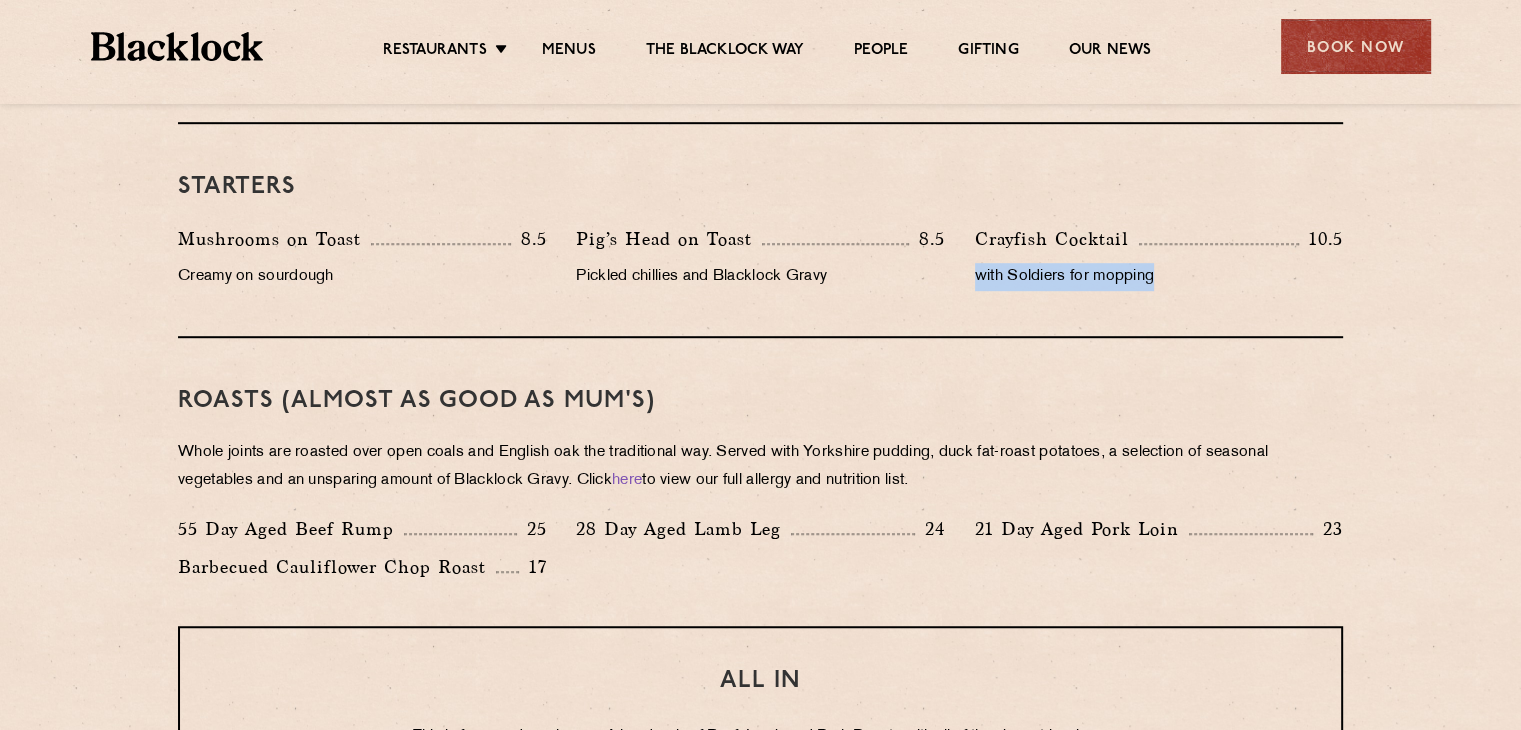 drag, startPoint x: 1014, startPoint y: 269, endPoint x: 1174, endPoint y: 296, distance: 162.26213 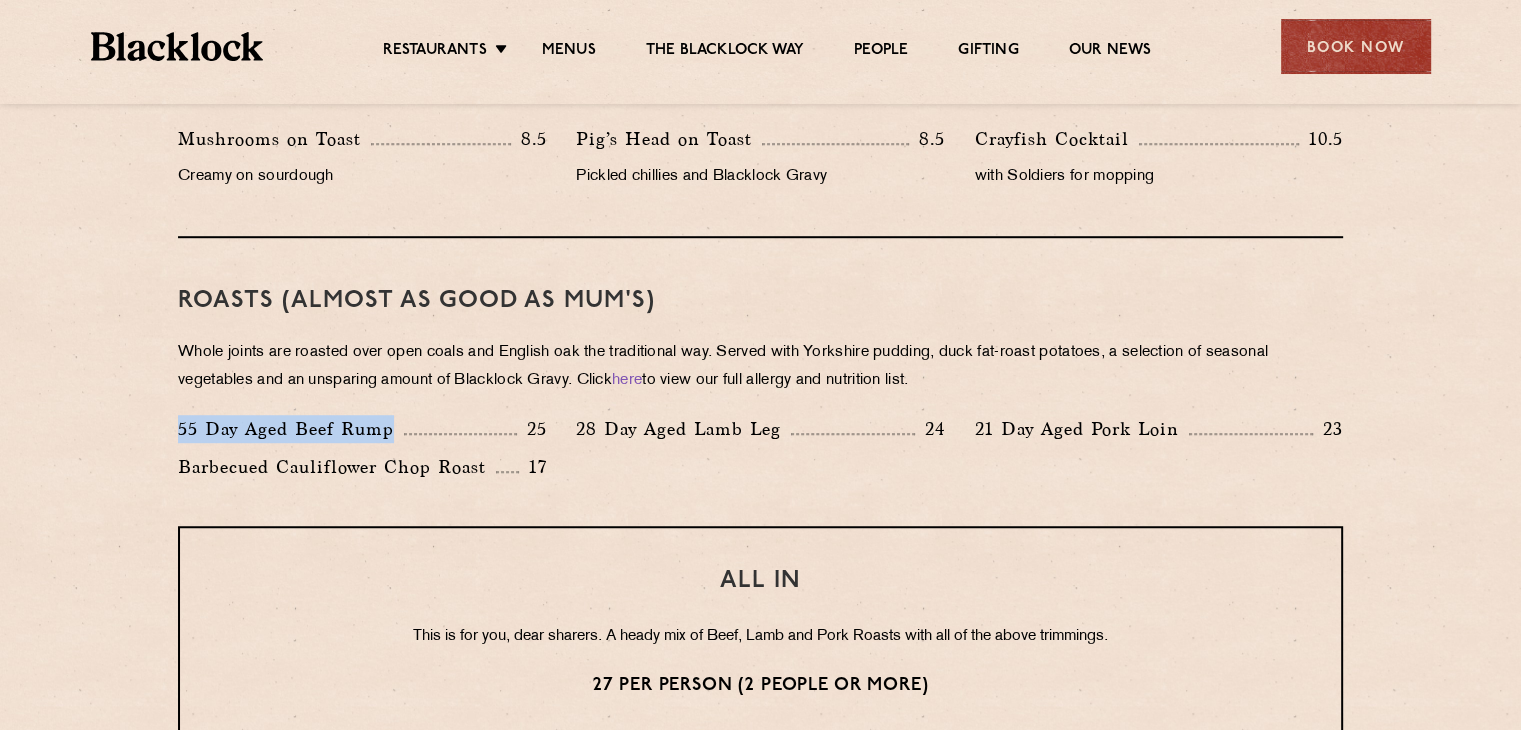 drag, startPoint x: 180, startPoint y: 427, endPoint x: 394, endPoint y: 439, distance: 214.33618 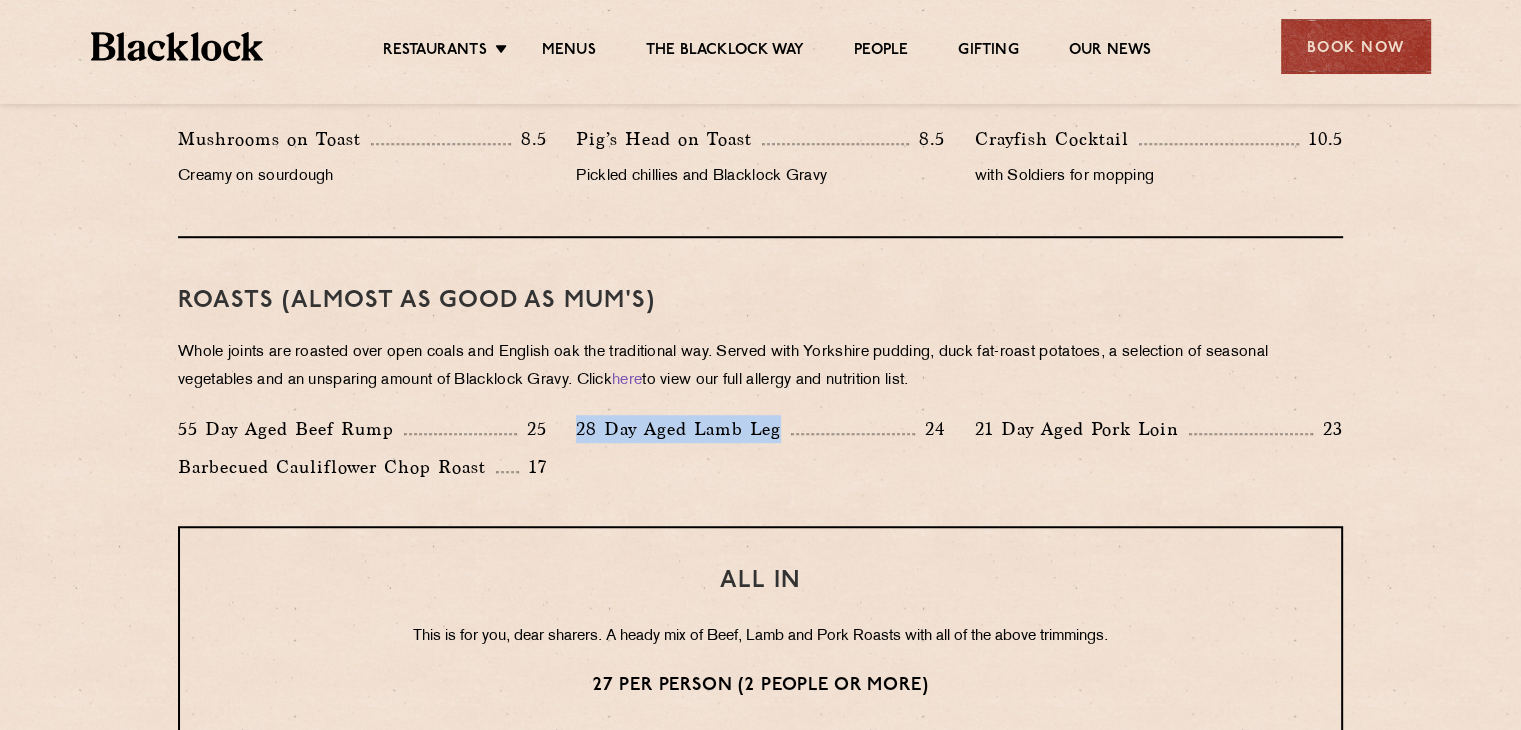 drag, startPoint x: 579, startPoint y: 428, endPoint x: 782, endPoint y: 430, distance: 203.00986 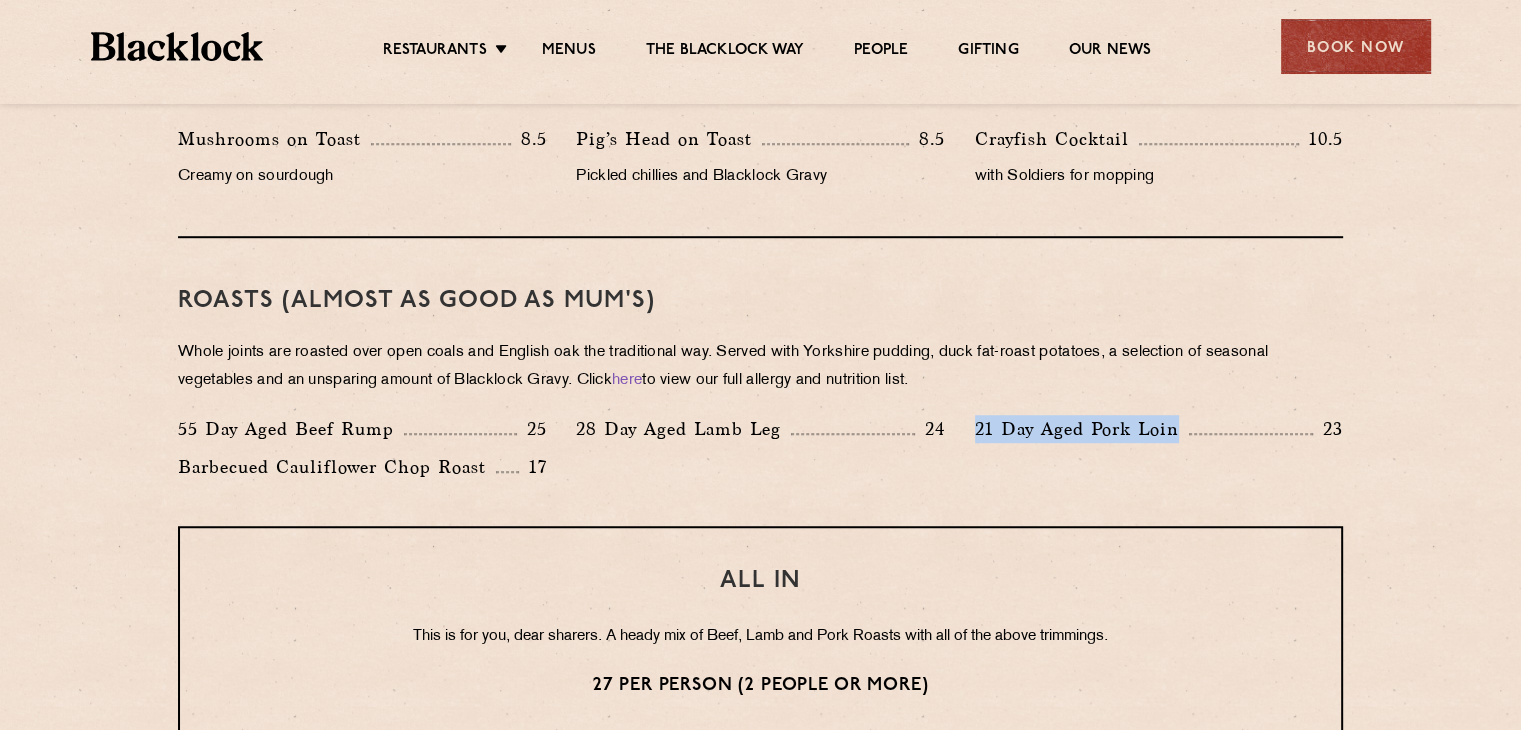 drag, startPoint x: 975, startPoint y: 427, endPoint x: 1175, endPoint y: 439, distance: 200.35968 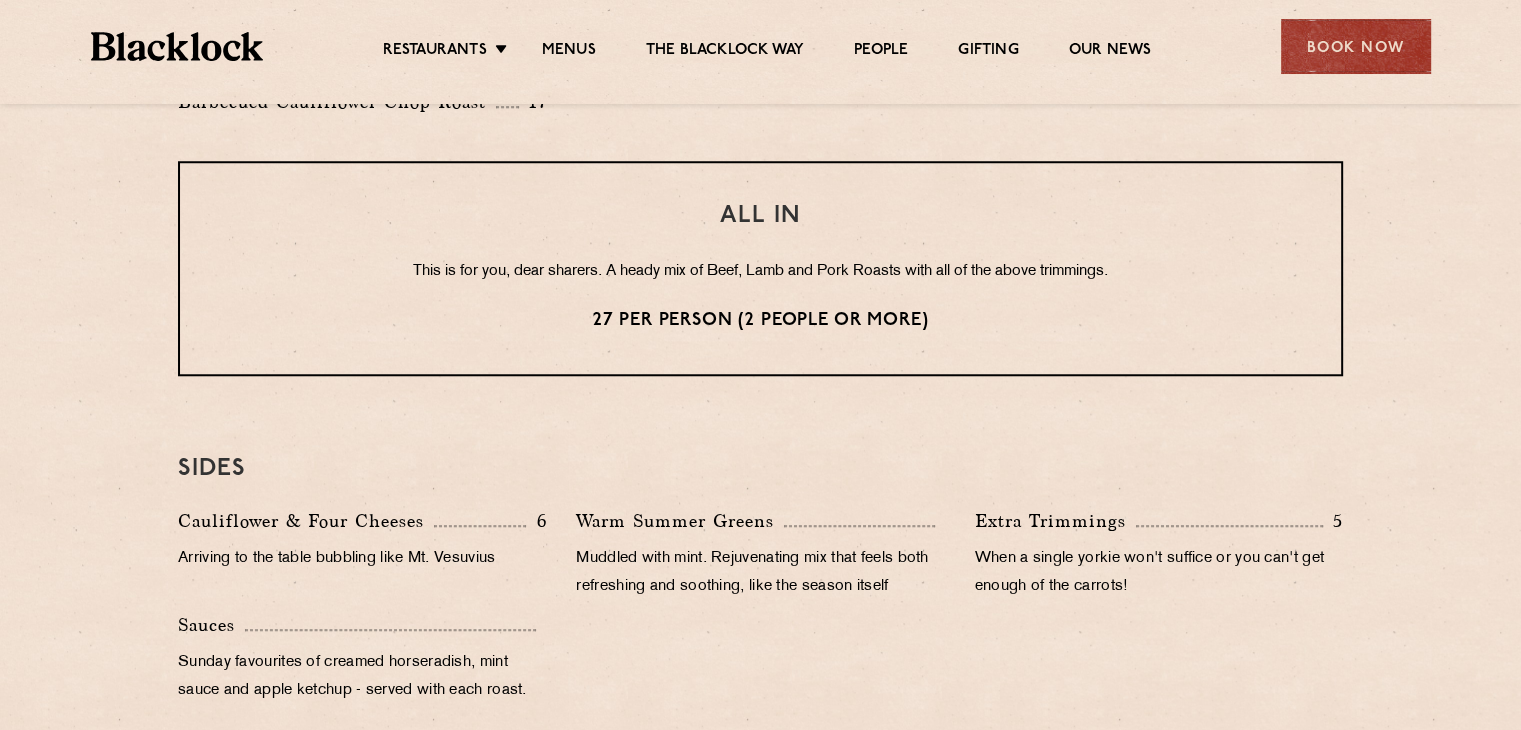 scroll, scrollTop: 1700, scrollLeft: 0, axis: vertical 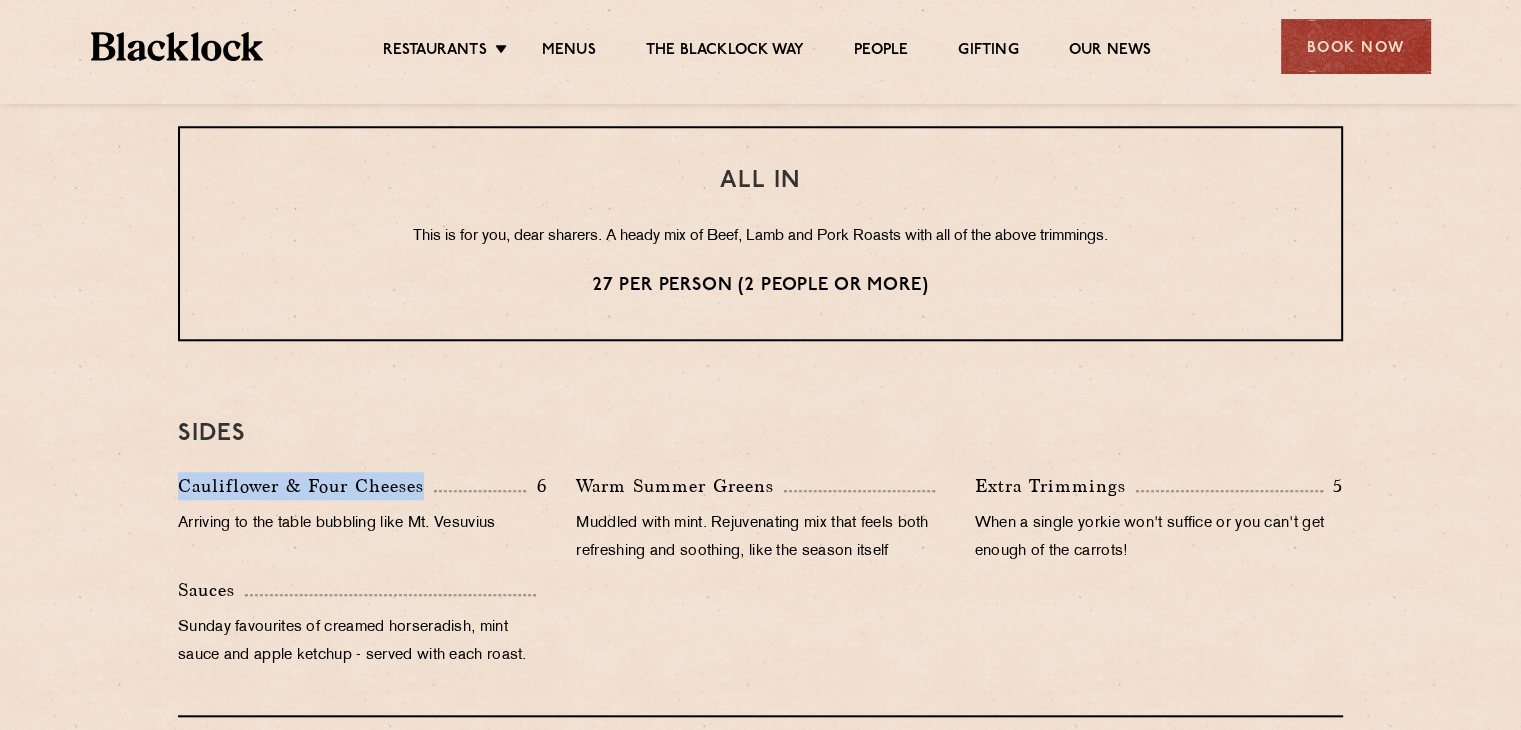drag, startPoint x: 220, startPoint y: 482, endPoint x: 428, endPoint y: 482, distance: 208 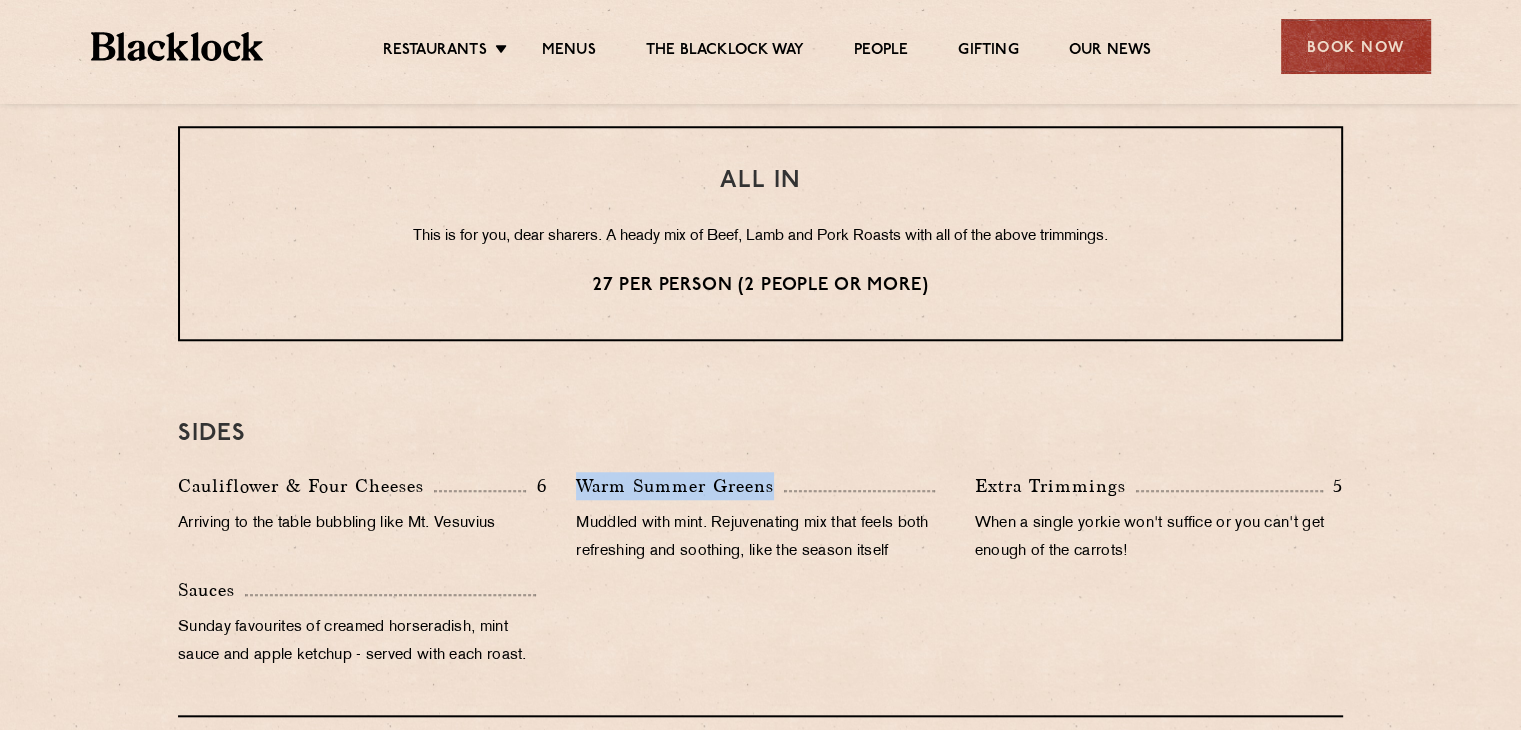 drag, startPoint x: 578, startPoint y: 478, endPoint x: 773, endPoint y: 483, distance: 195.06409 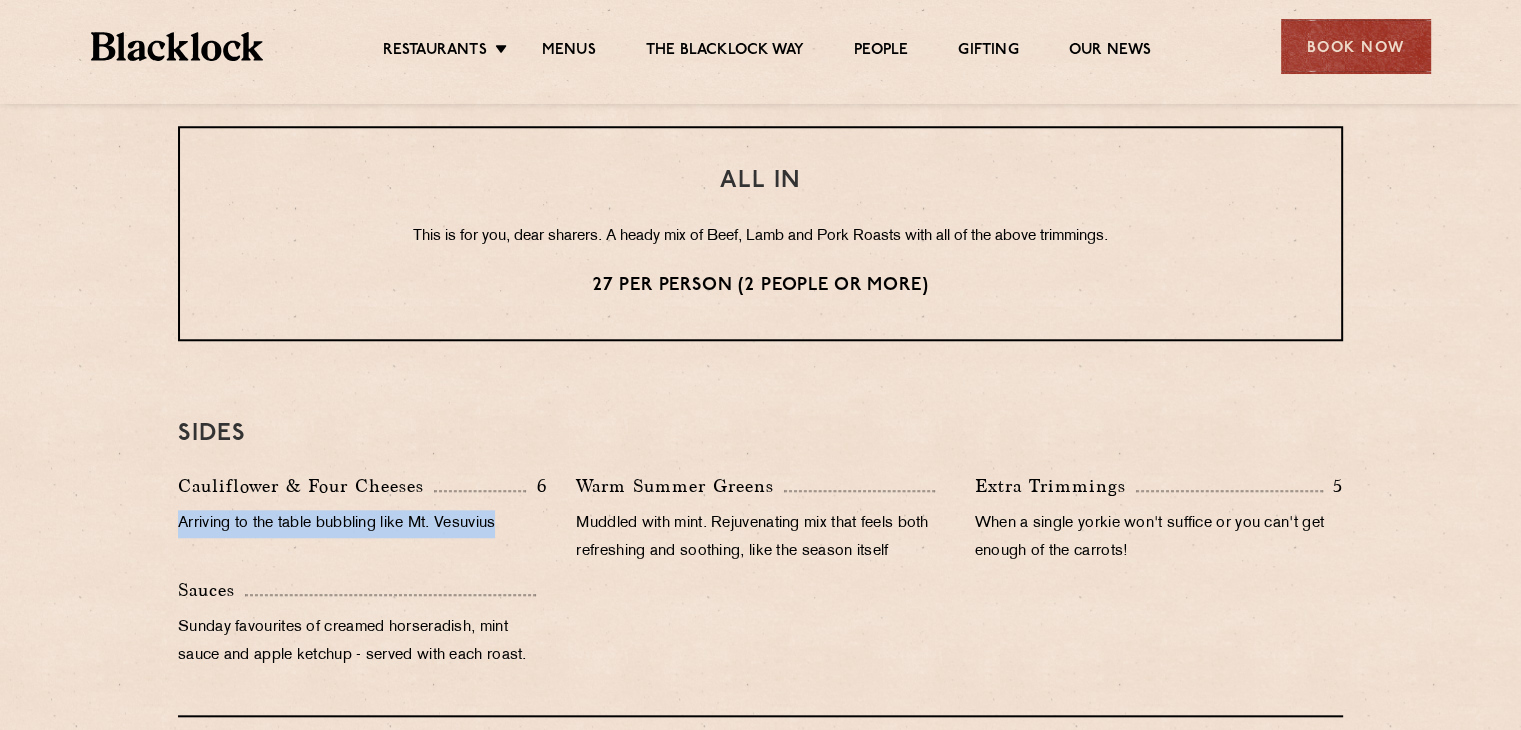 drag, startPoint x: 176, startPoint y: 527, endPoint x: 505, endPoint y: 539, distance: 329.21878 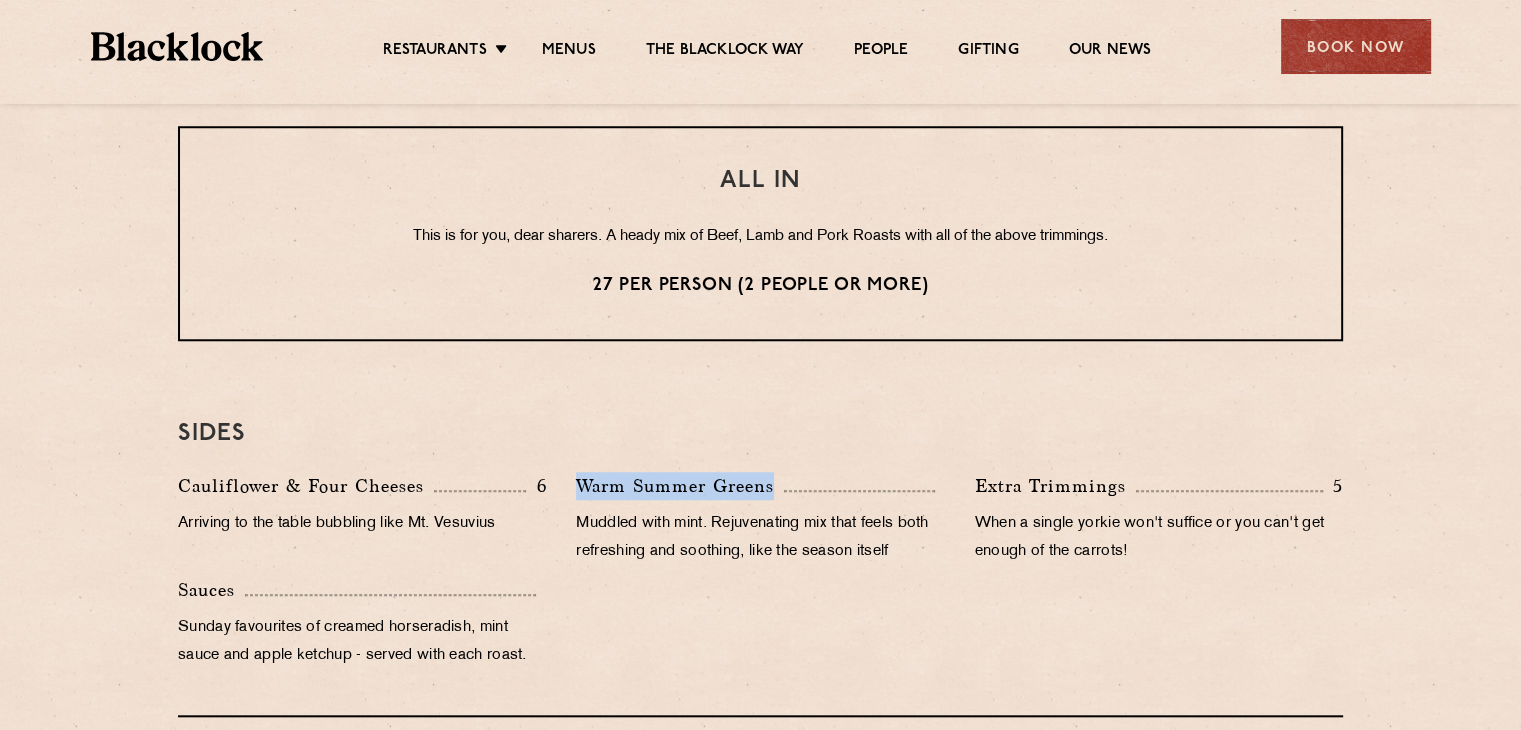 drag, startPoint x: 578, startPoint y: 473, endPoint x: 774, endPoint y: 481, distance: 196.1632 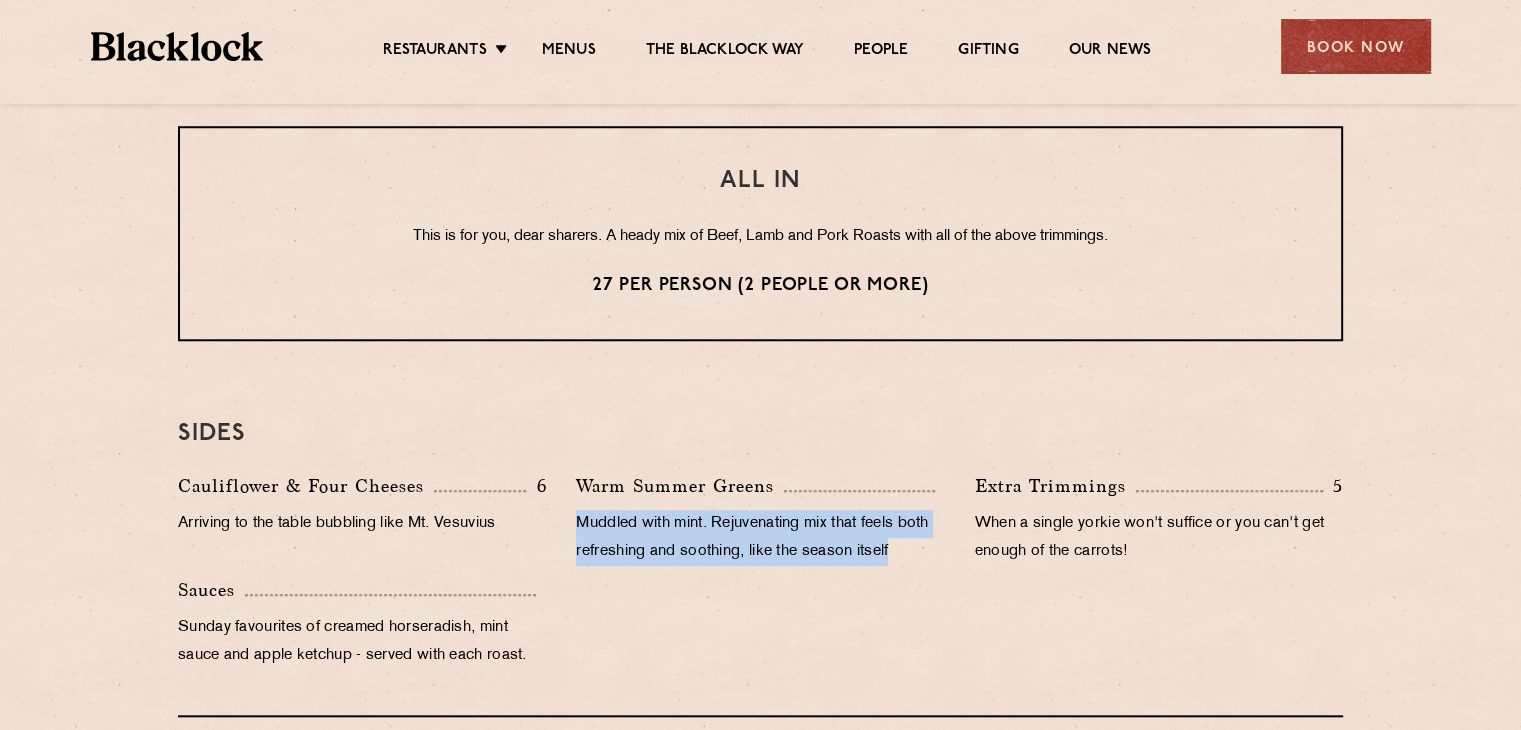 drag, startPoint x: 596, startPoint y: 525, endPoint x: 906, endPoint y: 558, distance: 311.7515 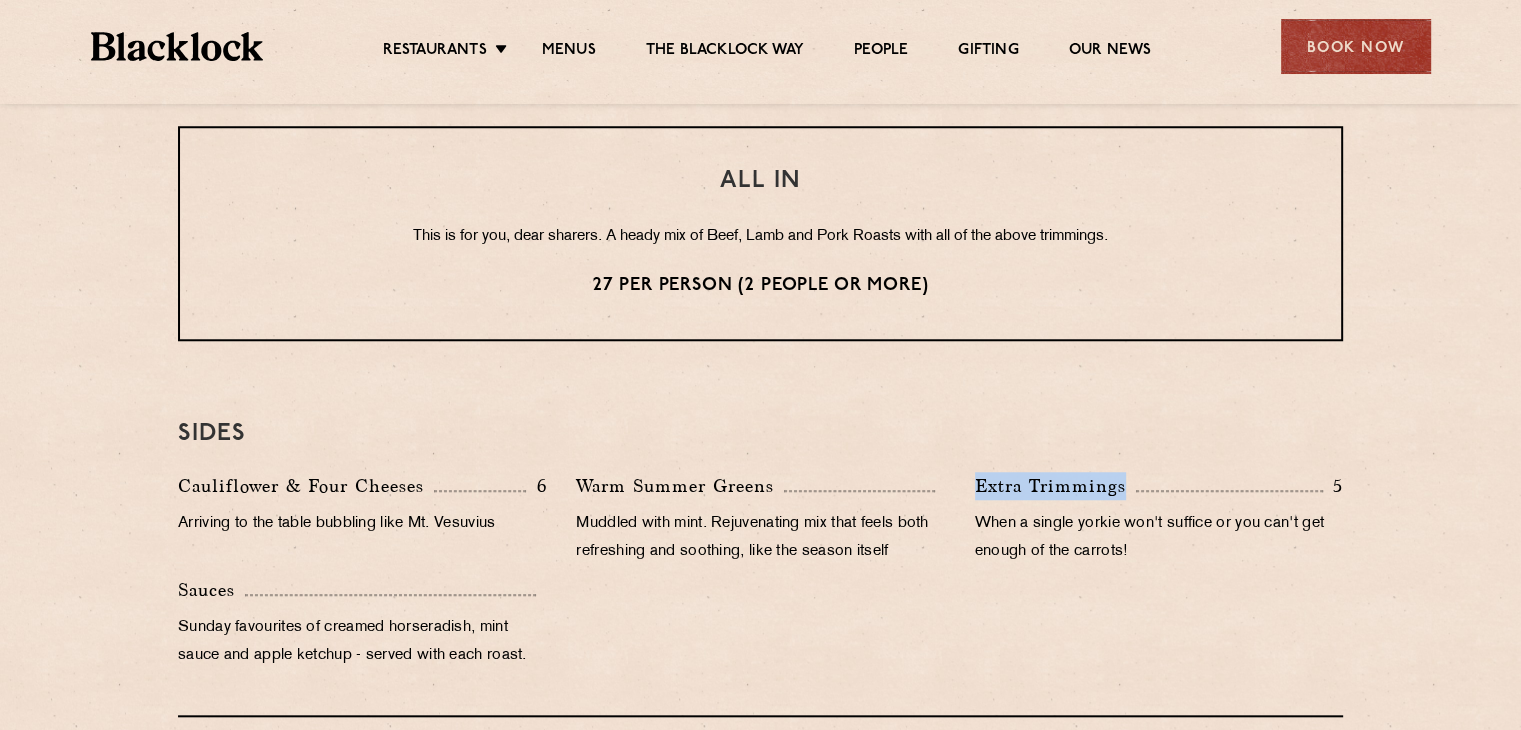 drag, startPoint x: 978, startPoint y: 479, endPoint x: 1133, endPoint y: 493, distance: 155.63097 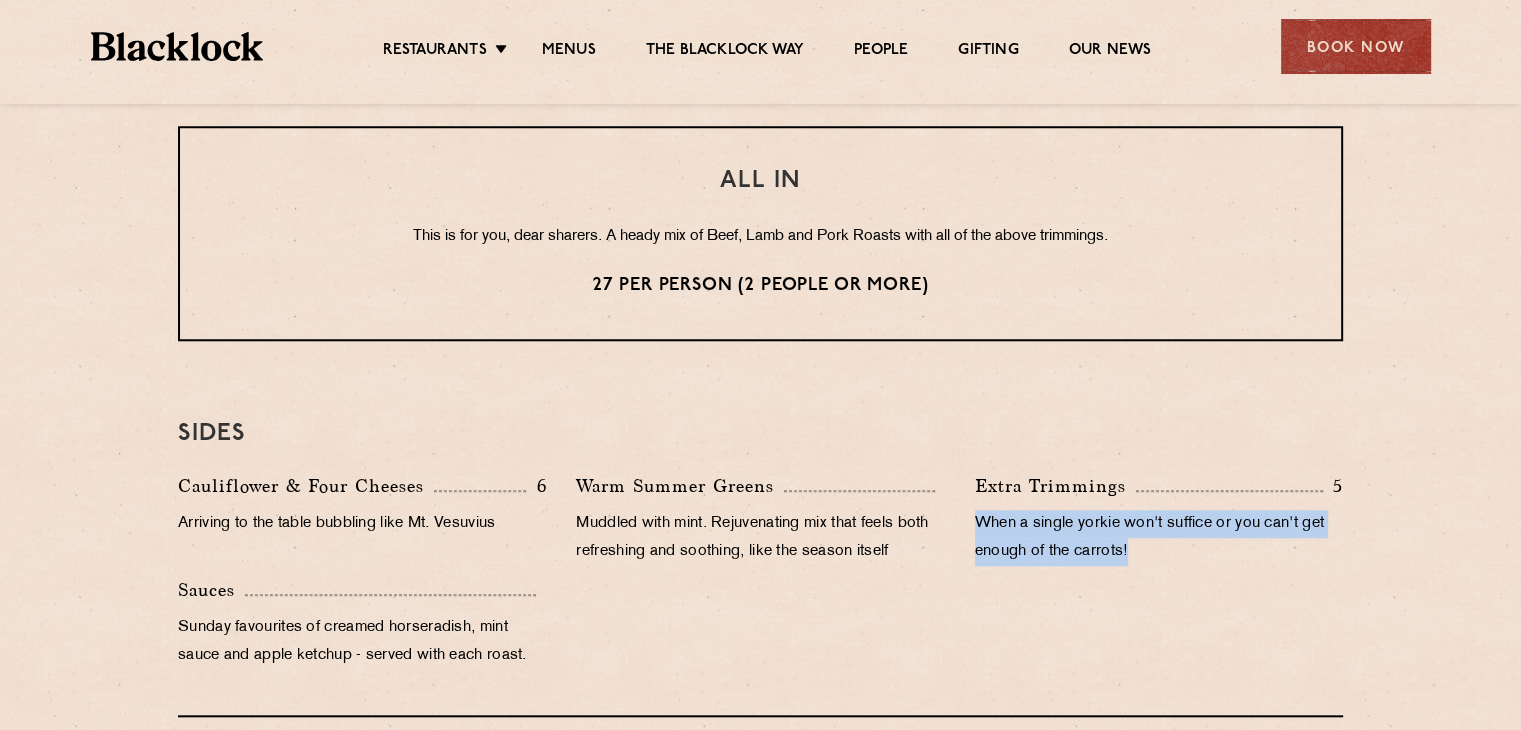drag, startPoint x: 976, startPoint y: 521, endPoint x: 1142, endPoint y: 561, distance: 170.75128 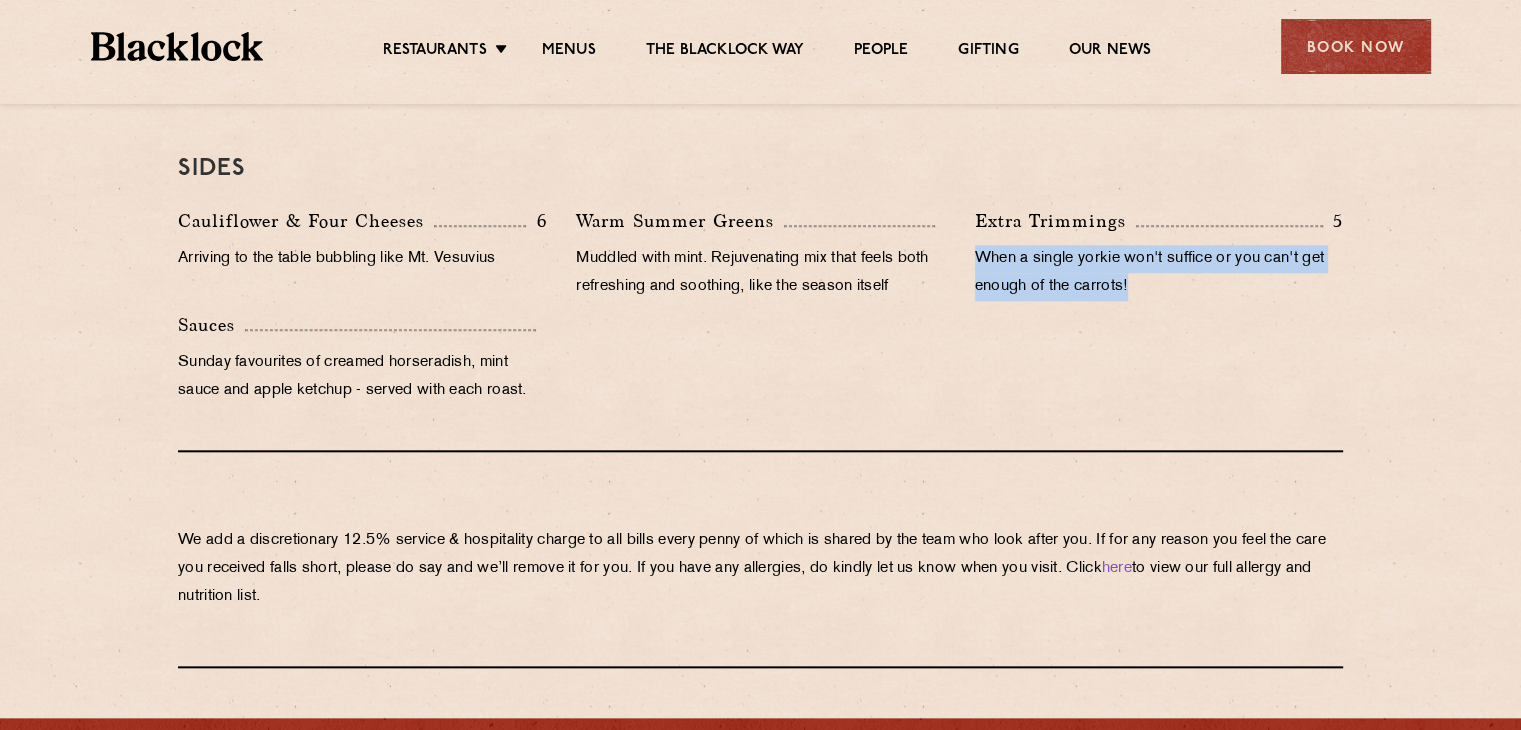 scroll, scrollTop: 2000, scrollLeft: 0, axis: vertical 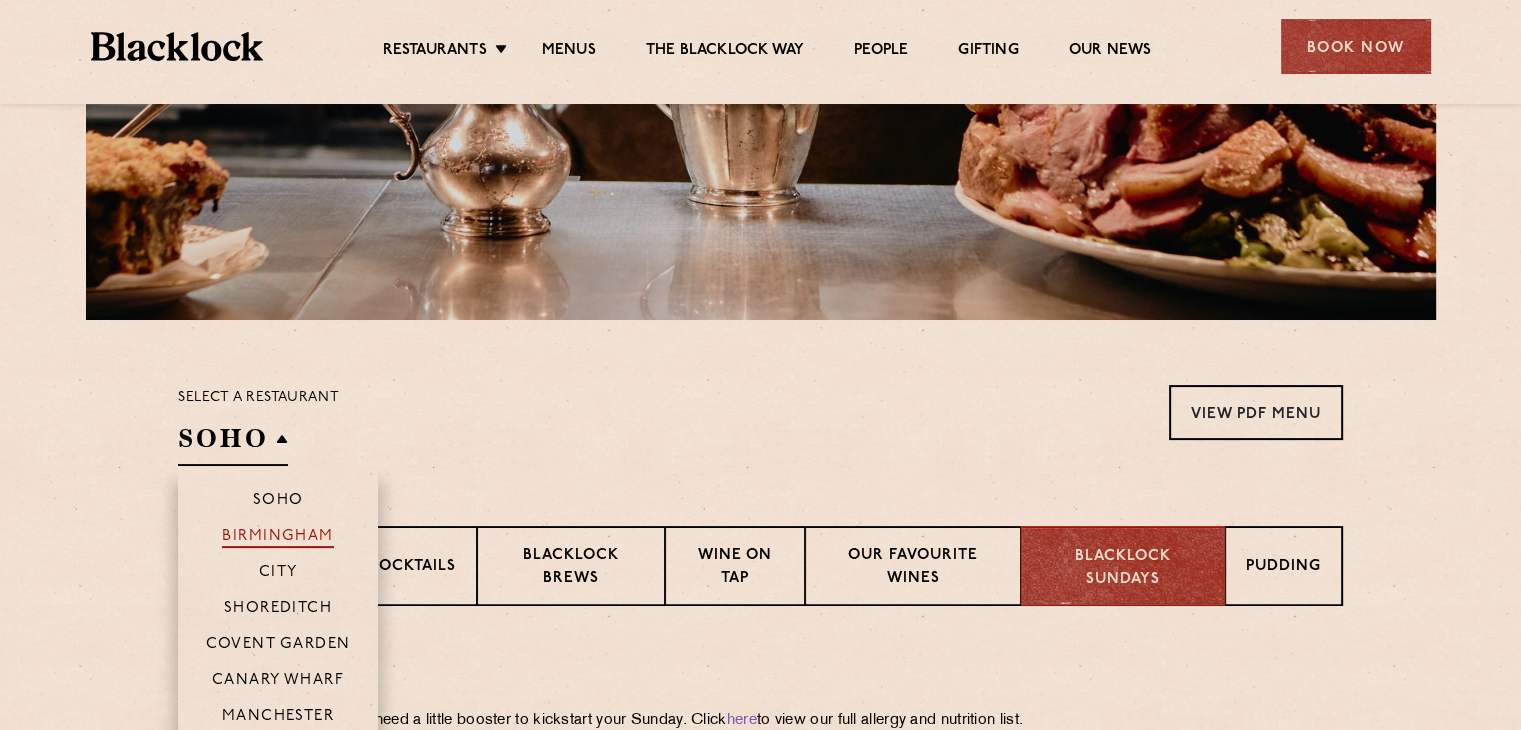 click on "Birmingham" at bounding box center (278, 538) 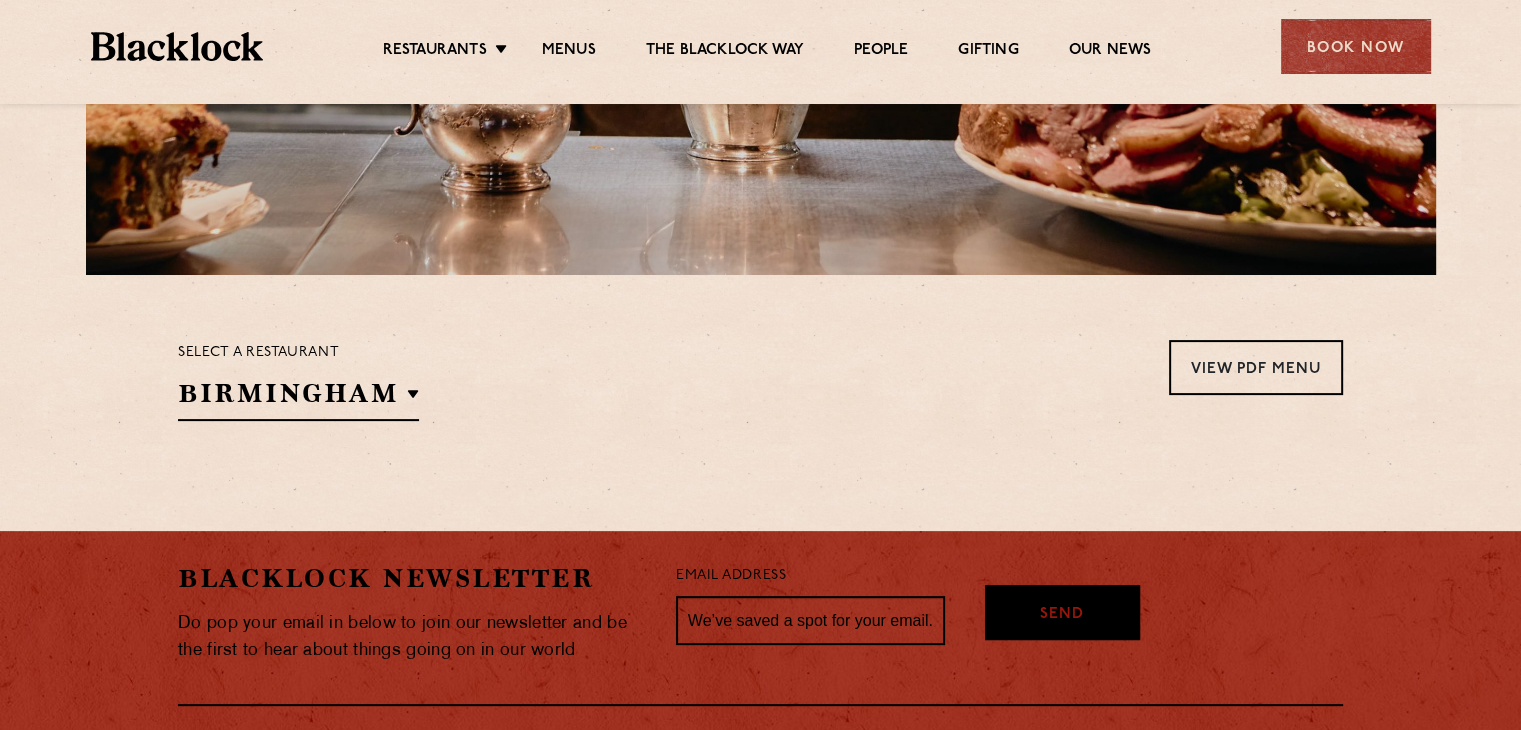 scroll, scrollTop: 480, scrollLeft: 0, axis: vertical 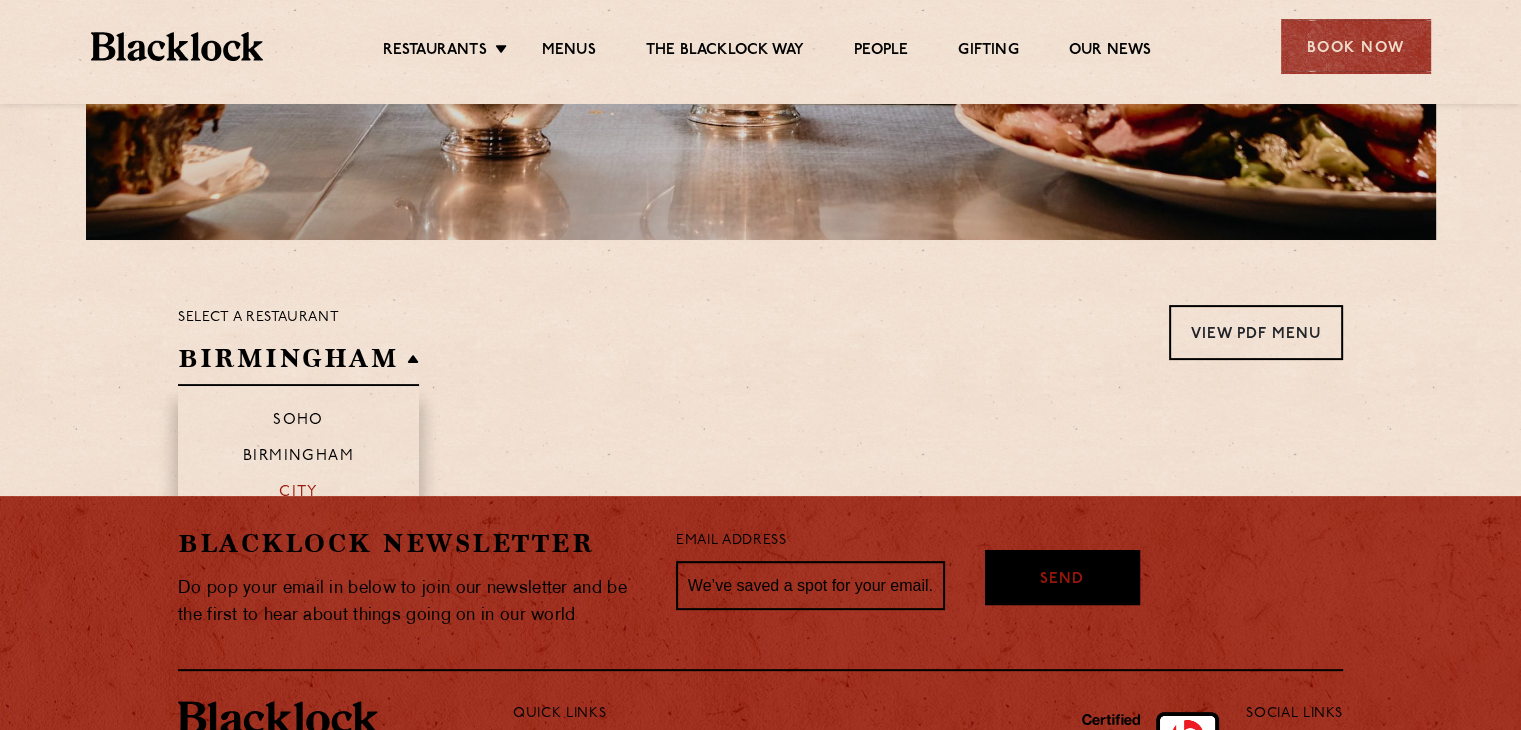 click on "City" at bounding box center (298, 494) 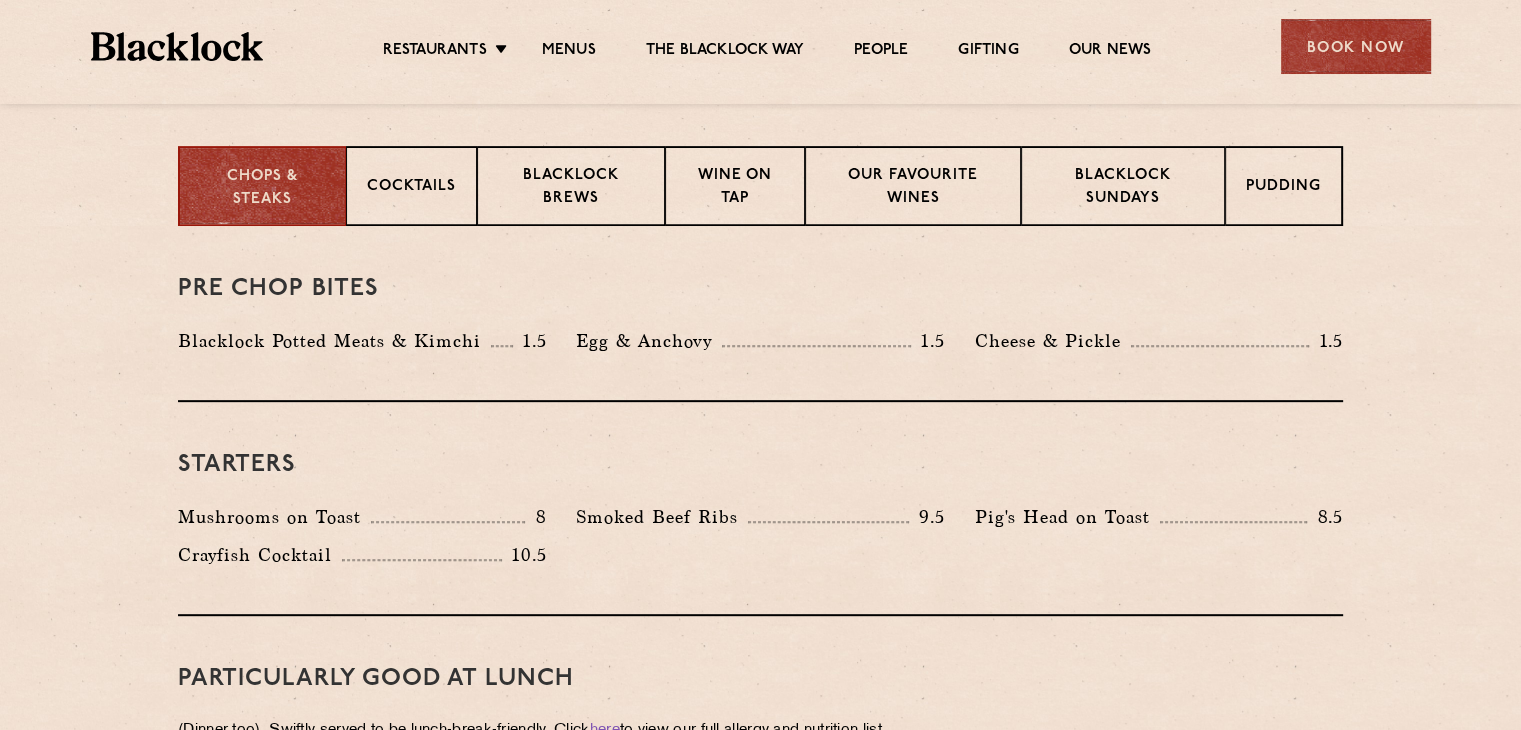 scroll, scrollTop: 580, scrollLeft: 0, axis: vertical 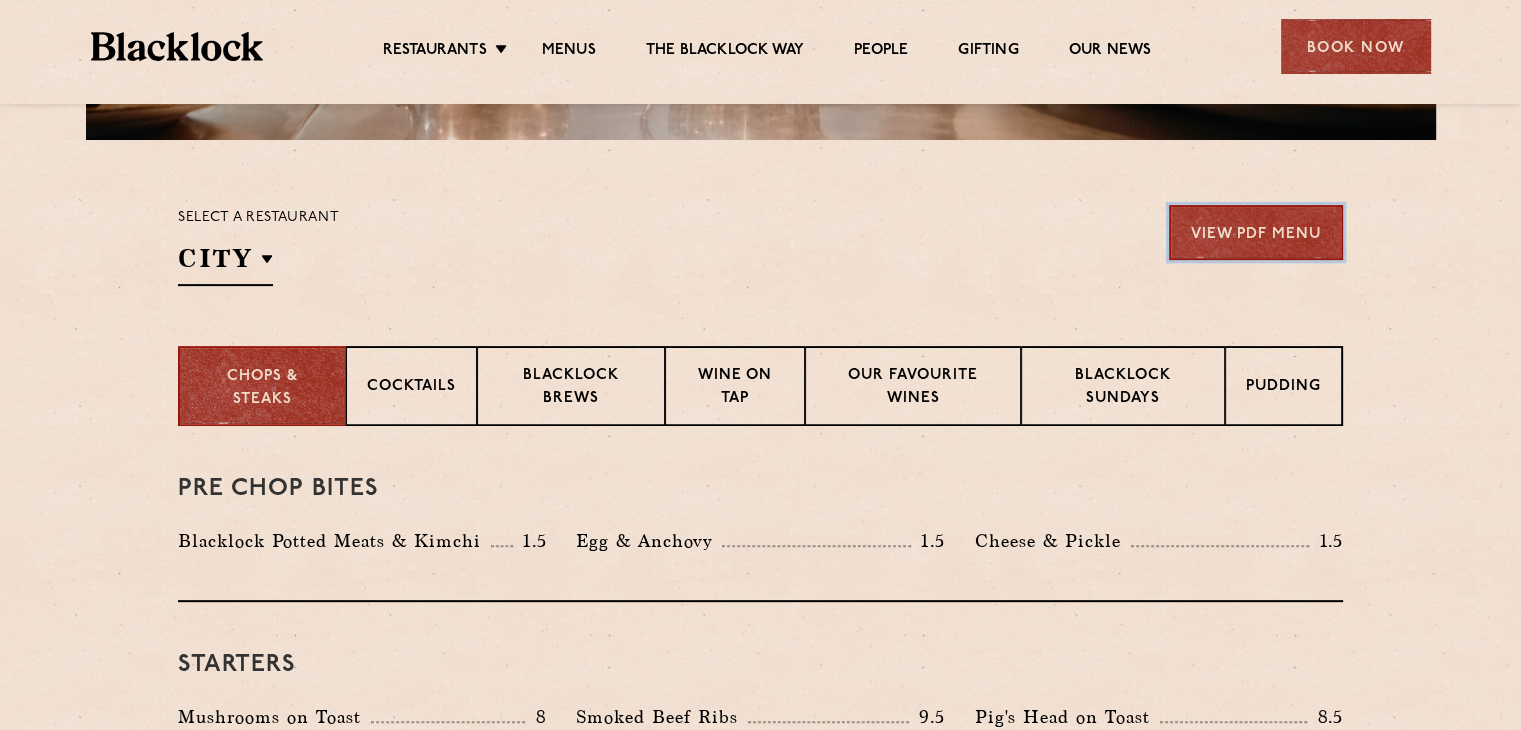 click on "View PDF Menu" at bounding box center (1256, 232) 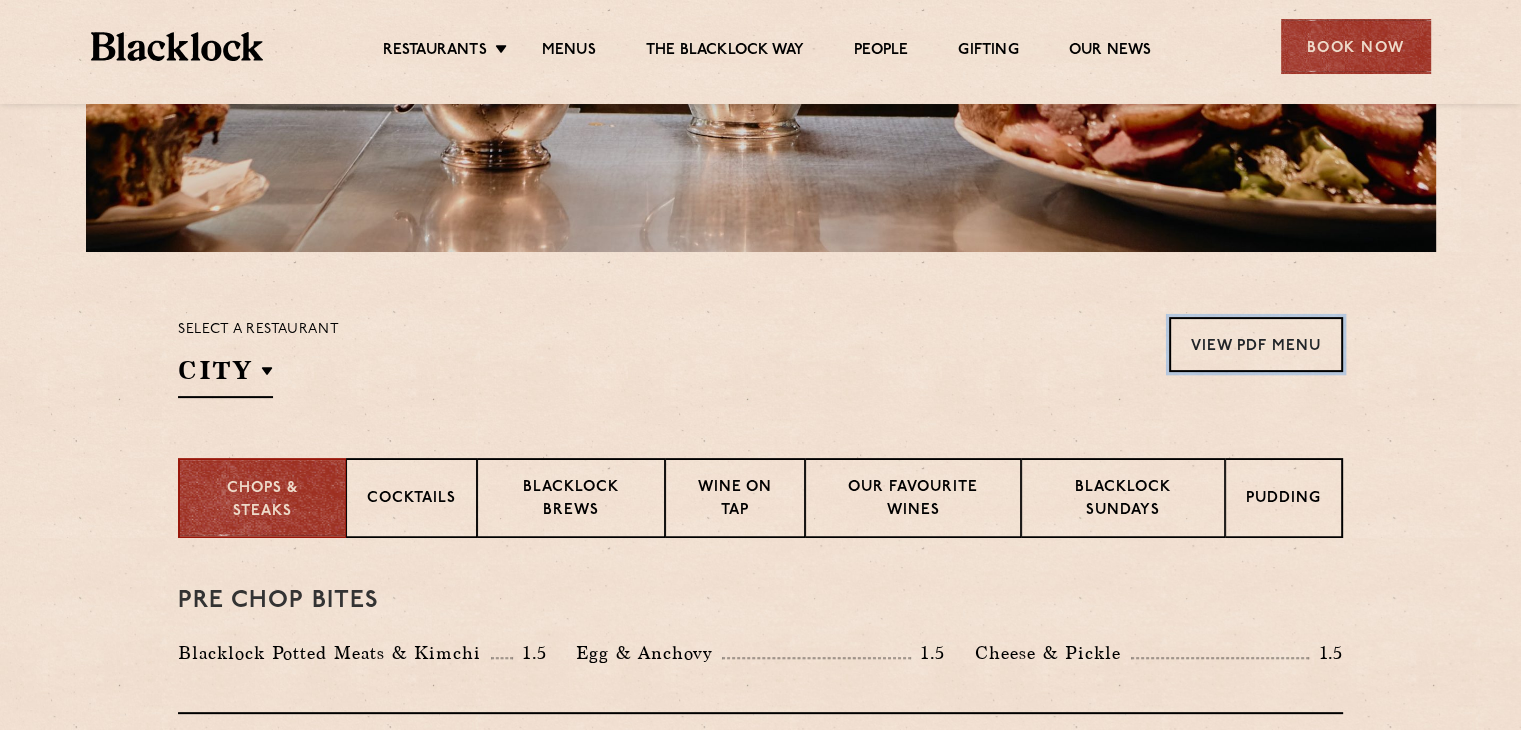 scroll, scrollTop: 280, scrollLeft: 0, axis: vertical 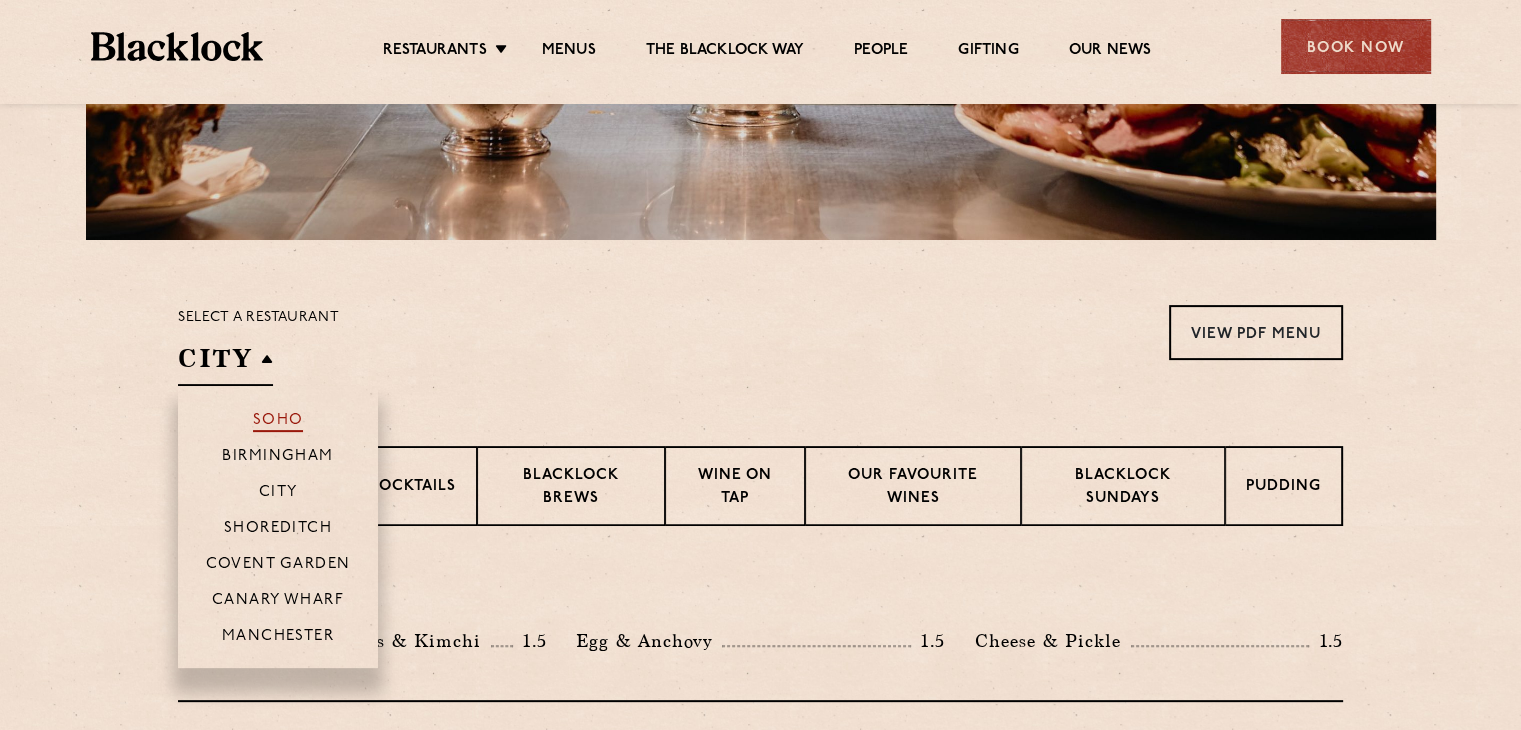 click on "Soho" at bounding box center (278, 422) 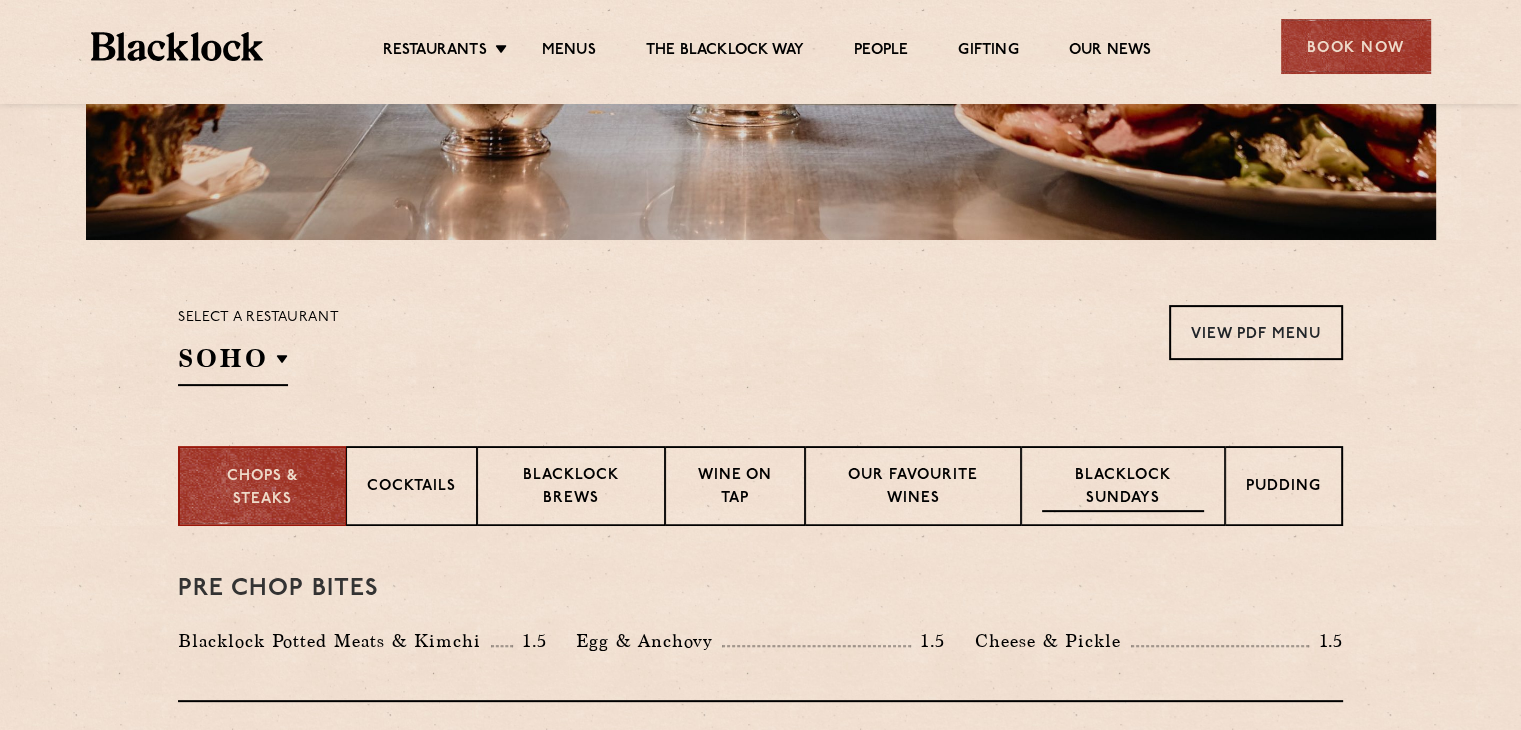 click on "Blacklock Sundays" at bounding box center [1123, 488] 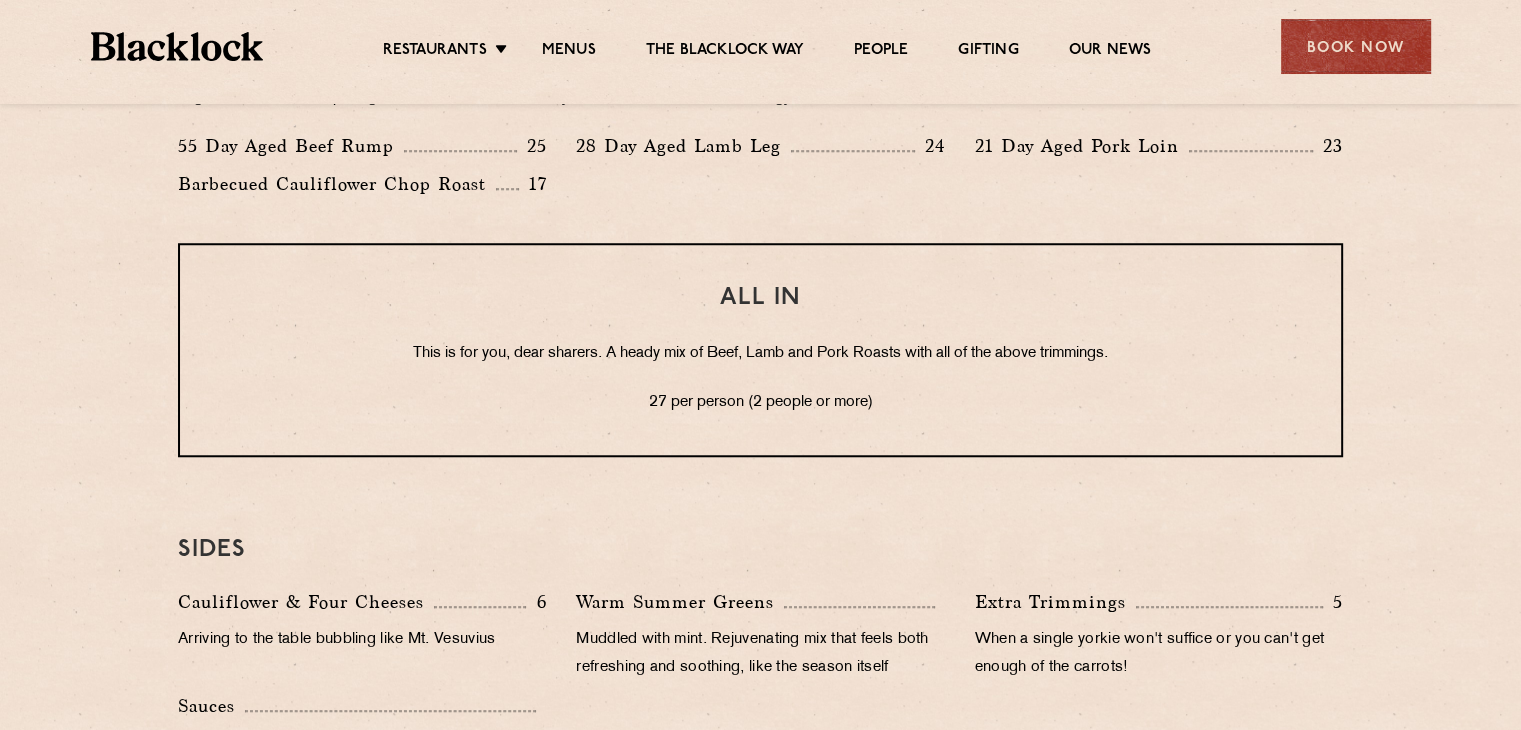 scroll, scrollTop: 1380, scrollLeft: 0, axis: vertical 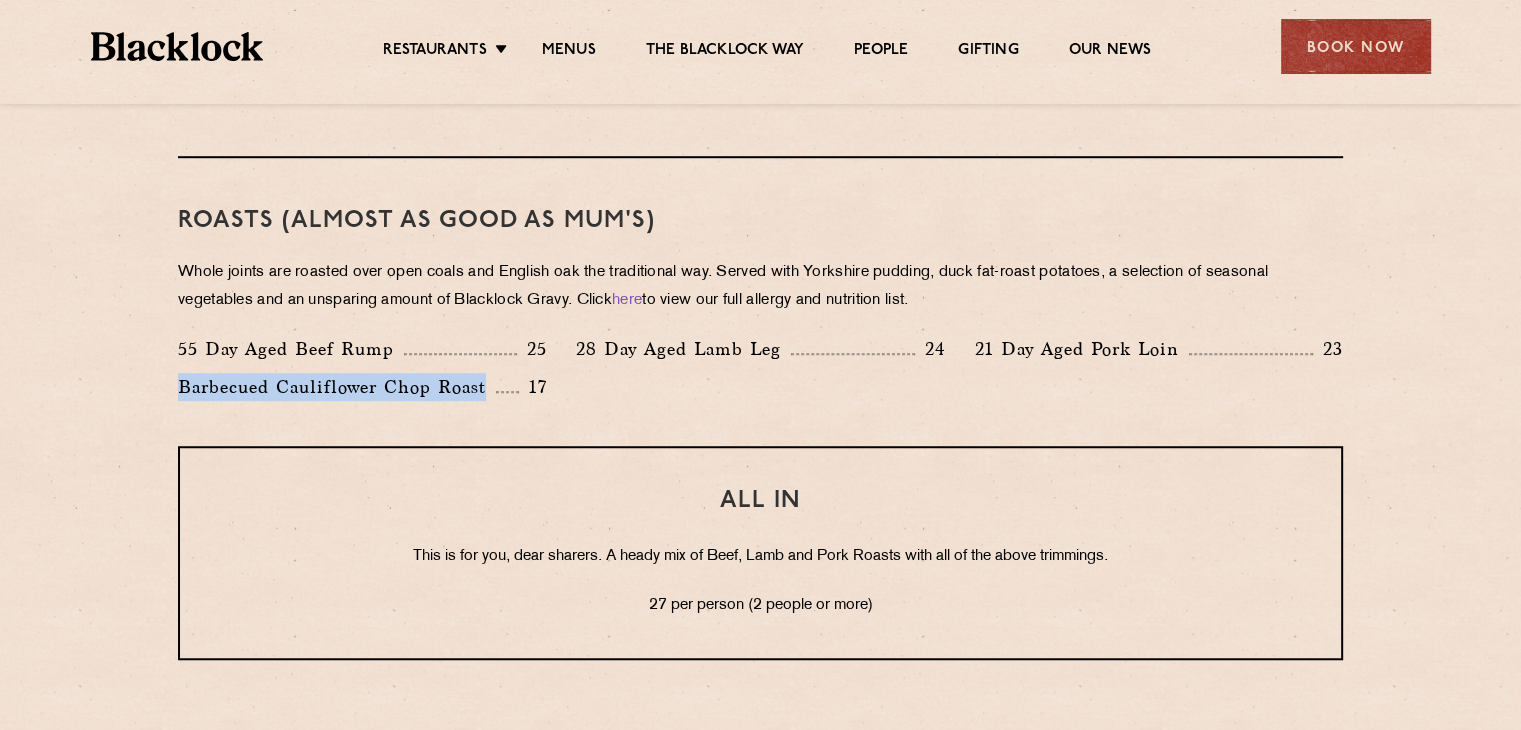 drag, startPoint x: 181, startPoint y: 388, endPoint x: 485, endPoint y: 387, distance: 304.00165 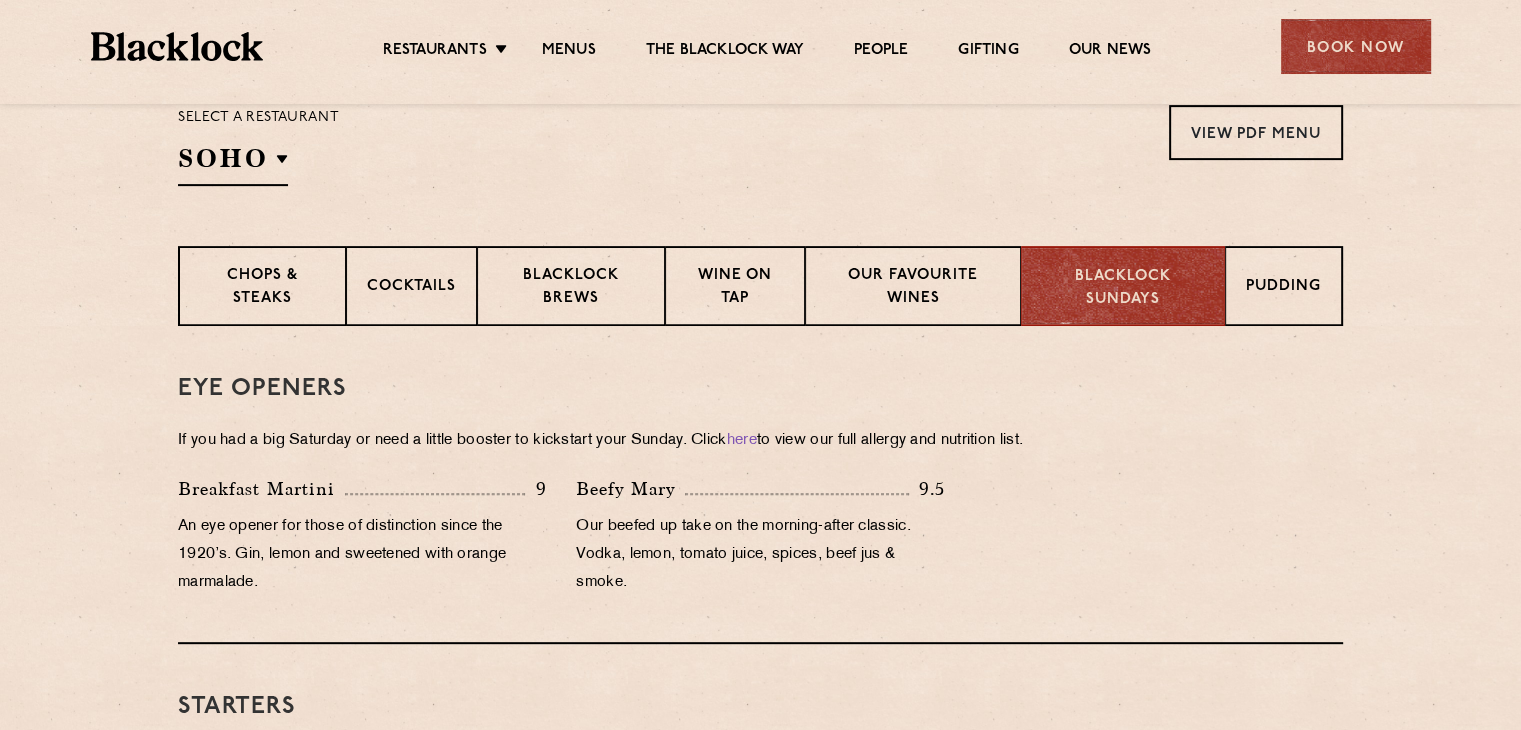 scroll, scrollTop: 480, scrollLeft: 0, axis: vertical 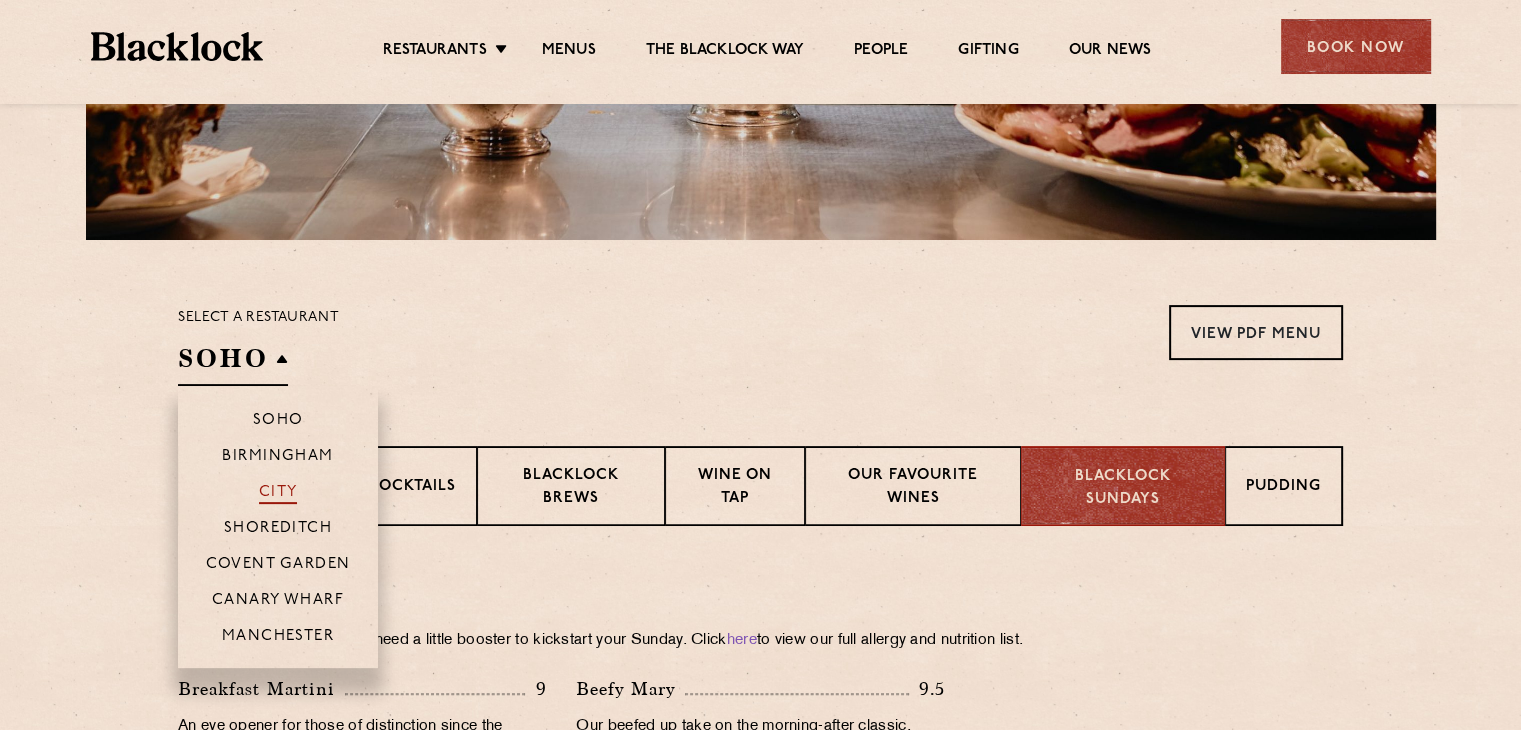 click on "City" at bounding box center [278, 494] 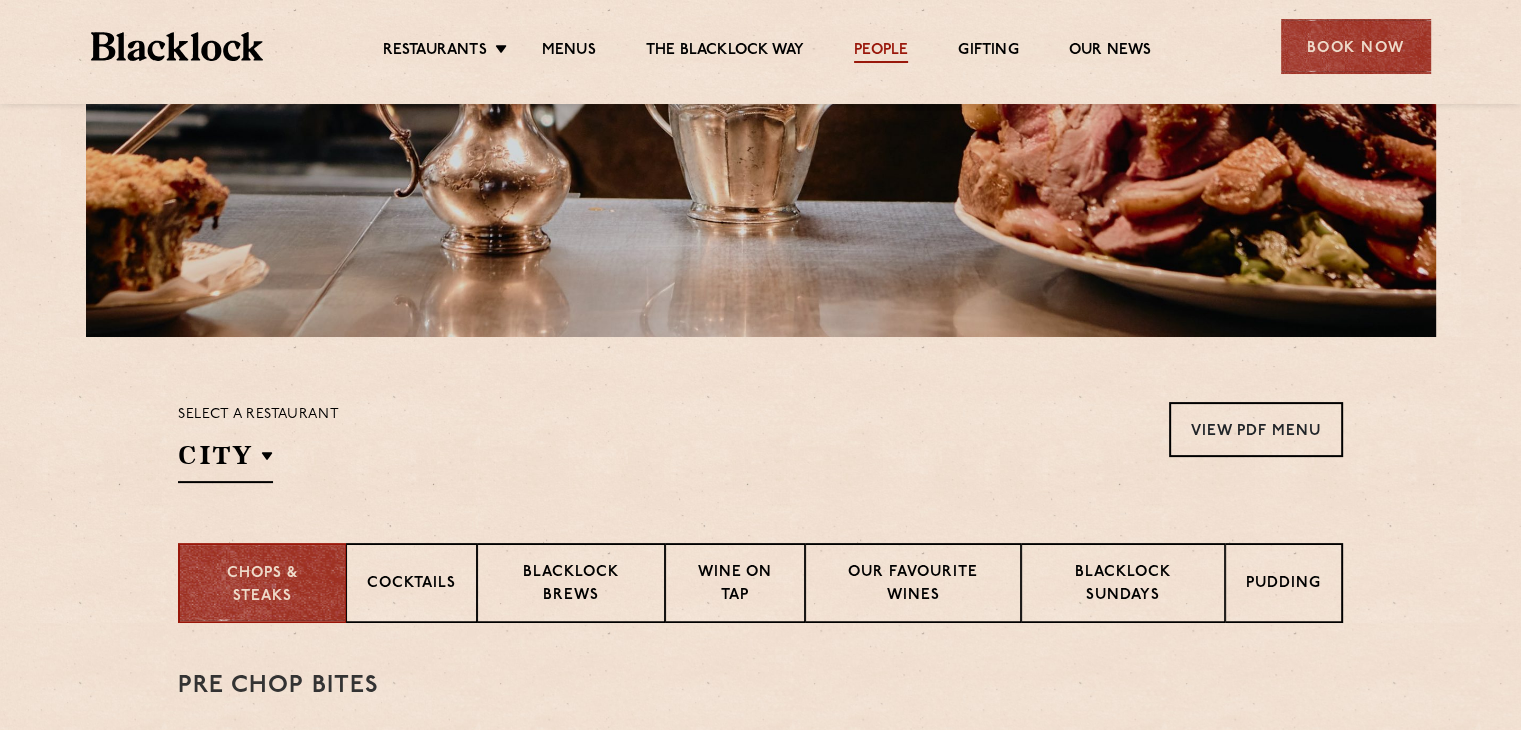 scroll, scrollTop: 380, scrollLeft: 0, axis: vertical 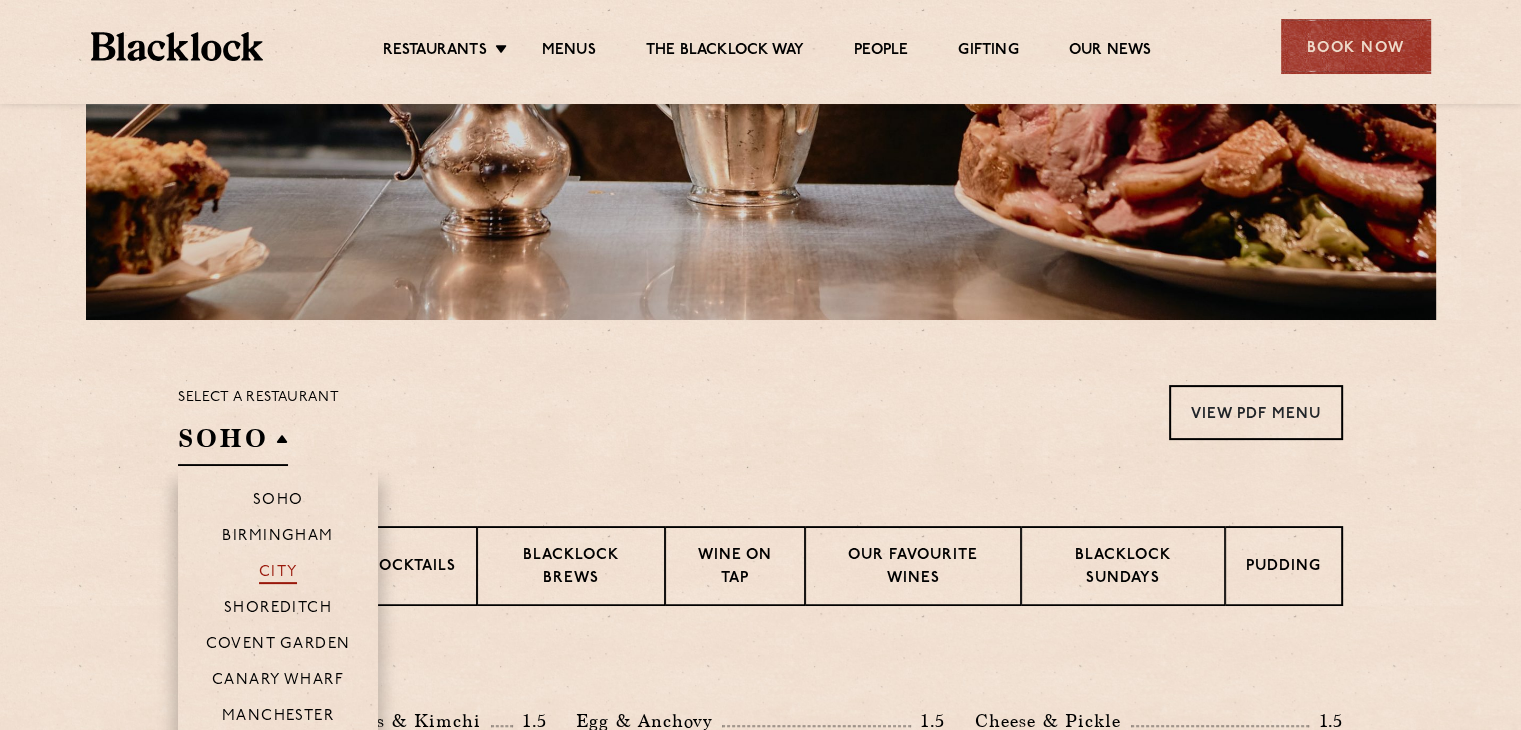 click on "City" at bounding box center (278, 574) 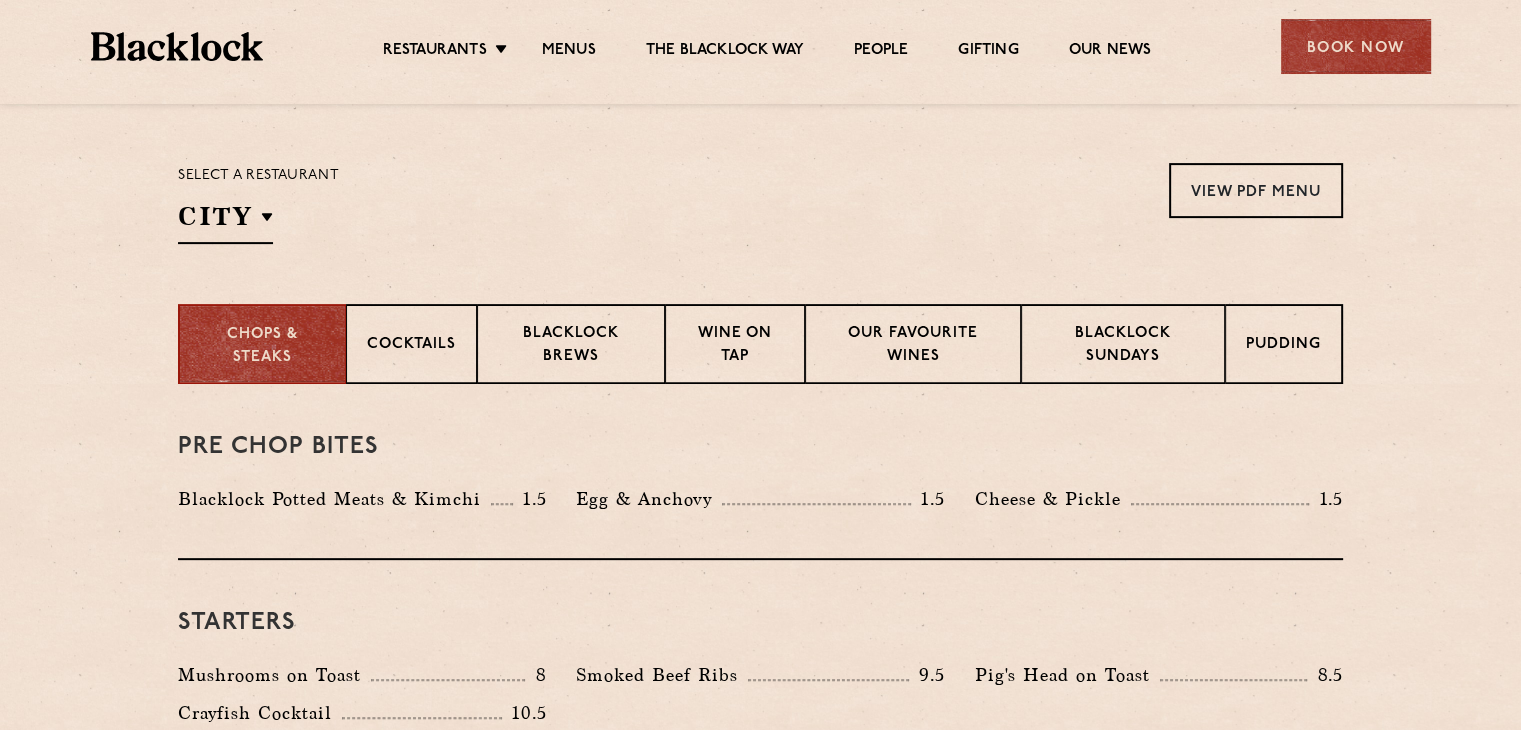 scroll, scrollTop: 800, scrollLeft: 0, axis: vertical 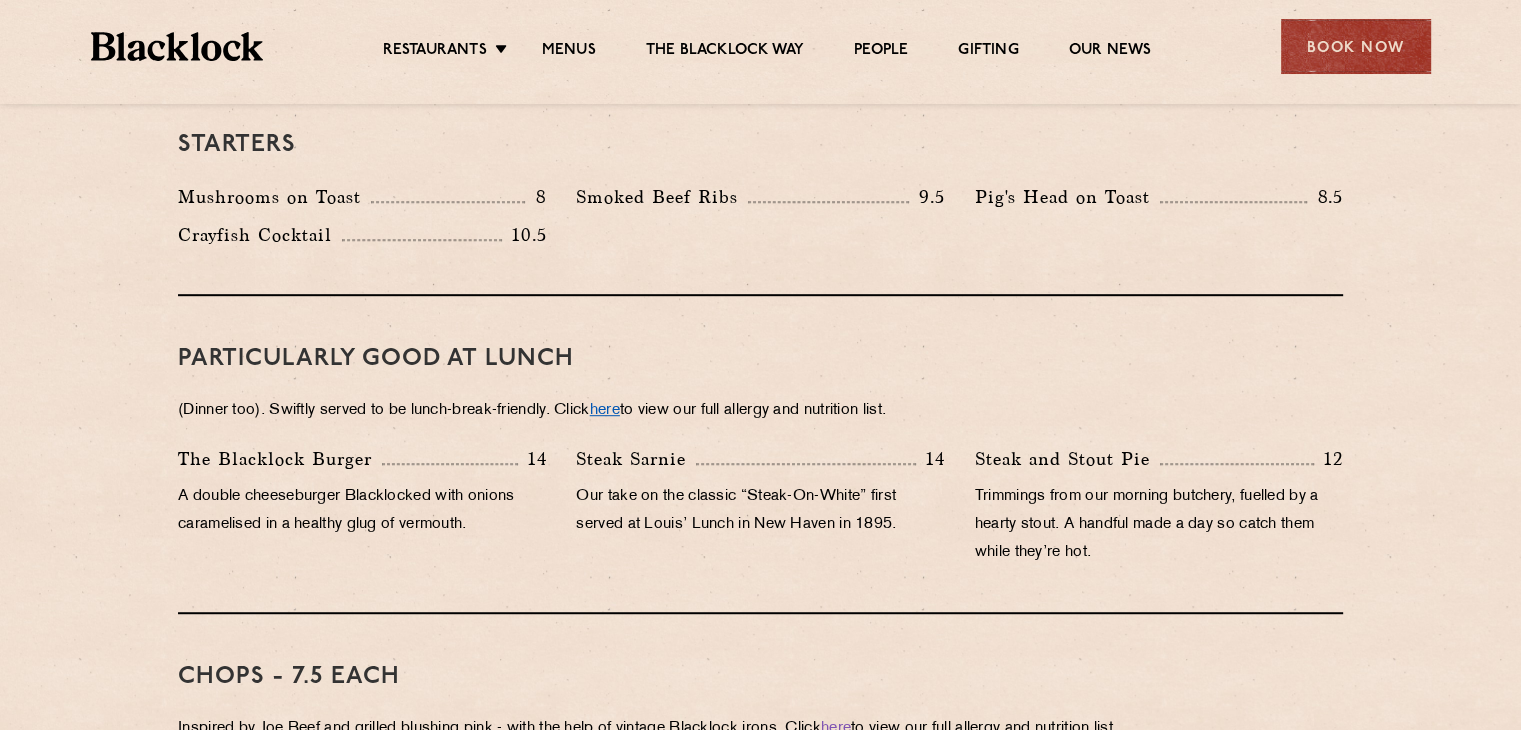 click on "here" at bounding box center [605, 410] 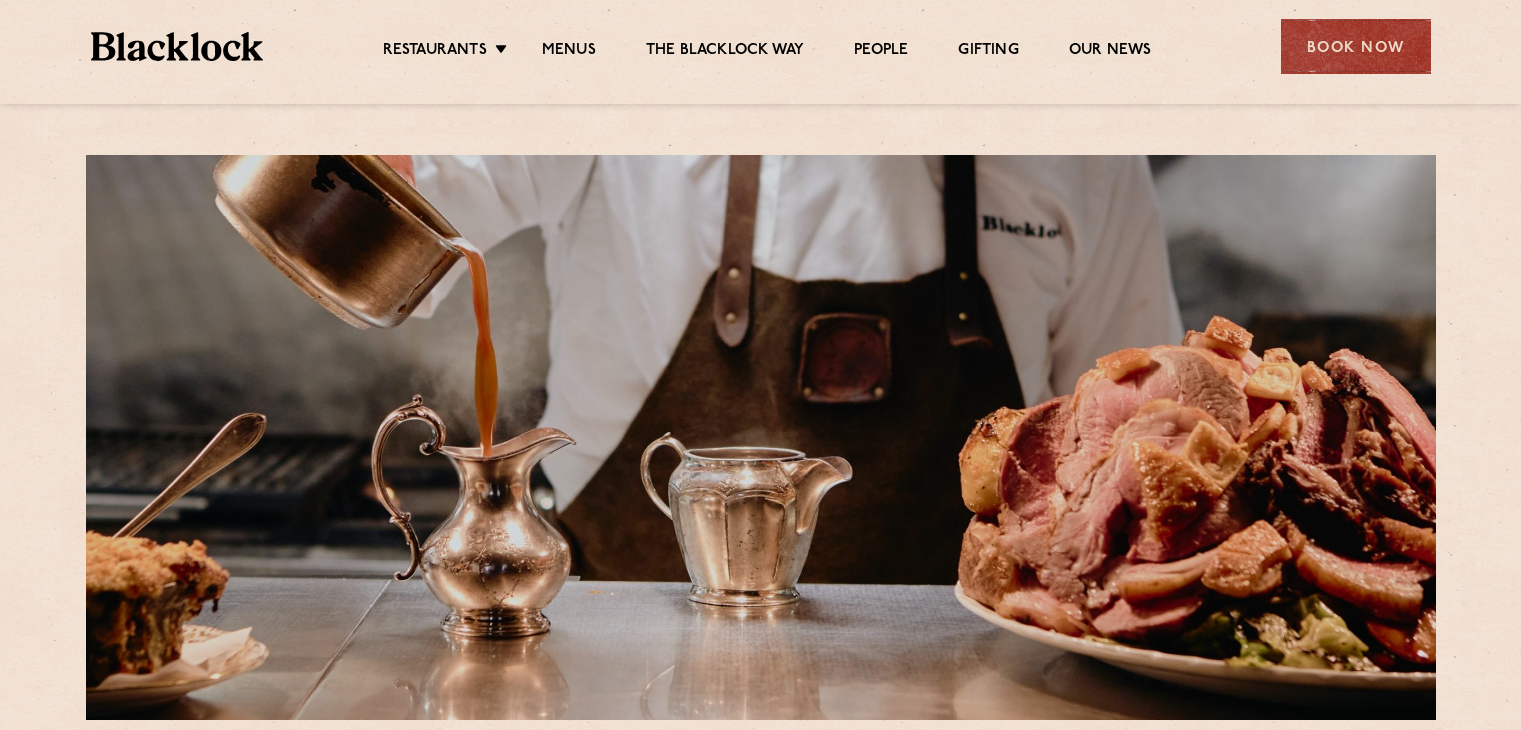 scroll, scrollTop: 0, scrollLeft: 0, axis: both 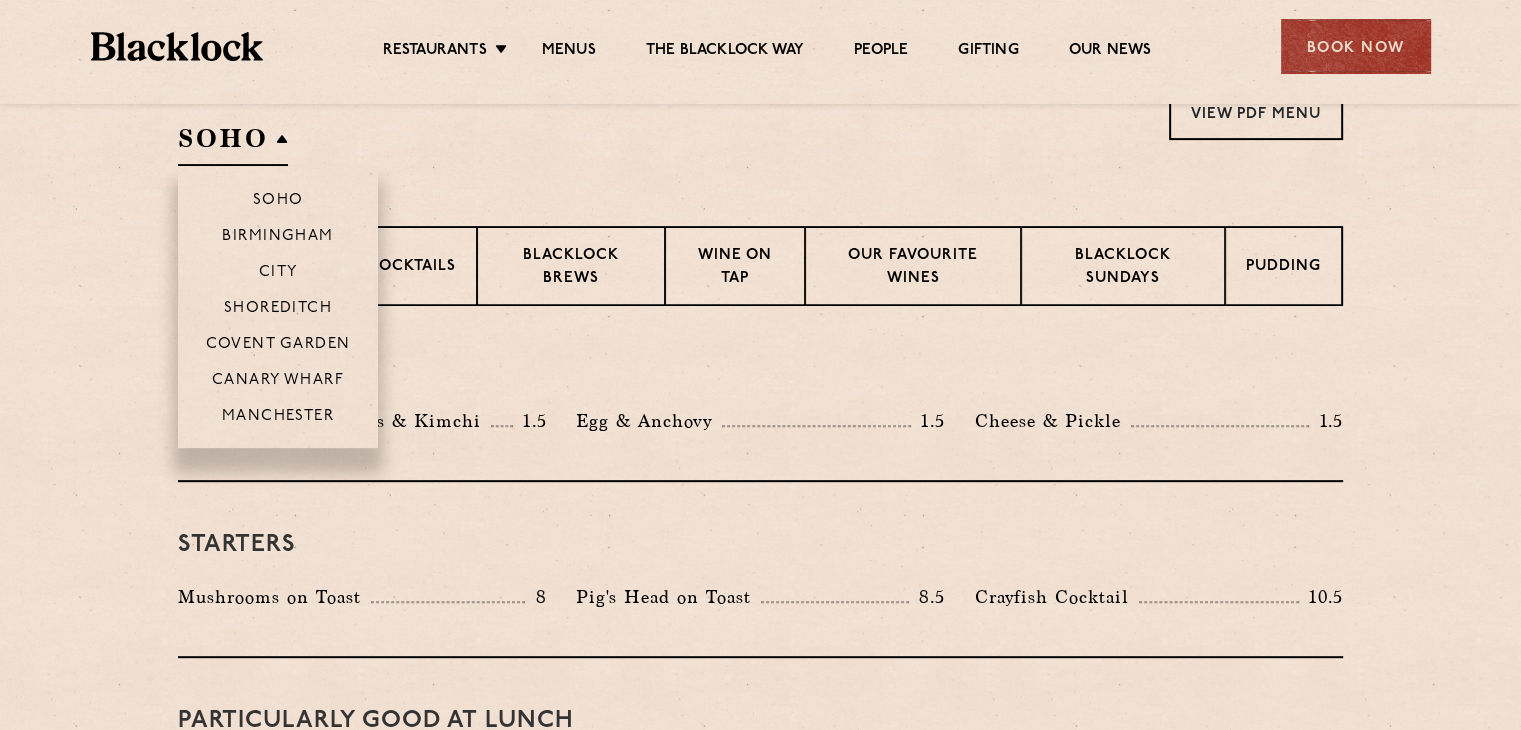 drag, startPoint x: 279, startPoint y: 271, endPoint x: 319, endPoint y: 277, distance: 40.4475 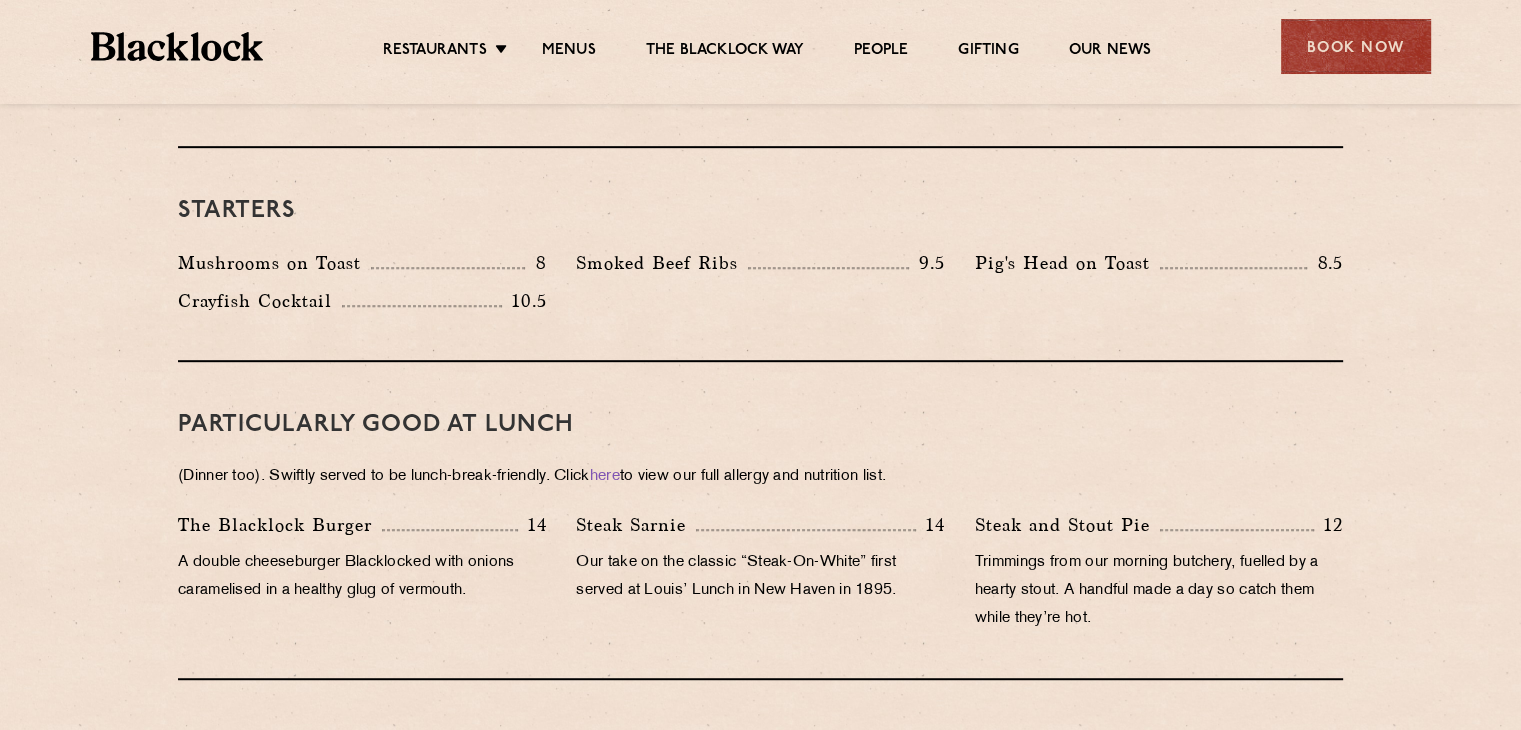 scroll, scrollTop: 1000, scrollLeft: 0, axis: vertical 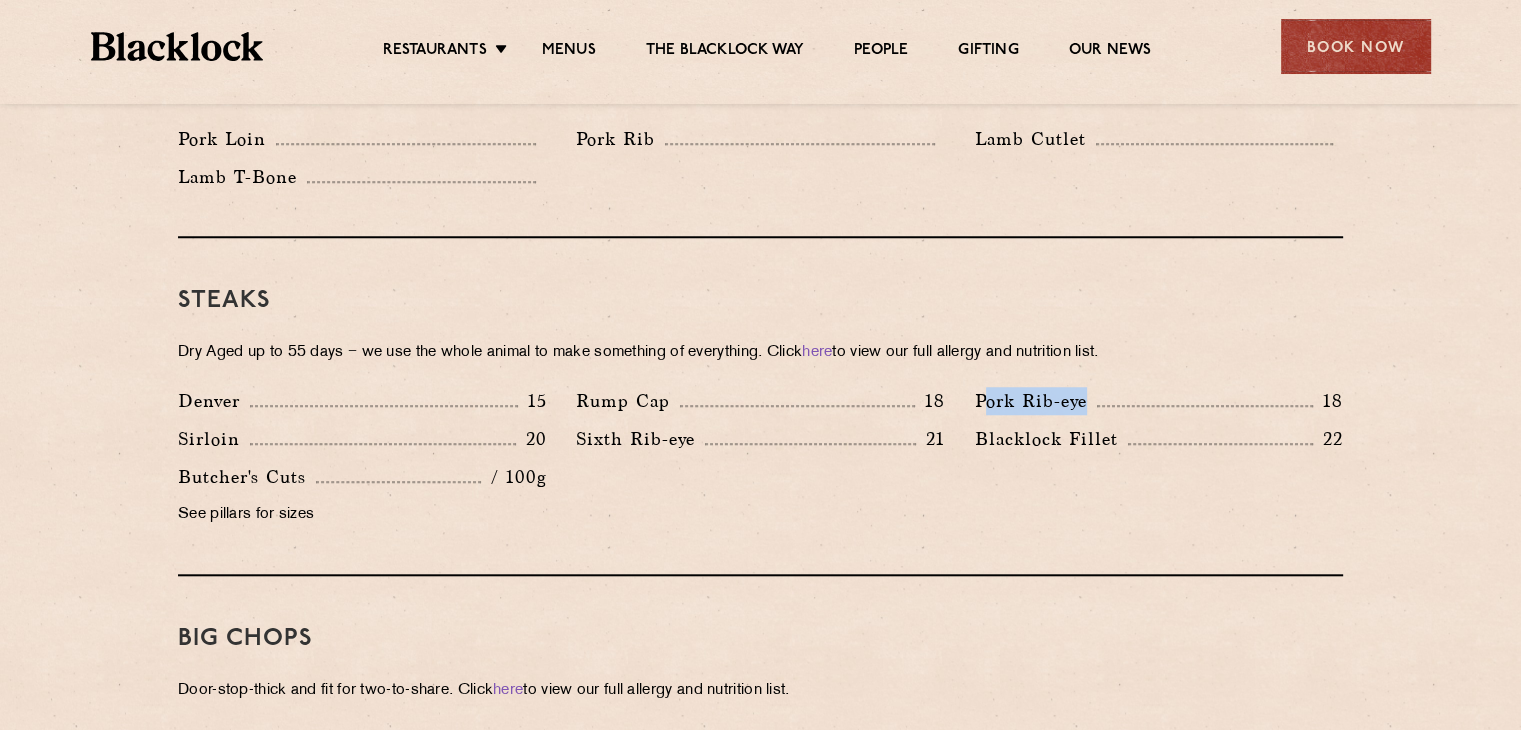 drag, startPoint x: 980, startPoint y: 403, endPoint x: 1040, endPoint y: 409, distance: 60.299255 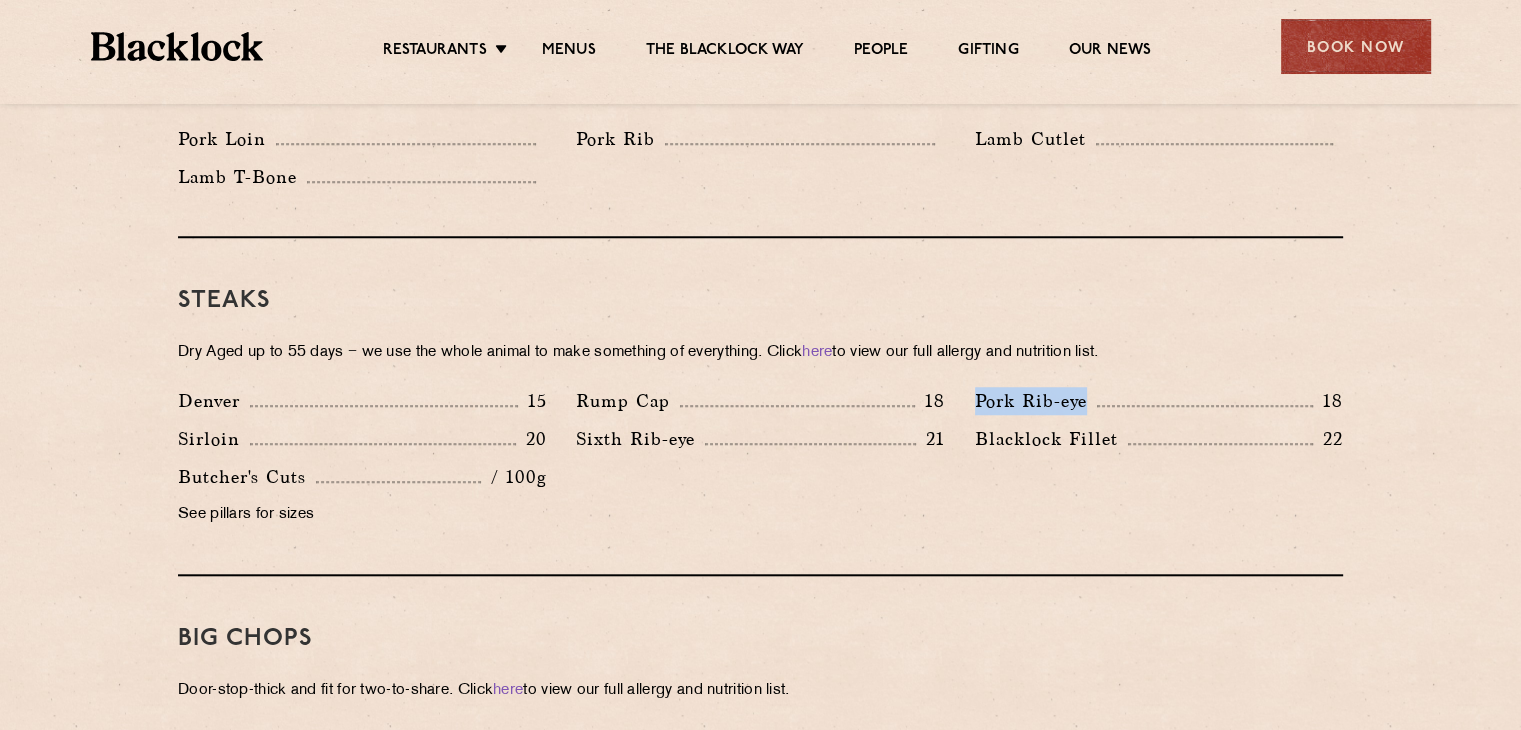 drag, startPoint x: 974, startPoint y: 399, endPoint x: 1084, endPoint y: 399, distance: 110 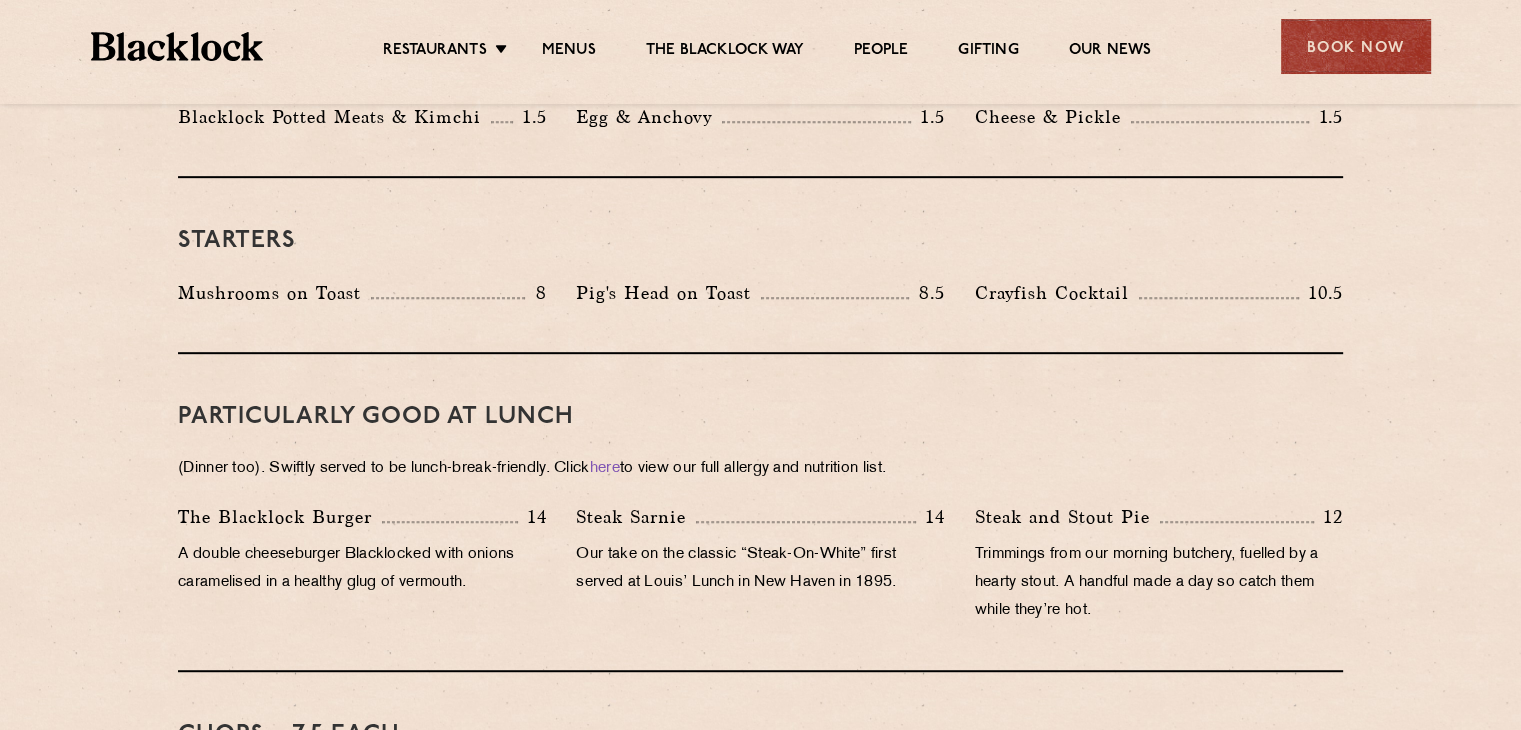 scroll, scrollTop: 900, scrollLeft: 0, axis: vertical 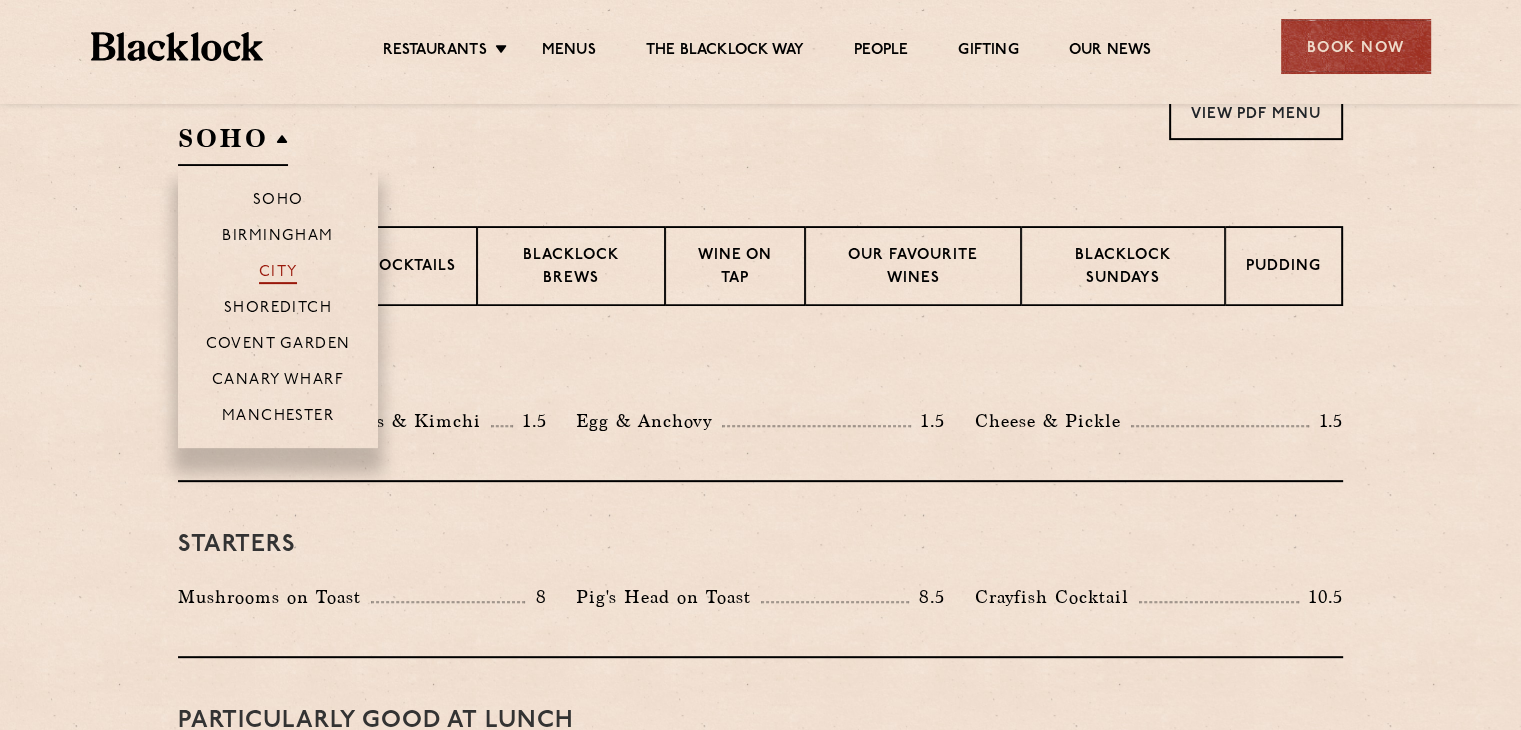 click on "City" at bounding box center (278, 274) 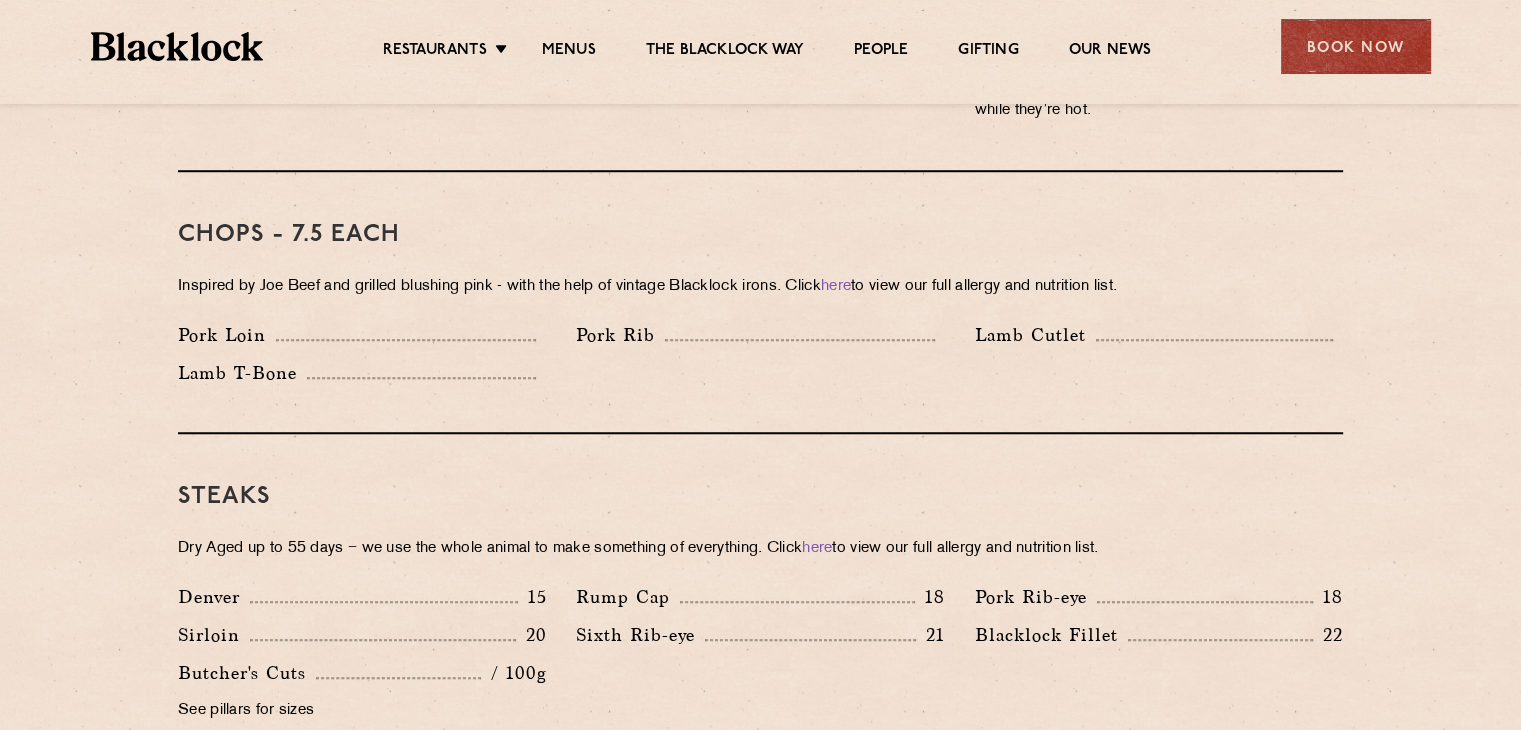 scroll, scrollTop: 1600, scrollLeft: 0, axis: vertical 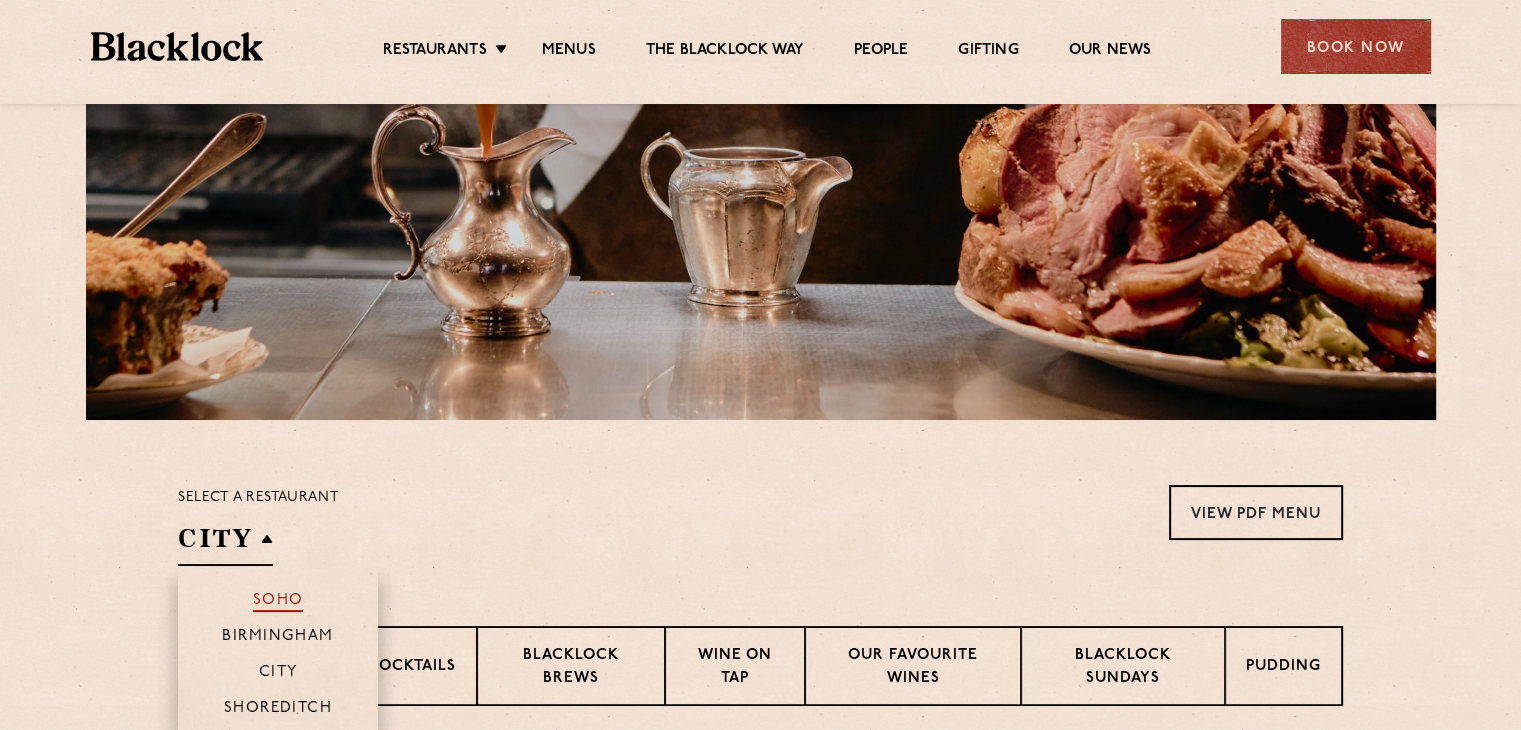 drag, startPoint x: 270, startPoint y: 602, endPoint x: 279, endPoint y: 597, distance: 10.29563 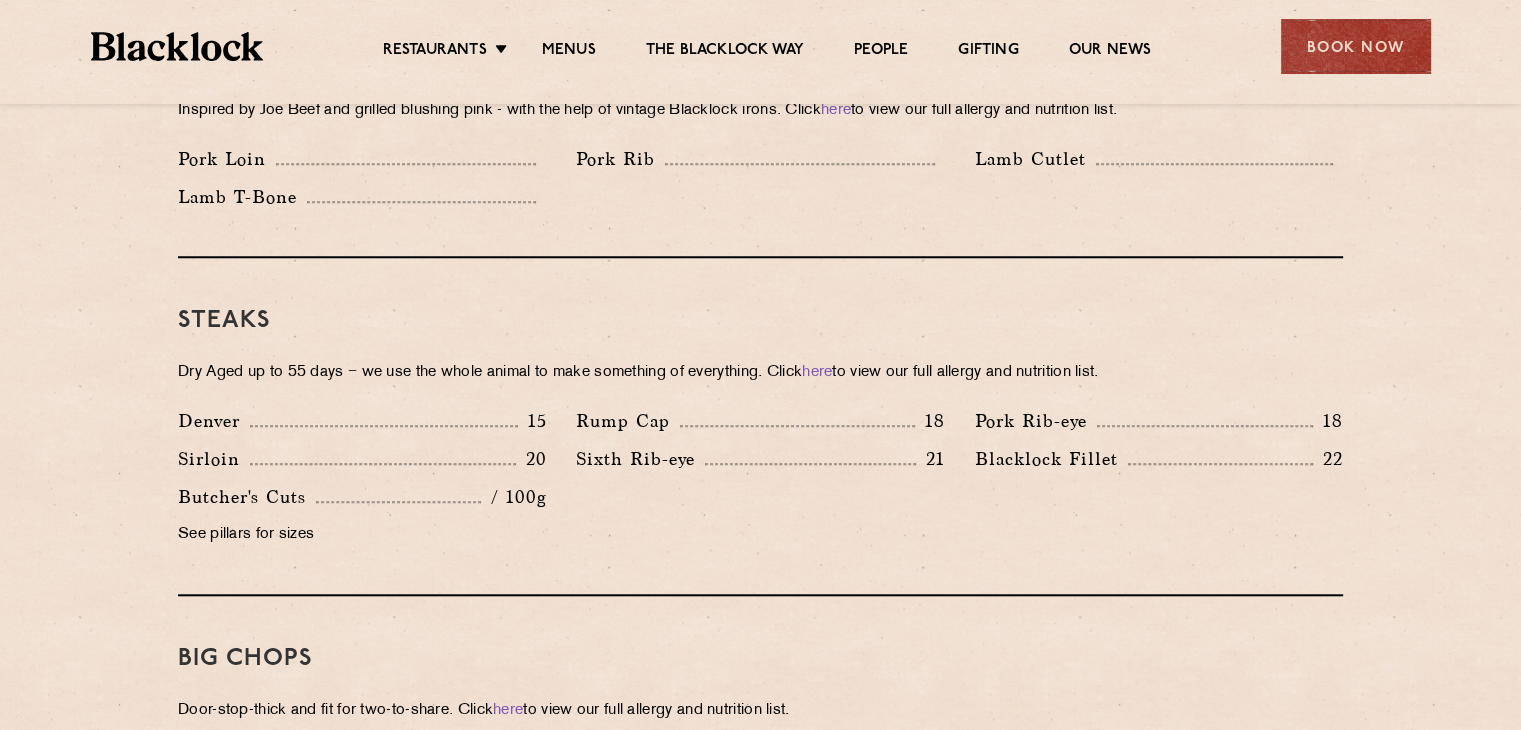 scroll, scrollTop: 1800, scrollLeft: 0, axis: vertical 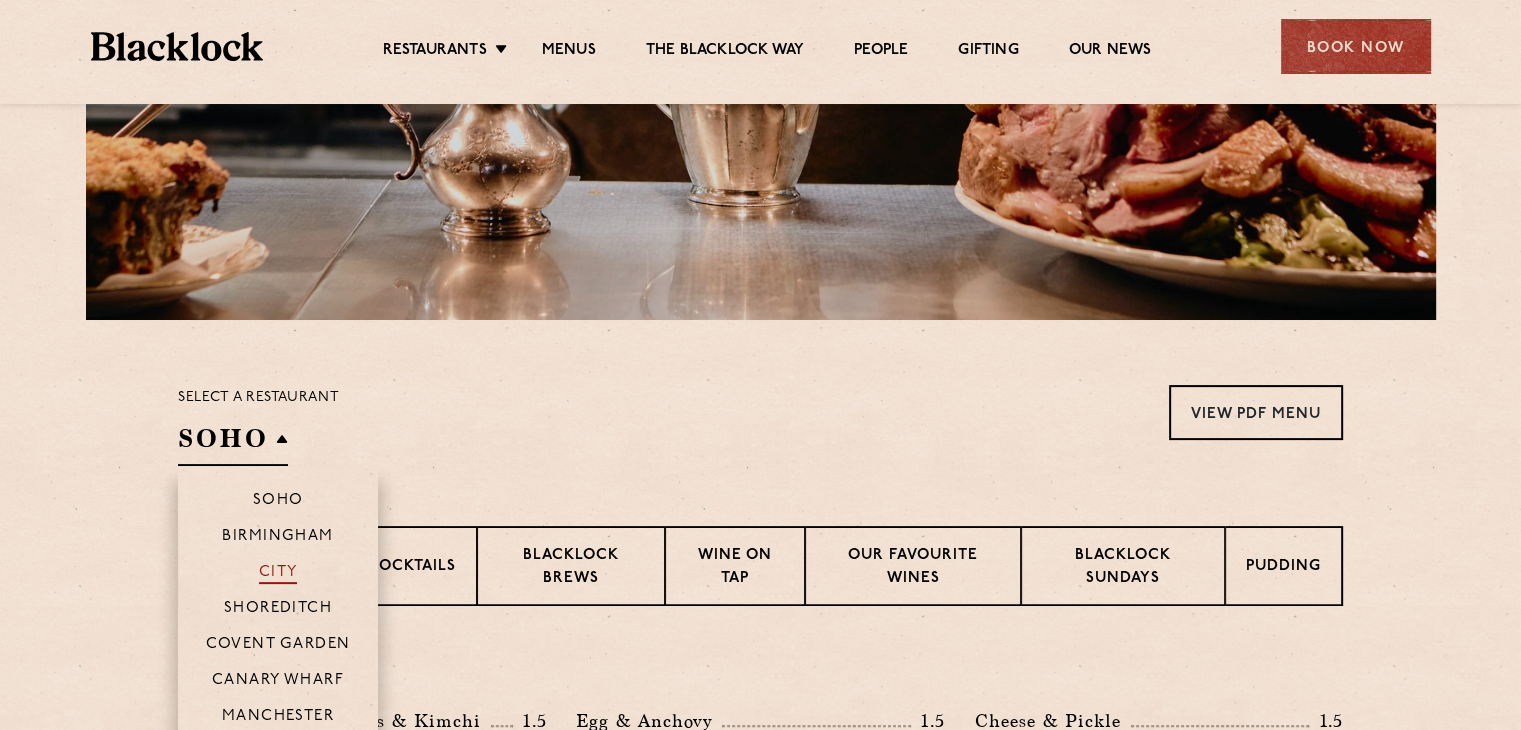 click on "City" at bounding box center (278, 574) 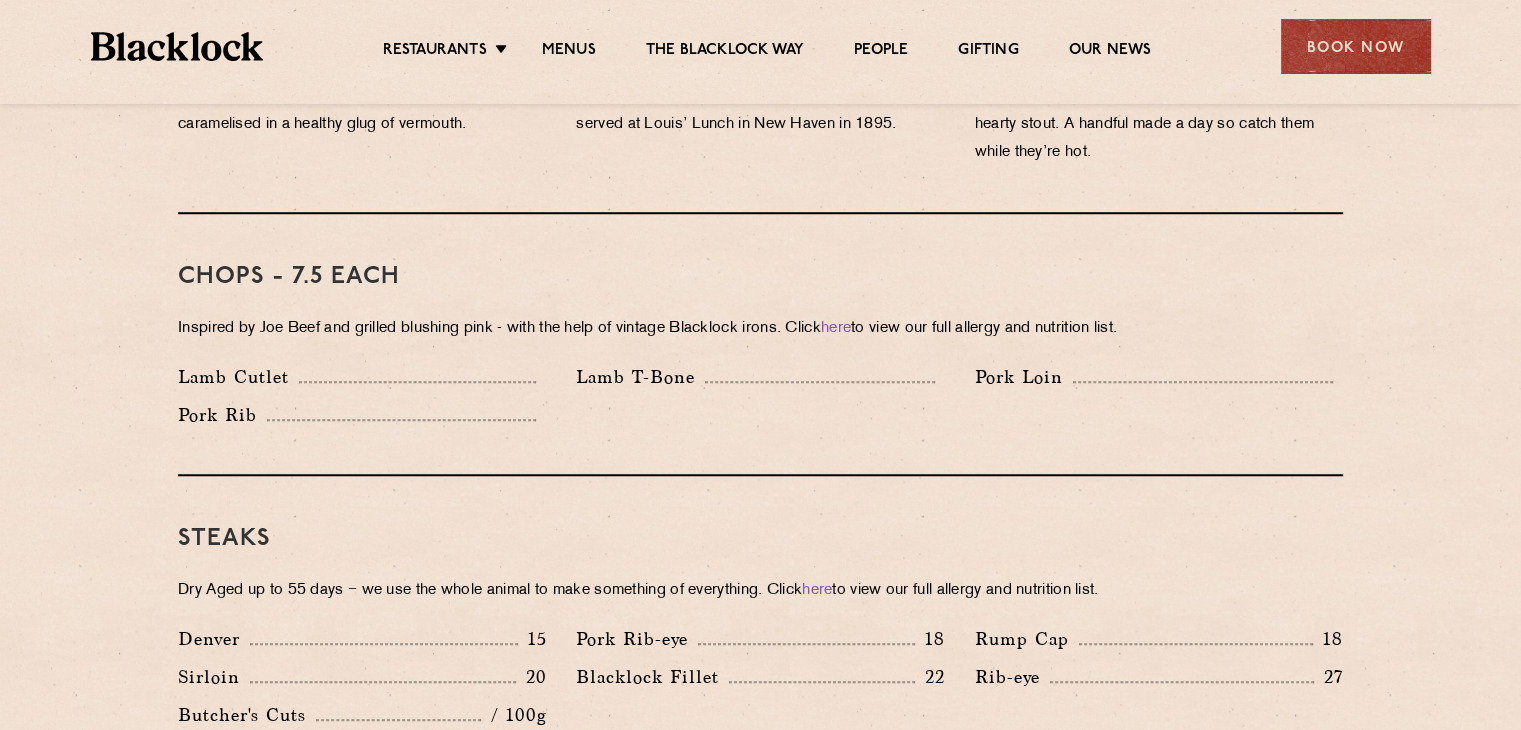 scroll, scrollTop: 1700, scrollLeft: 0, axis: vertical 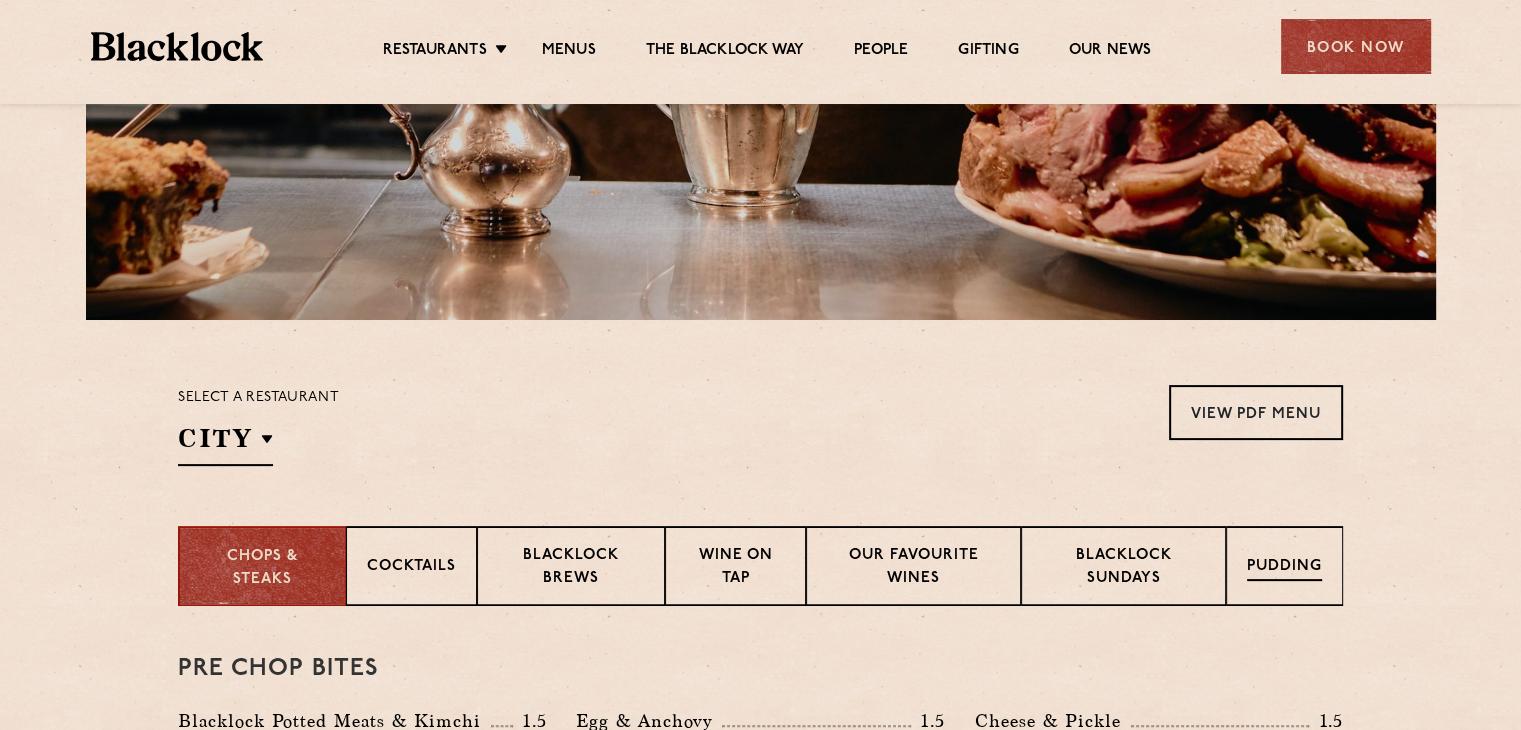 click on "Pudding" at bounding box center (1284, 568) 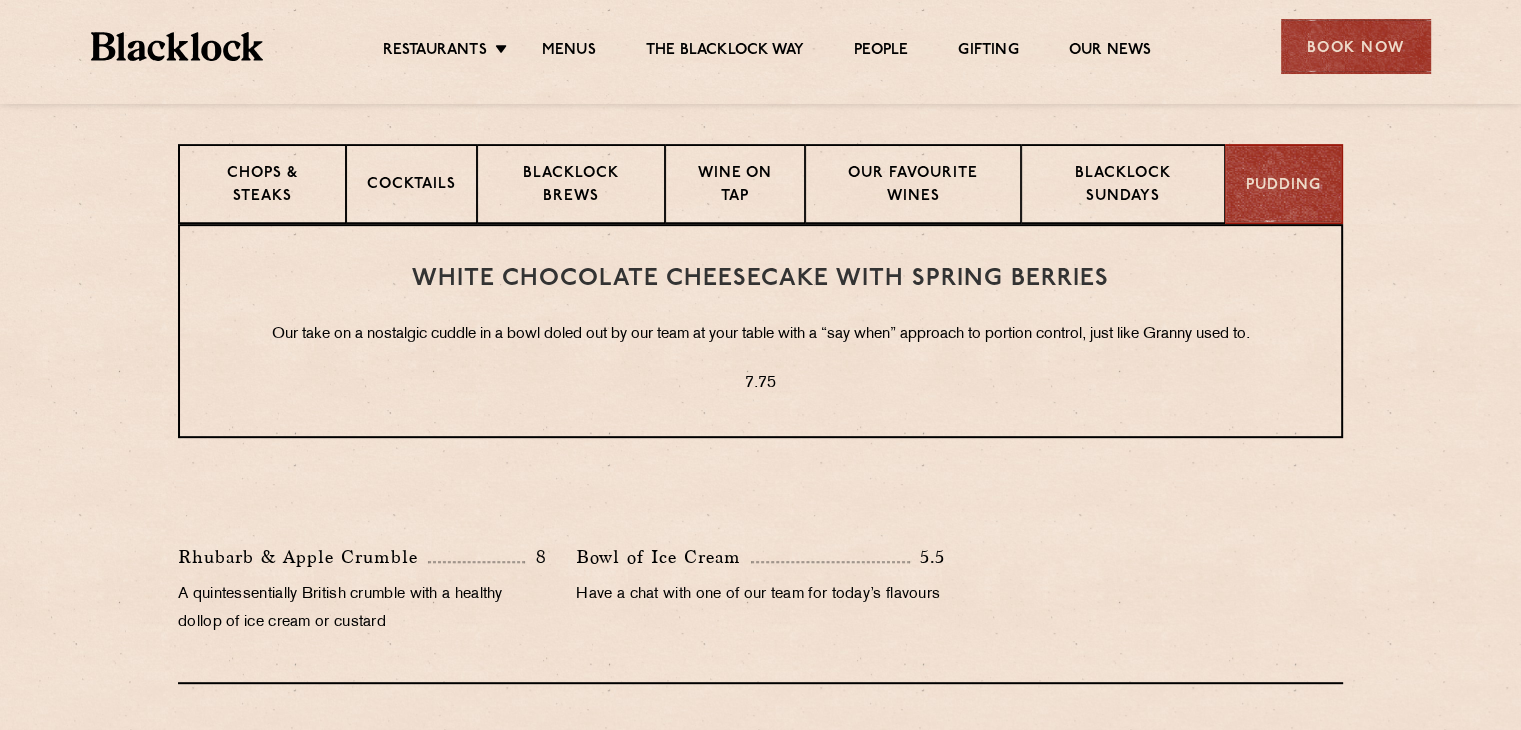 scroll, scrollTop: 900, scrollLeft: 0, axis: vertical 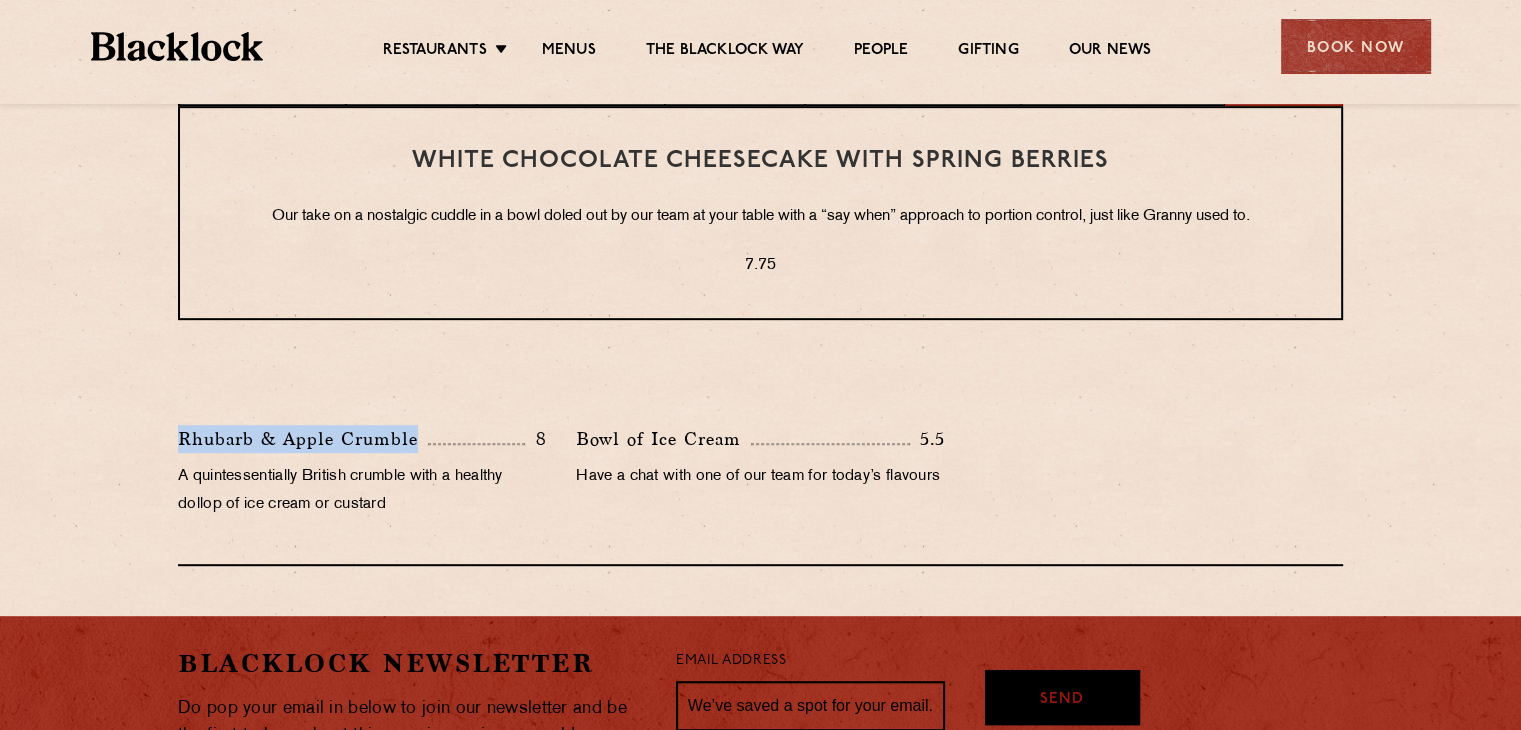 drag, startPoint x: 175, startPoint y: 437, endPoint x: 435, endPoint y: 443, distance: 260.0692 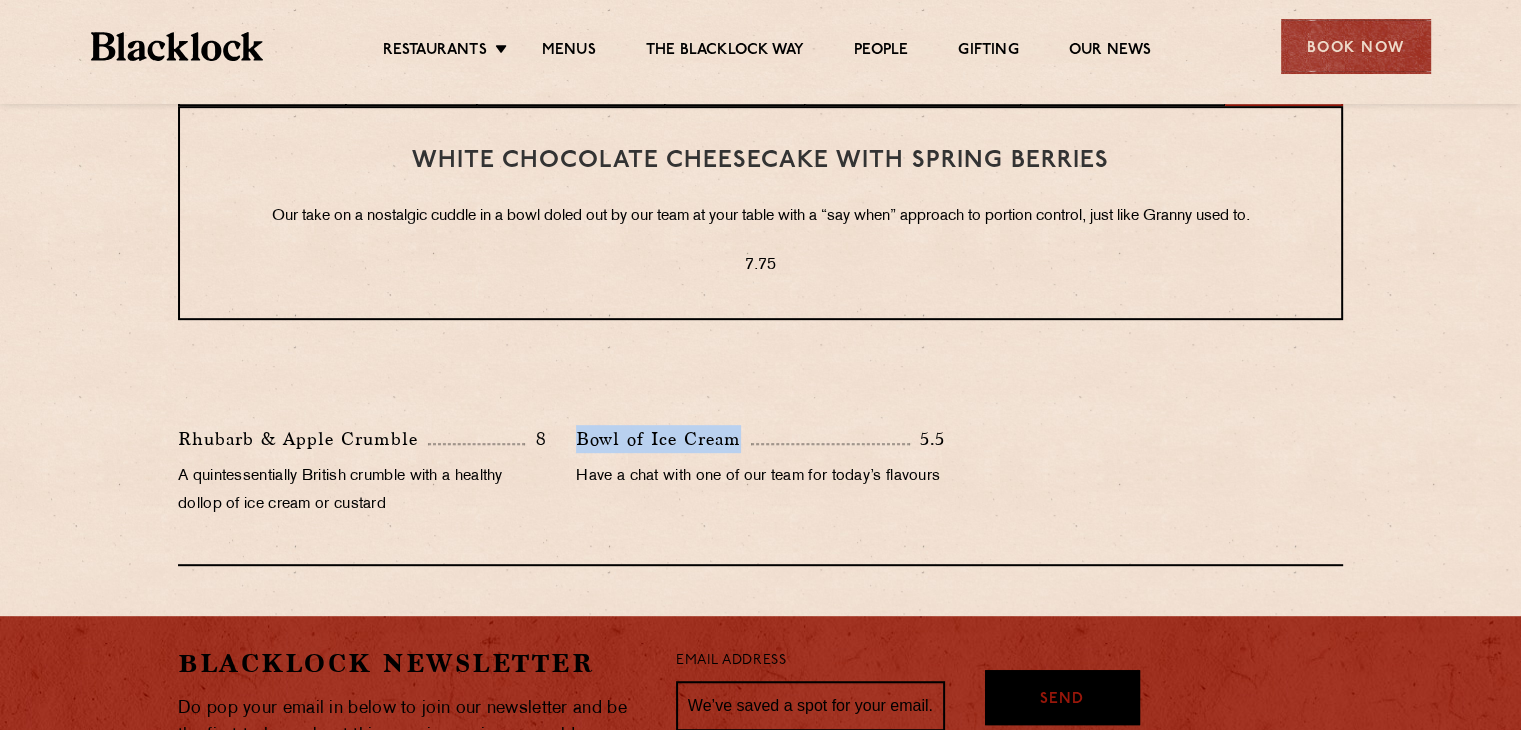 drag, startPoint x: 580, startPoint y: 441, endPoint x: 736, endPoint y: 440, distance: 156.0032 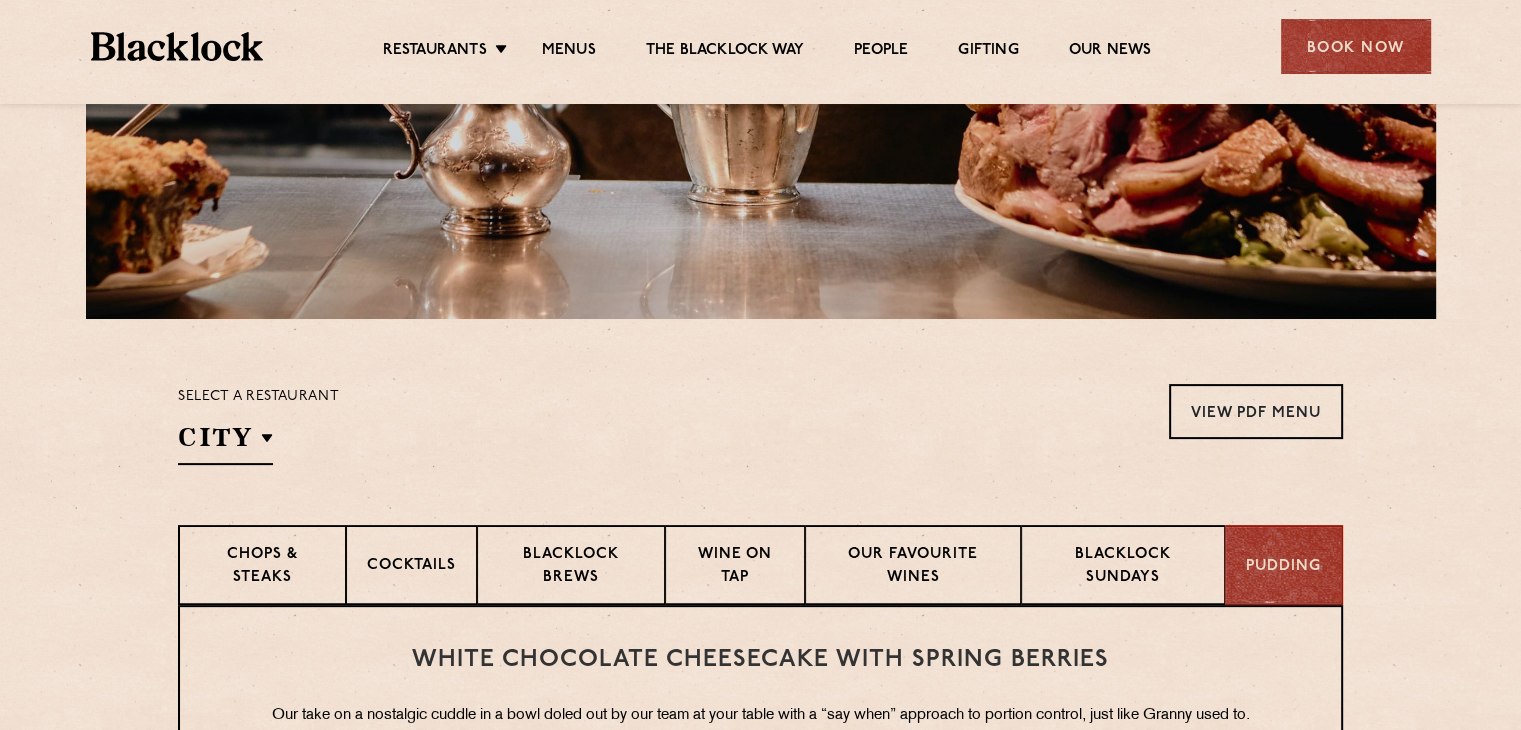 scroll, scrollTop: 400, scrollLeft: 0, axis: vertical 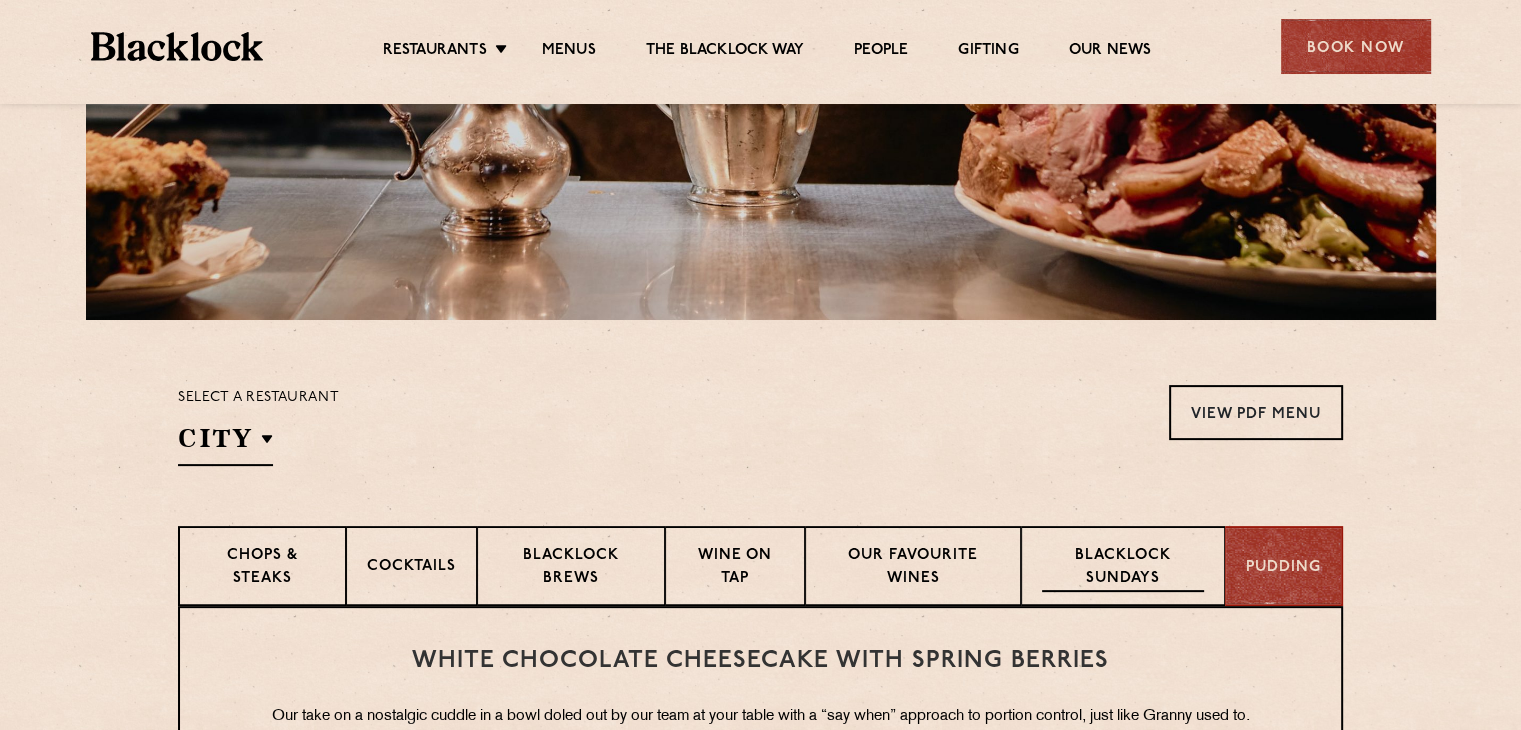 click on "Blacklock Sundays" at bounding box center [1123, 568] 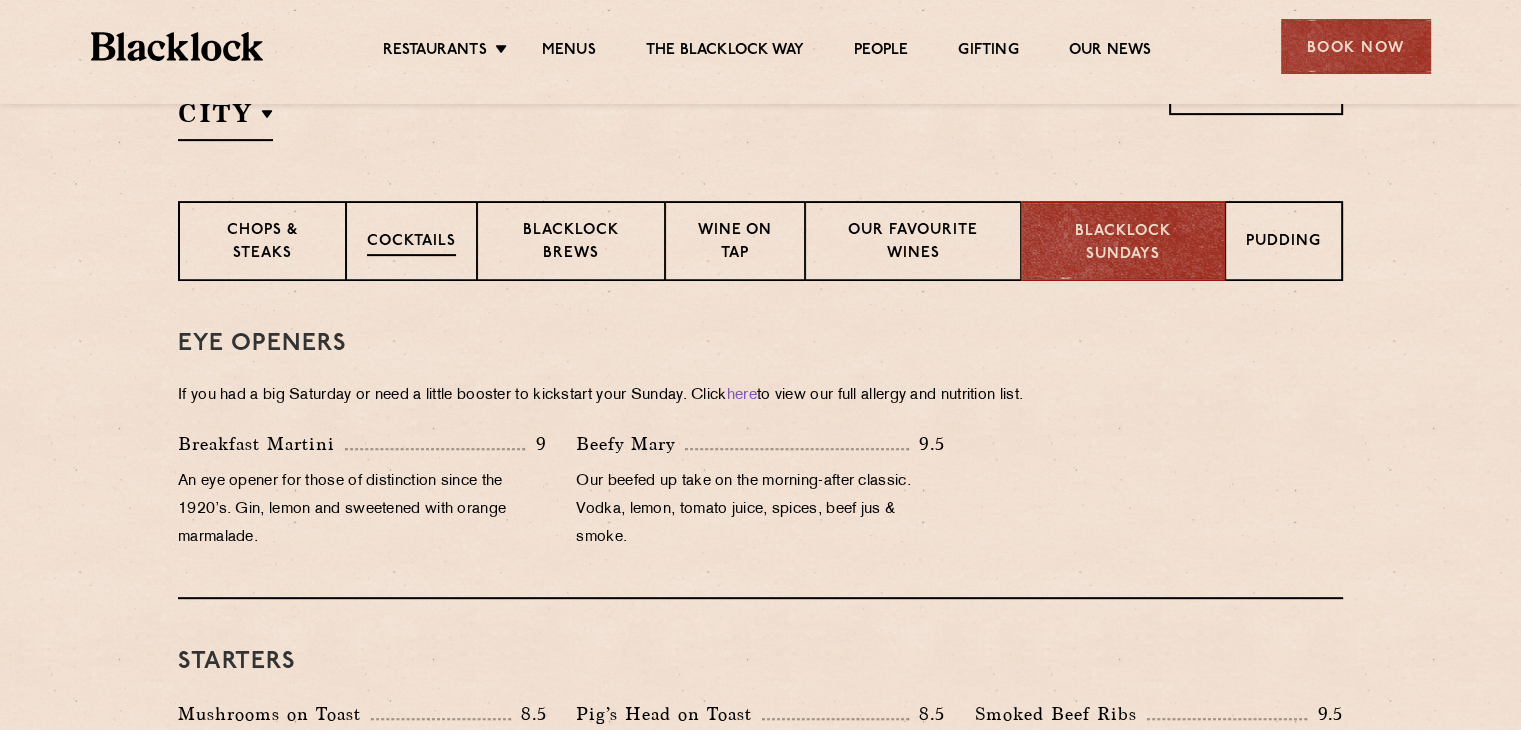 scroll, scrollTop: 1000, scrollLeft: 0, axis: vertical 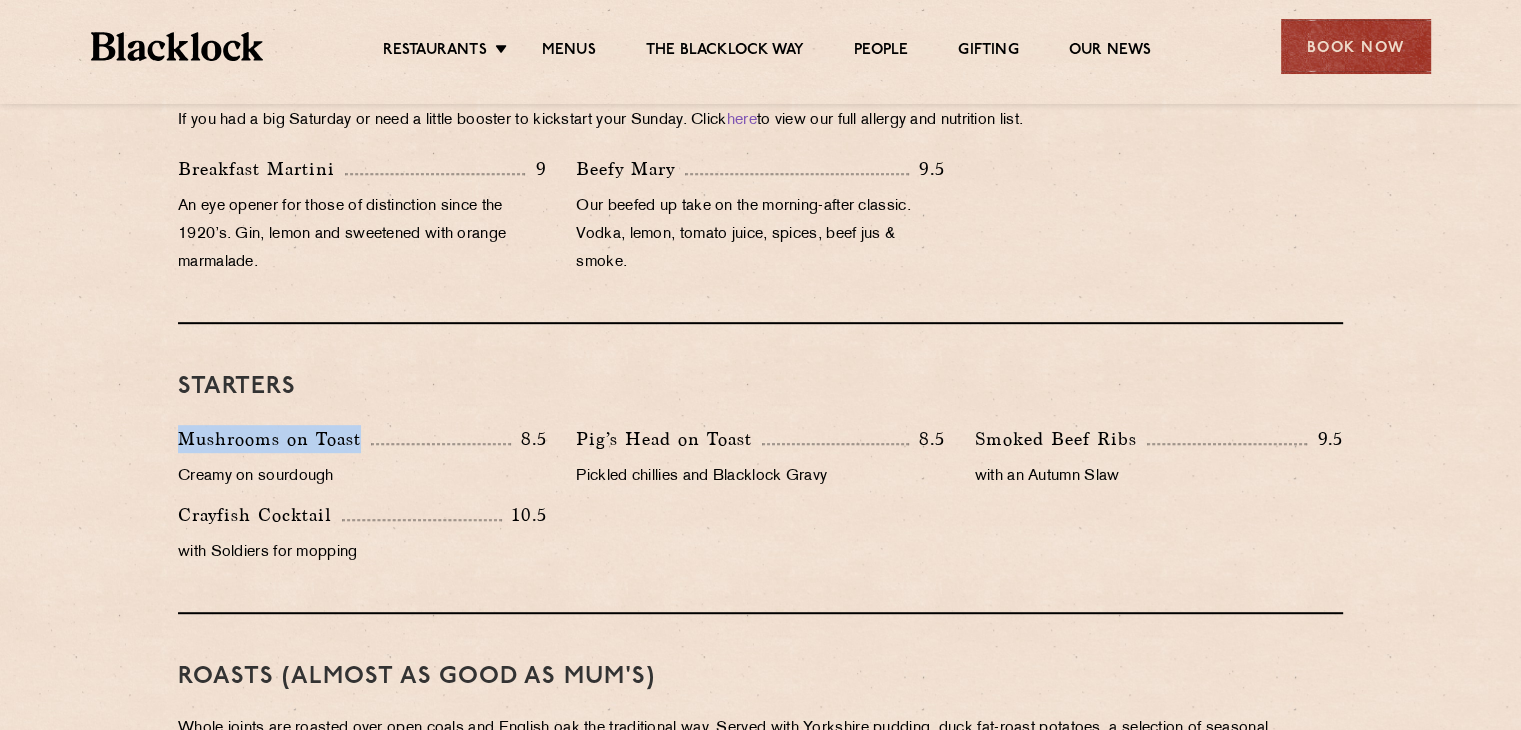 drag, startPoint x: 169, startPoint y: 435, endPoint x: 361, endPoint y: 442, distance: 192.12756 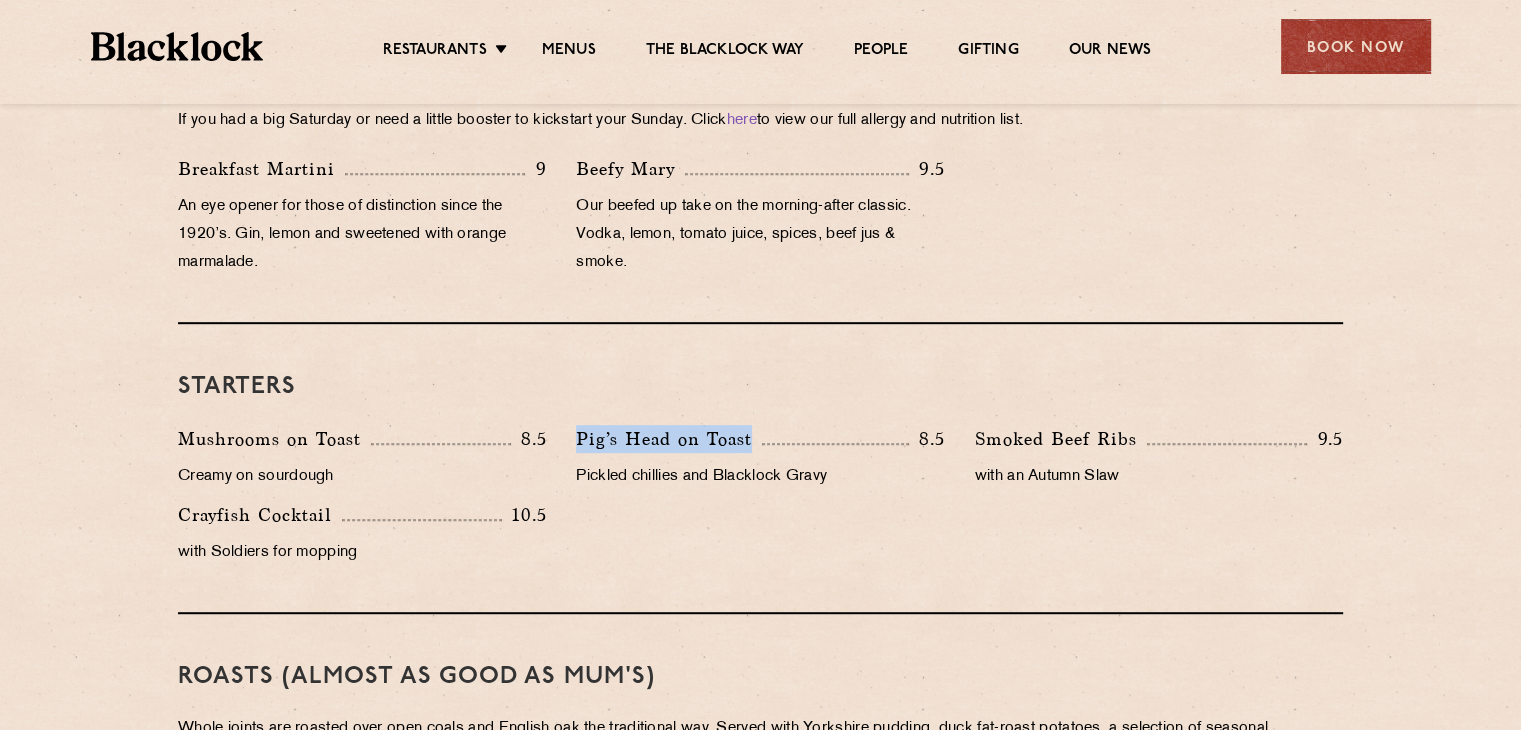 drag, startPoint x: 663, startPoint y: 435, endPoint x: 767, endPoint y: 439, distance: 104.0769 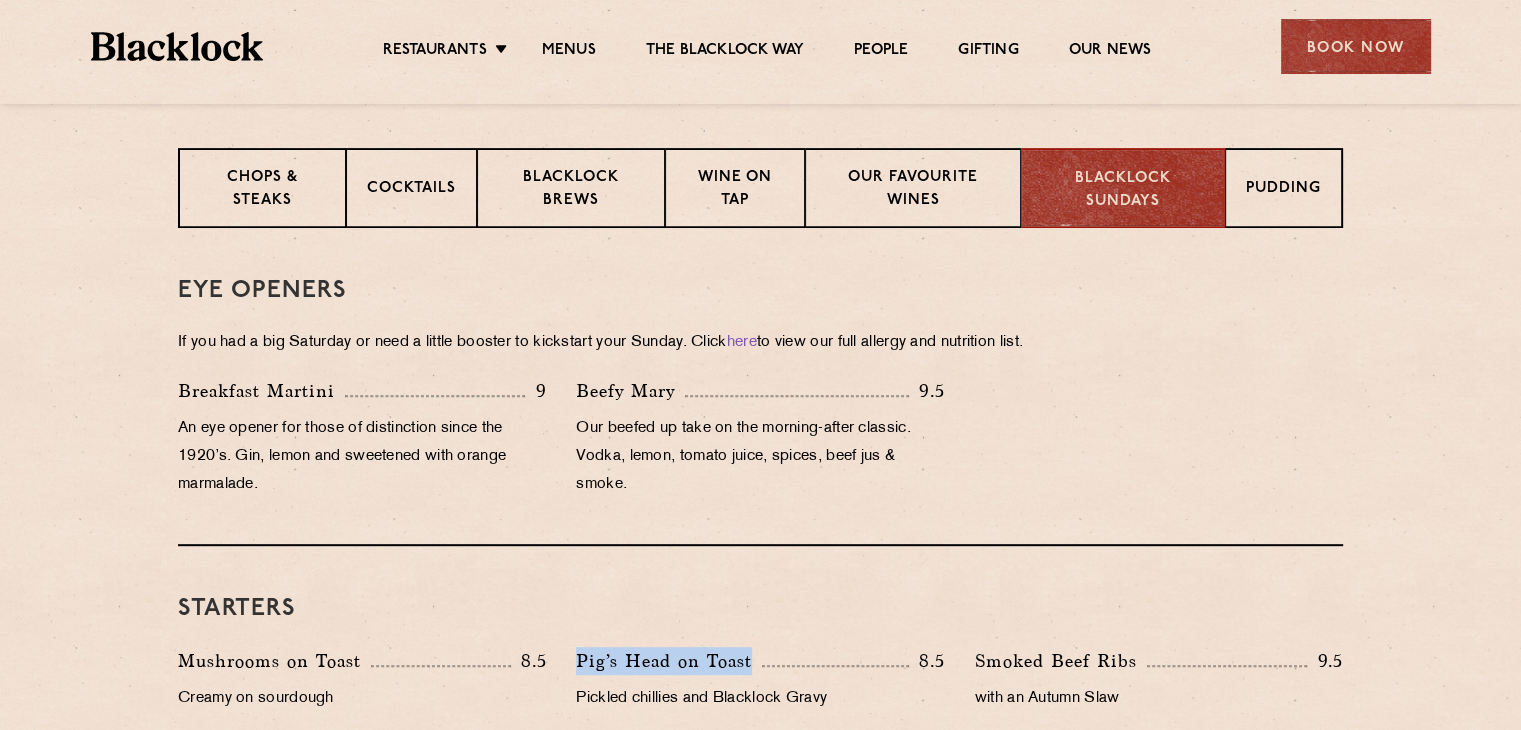 scroll, scrollTop: 800, scrollLeft: 0, axis: vertical 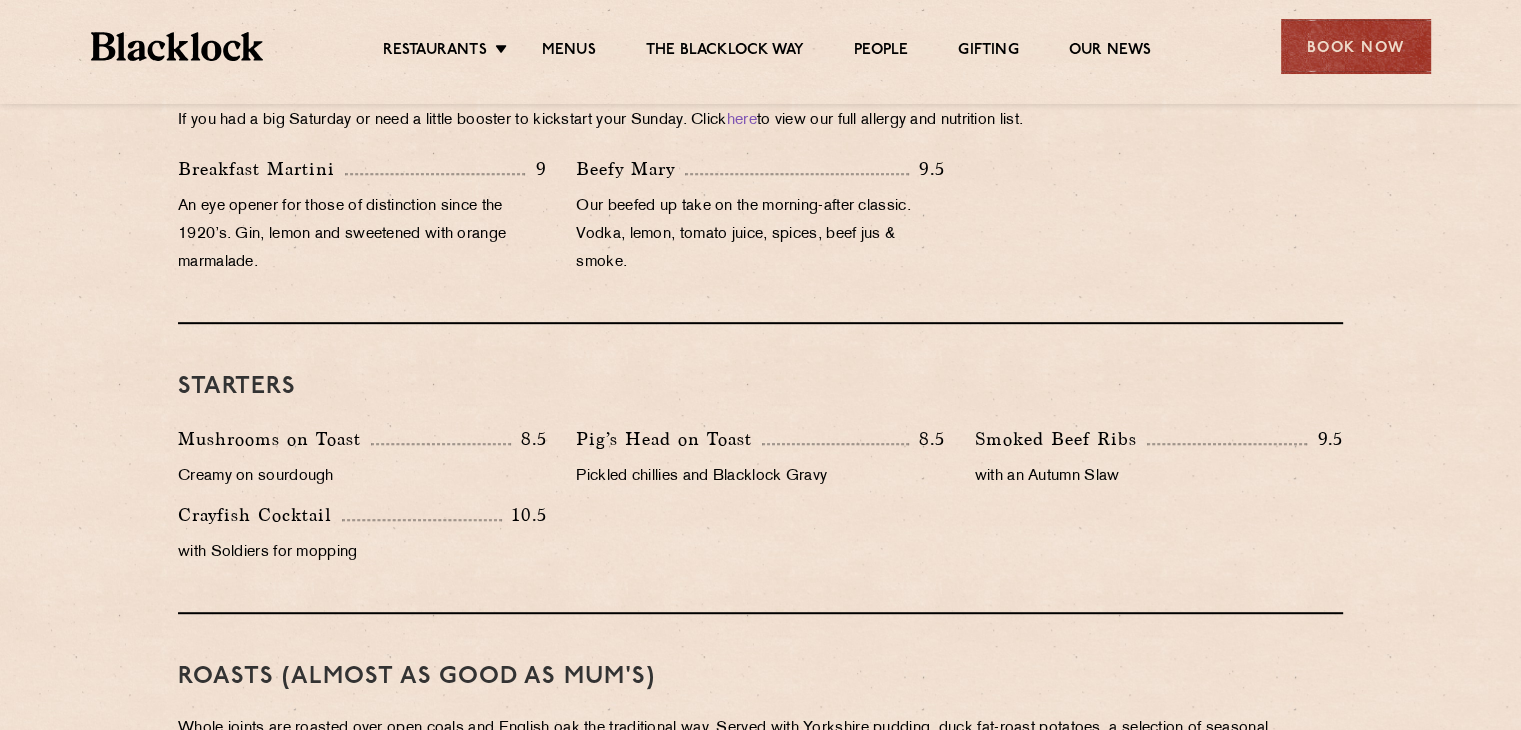 click on "Mushrooms on Toast
8.5
Creamy on sourdough
Pig’s Head on Toast
8.5
Pickled chillies and Blacklock Gravy
Smoked Beef Ribs
9.5" at bounding box center [760, 501] 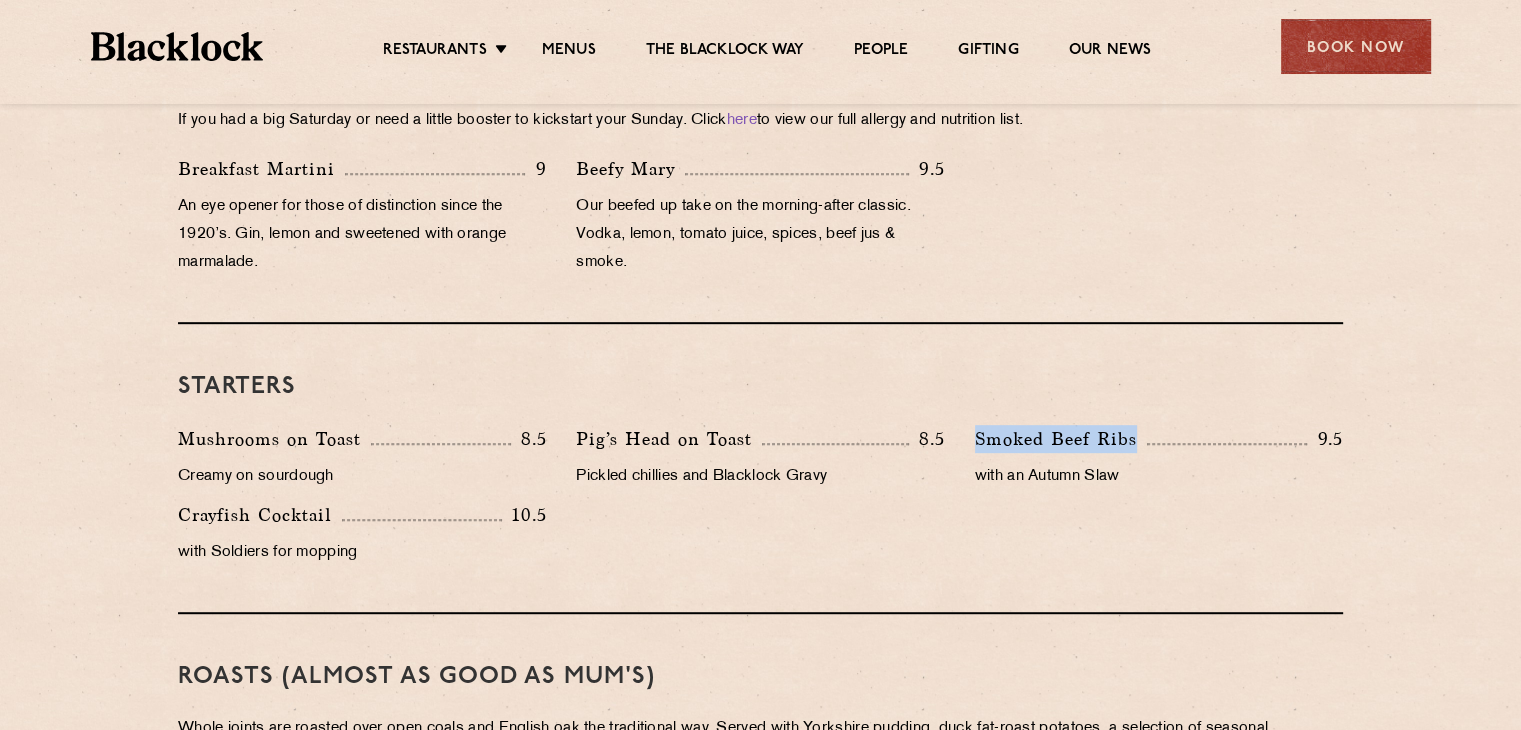 drag, startPoint x: 976, startPoint y: 433, endPoint x: 1139, endPoint y: 443, distance: 163.30646 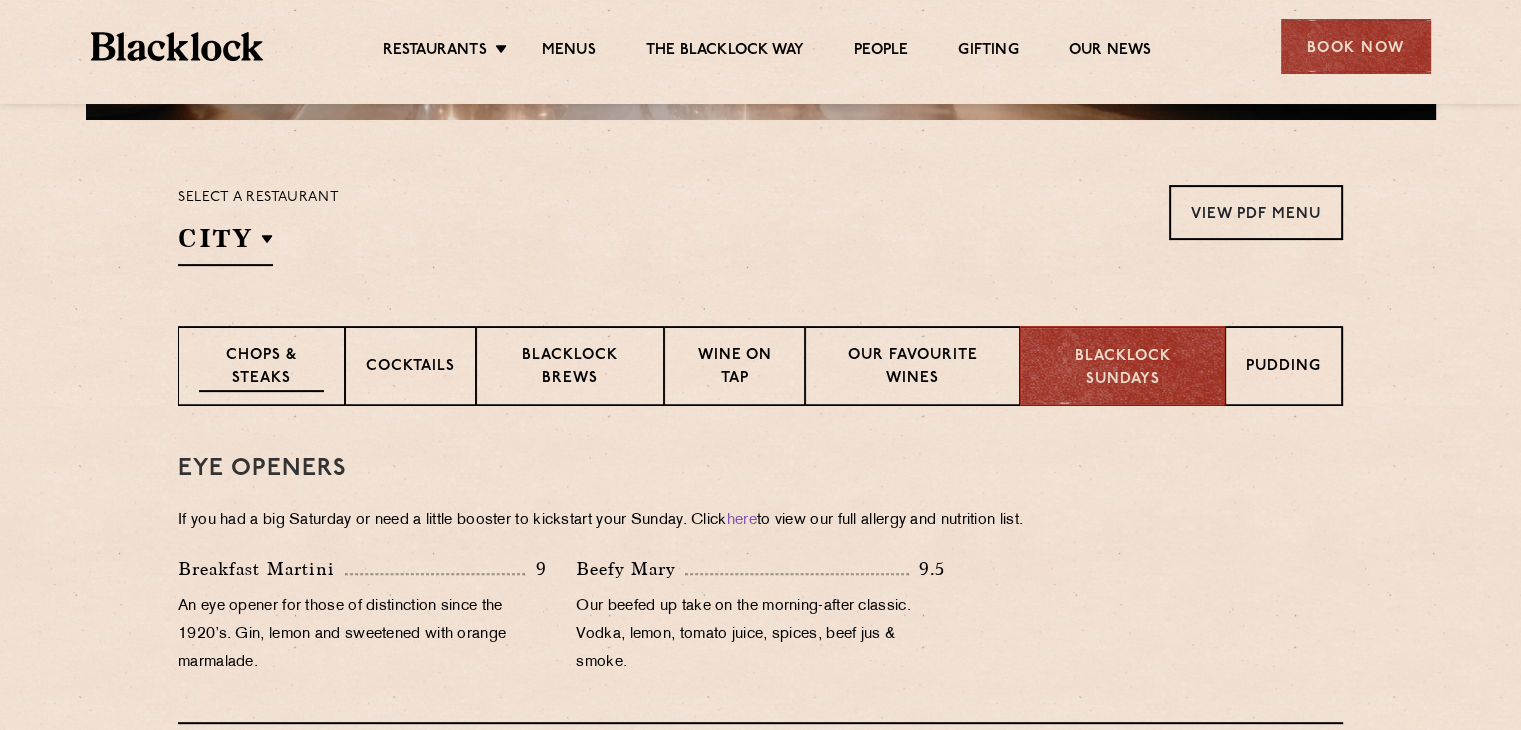 click on "Chops & Steaks" at bounding box center (261, 368) 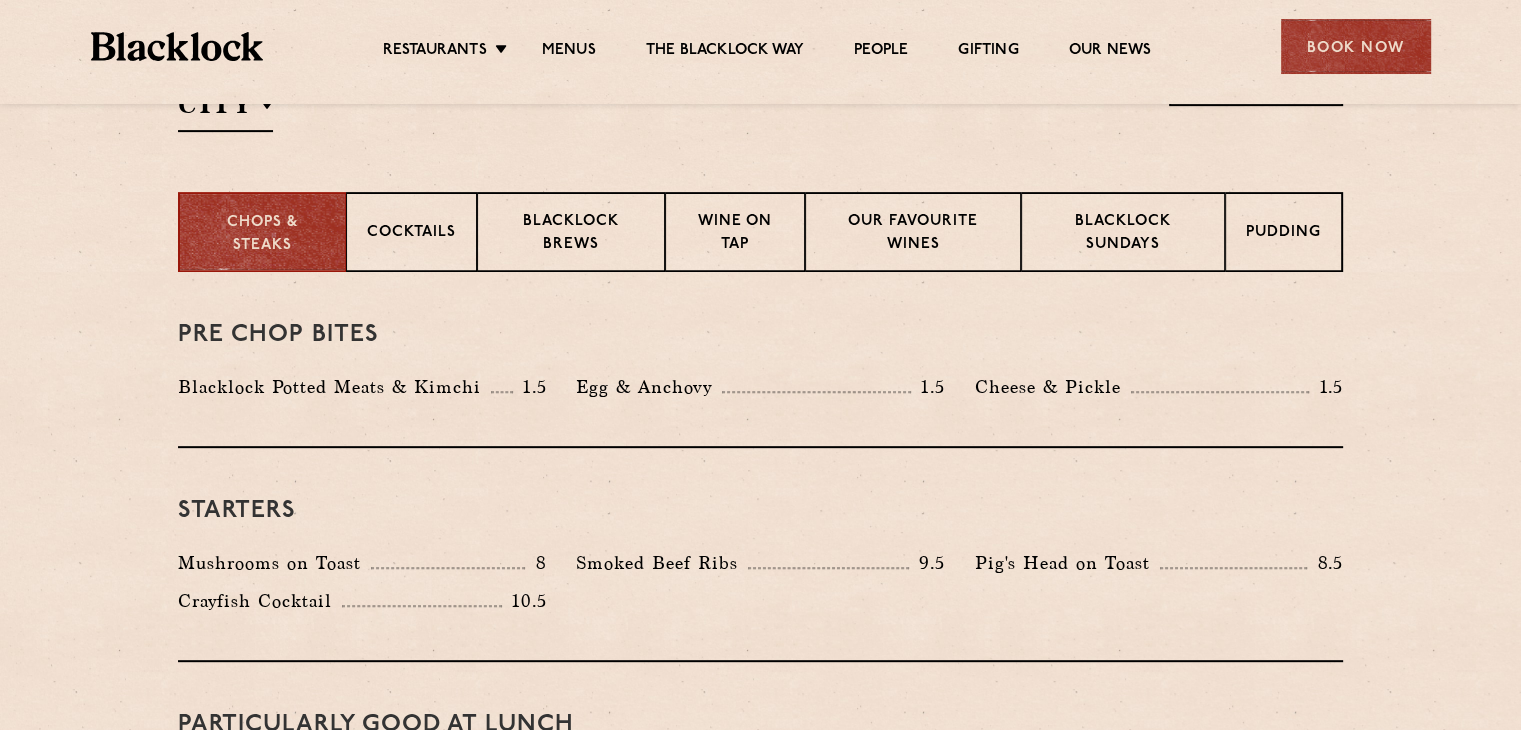 scroll, scrollTop: 700, scrollLeft: 0, axis: vertical 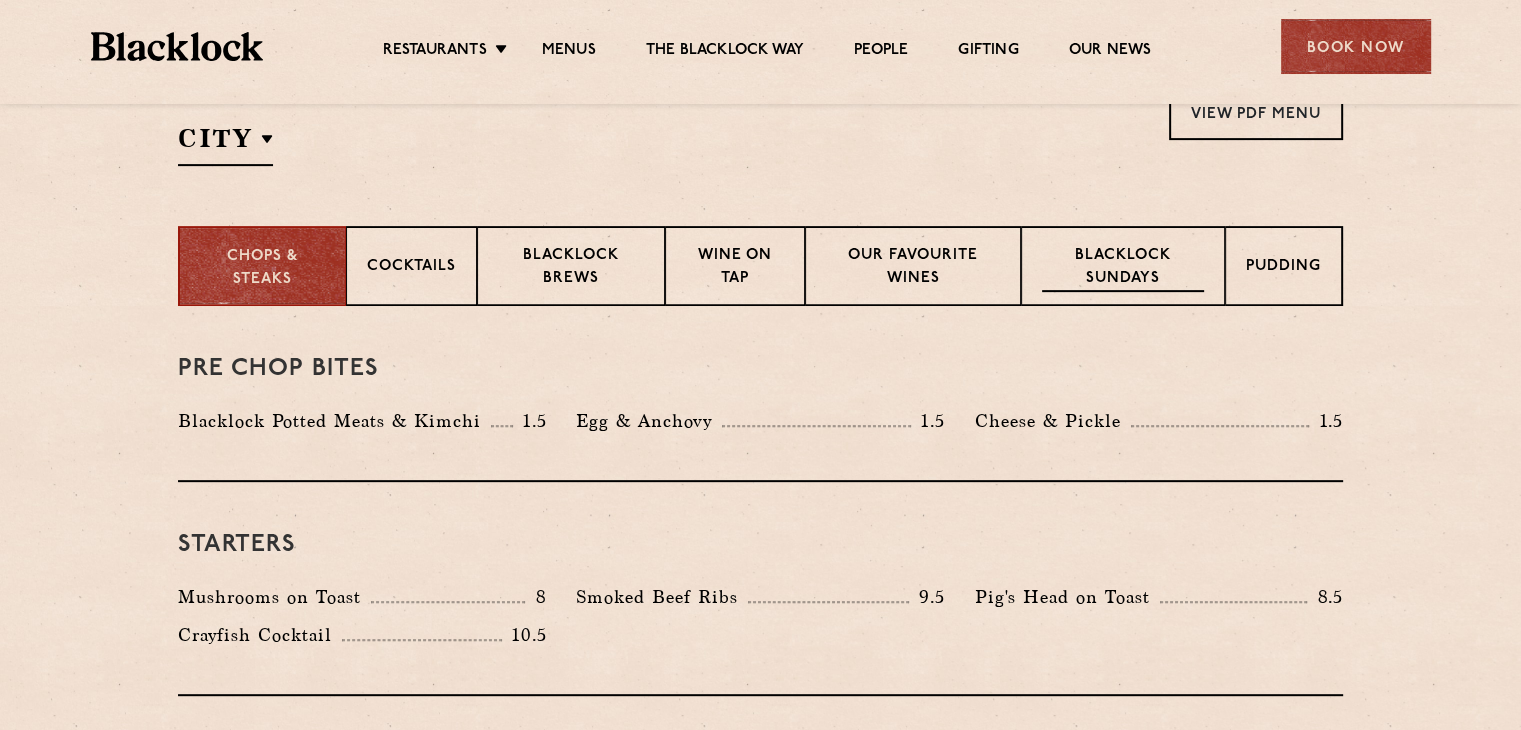 click on "Blacklock Sundays" at bounding box center (1123, 268) 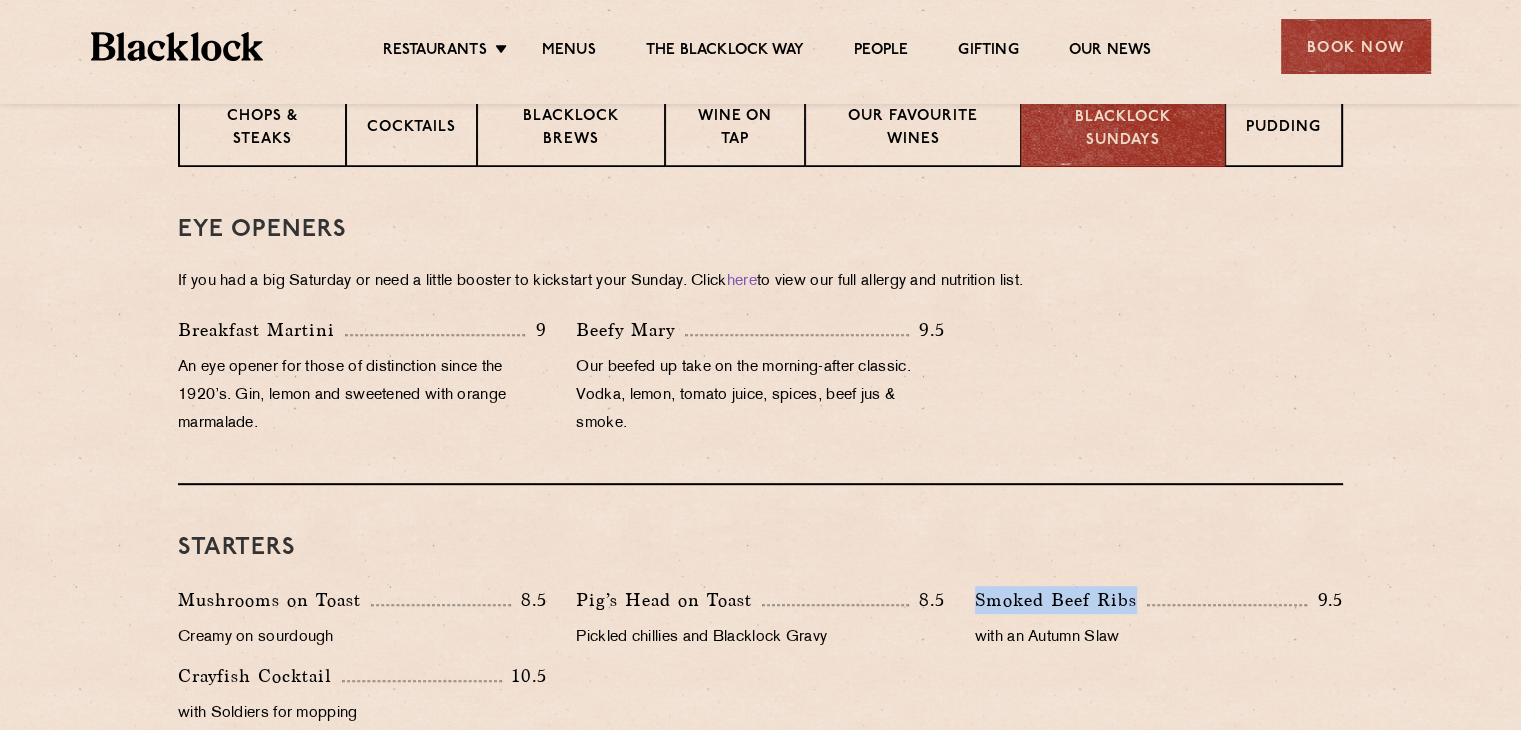 scroll, scrollTop: 1100, scrollLeft: 0, axis: vertical 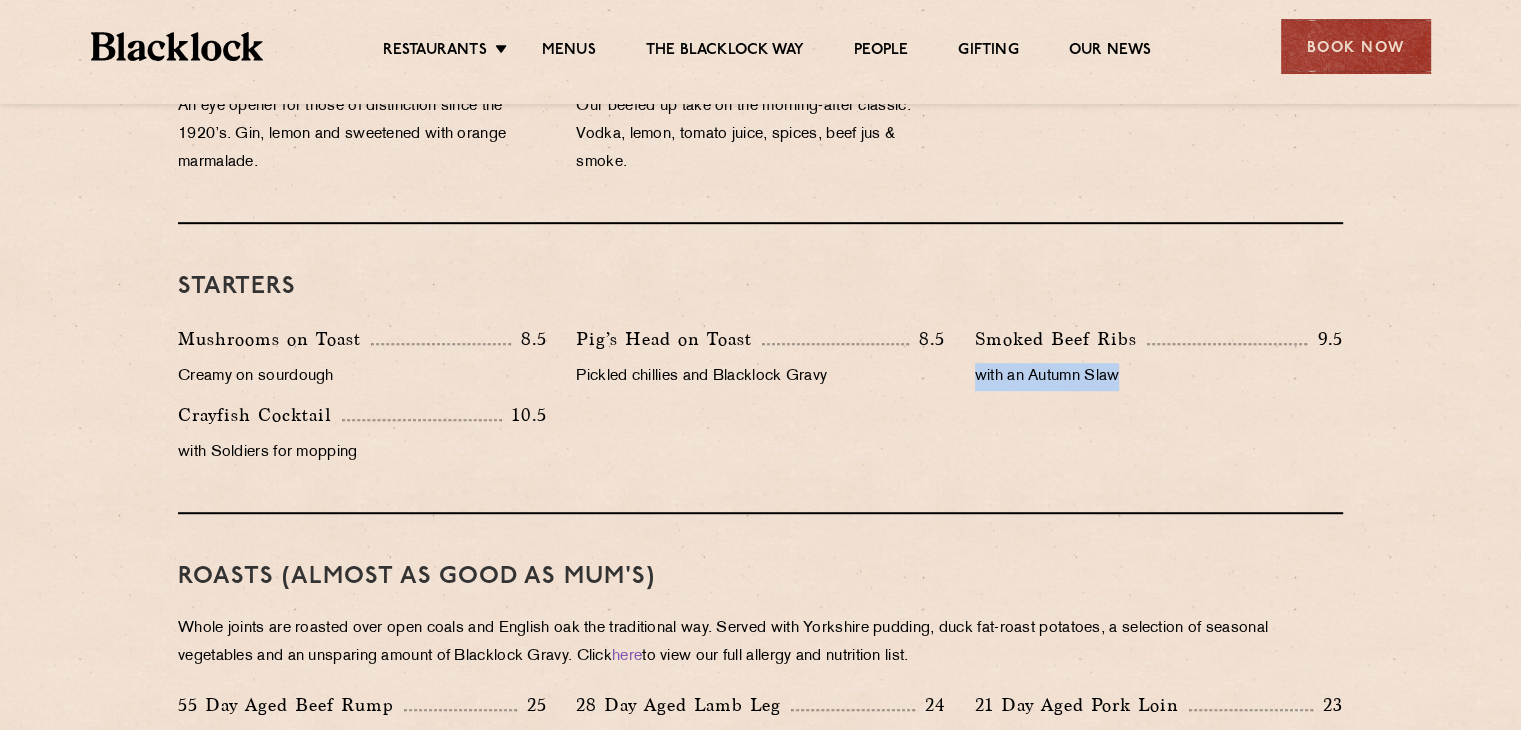 drag, startPoint x: 998, startPoint y: 378, endPoint x: 1138, endPoint y: 384, distance: 140.12851 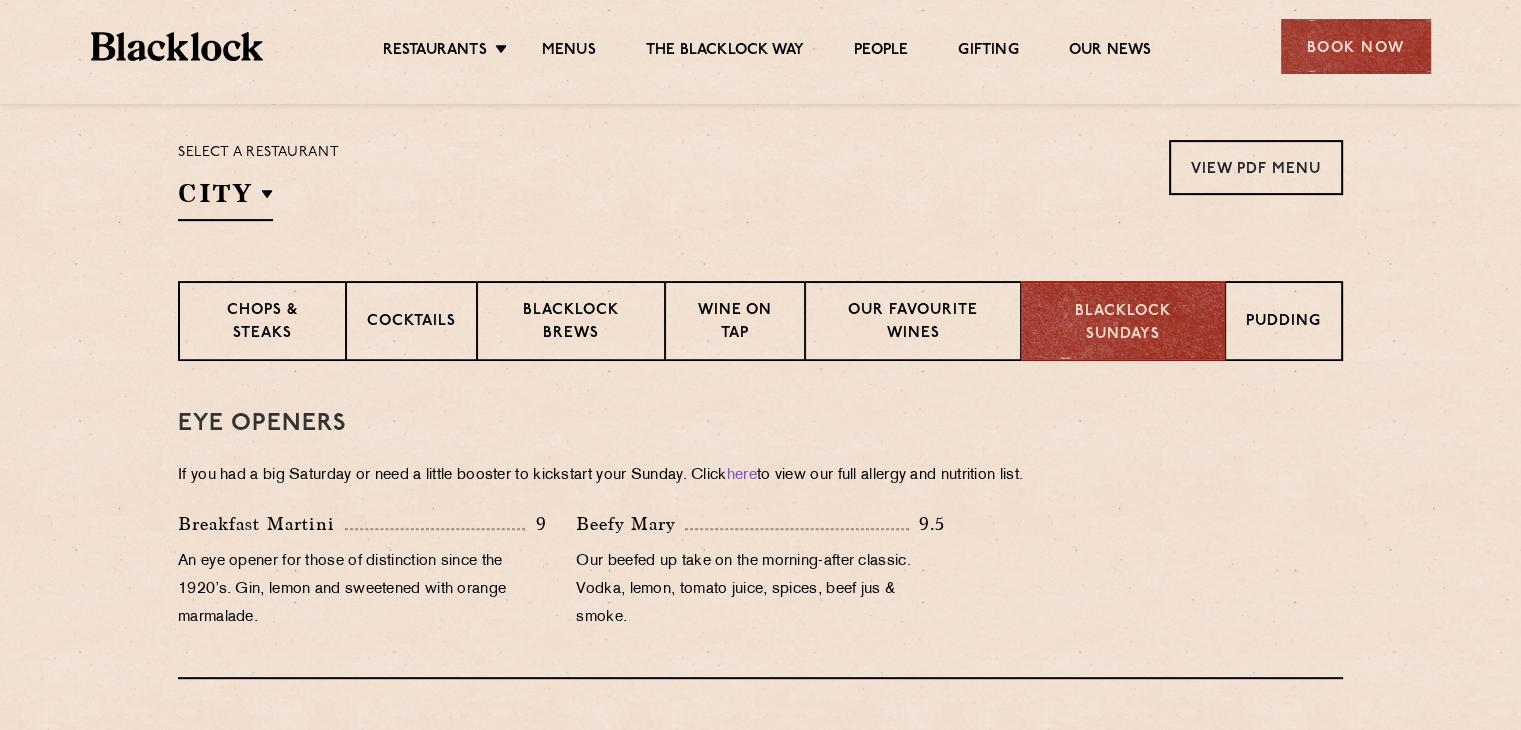 scroll, scrollTop: 500, scrollLeft: 0, axis: vertical 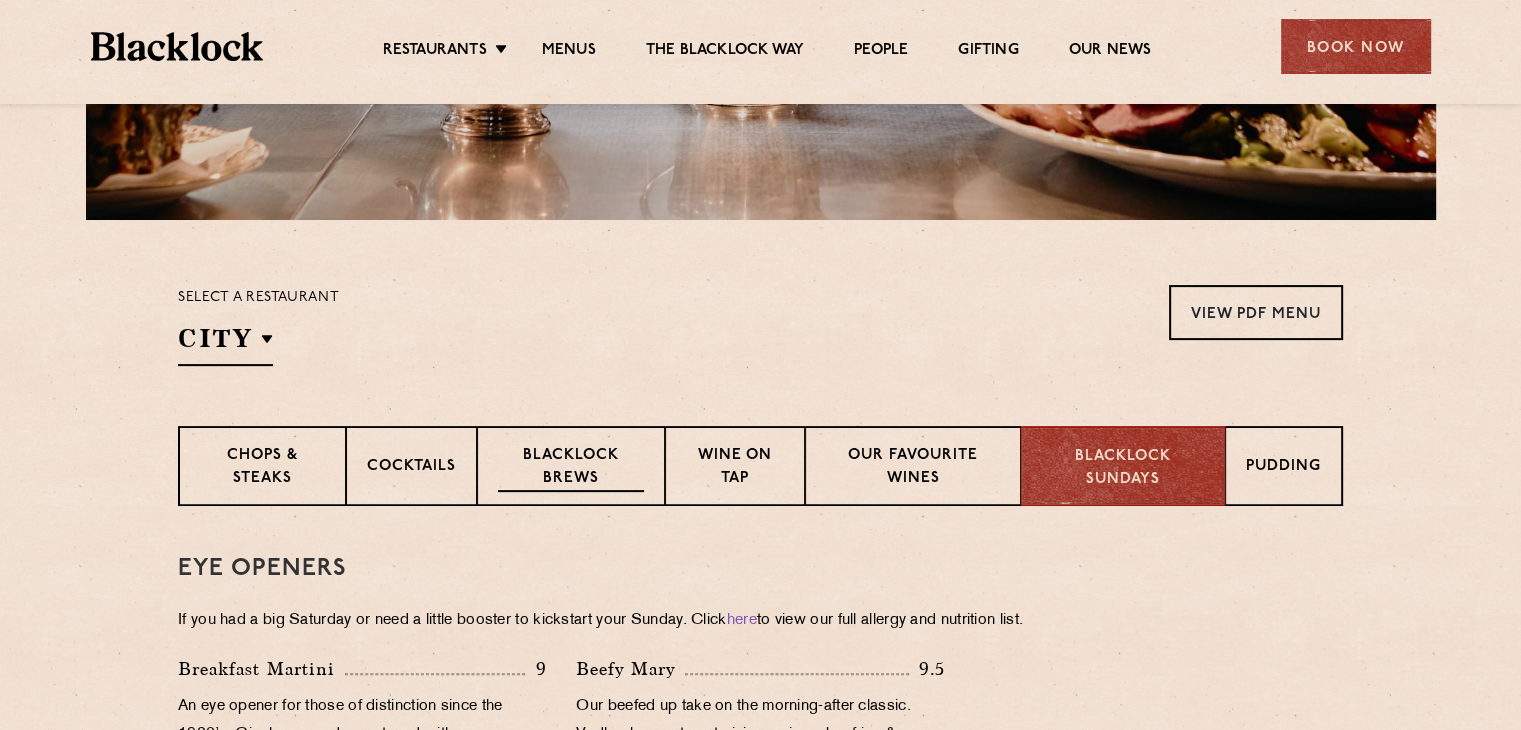 click on "Blacklock Brews" at bounding box center (571, 468) 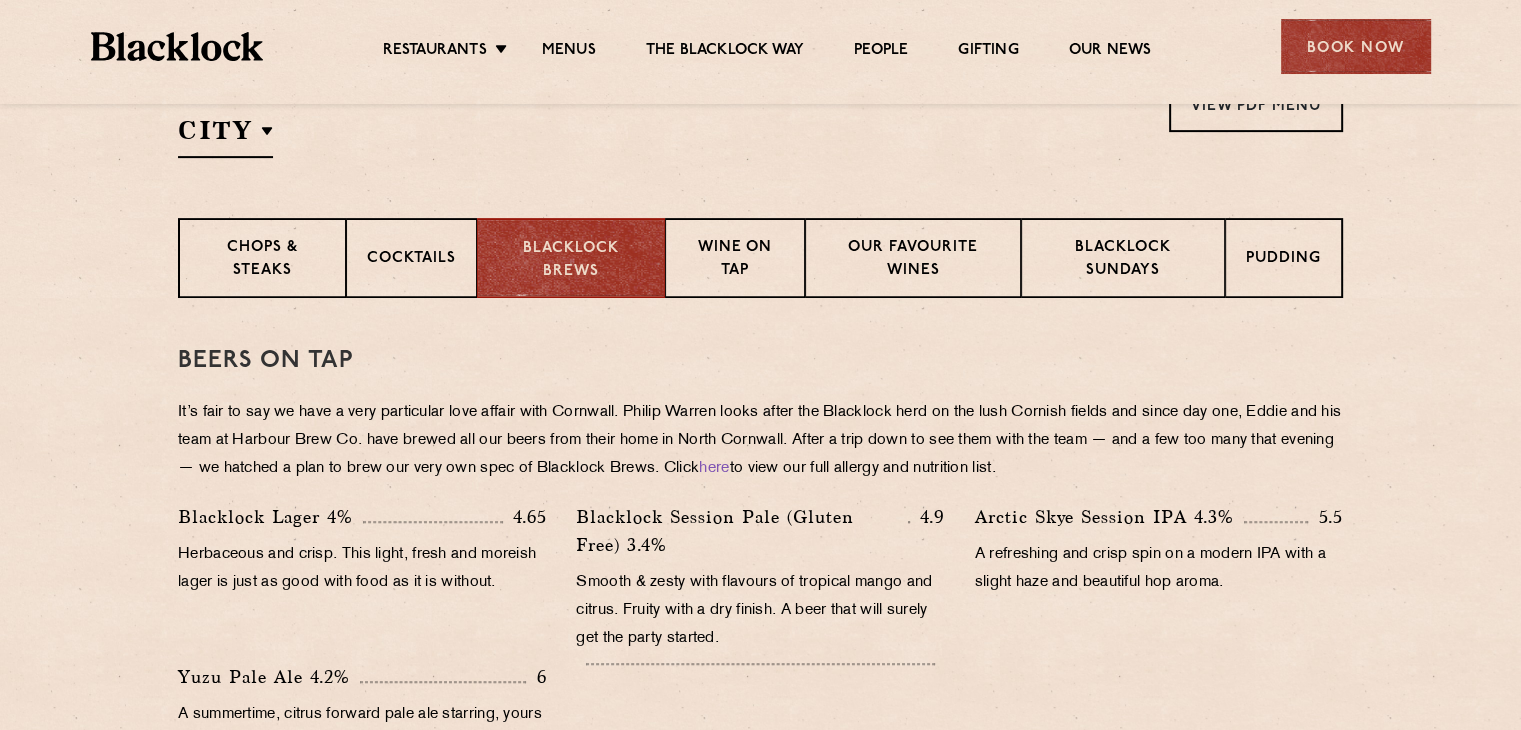 scroll, scrollTop: 700, scrollLeft: 0, axis: vertical 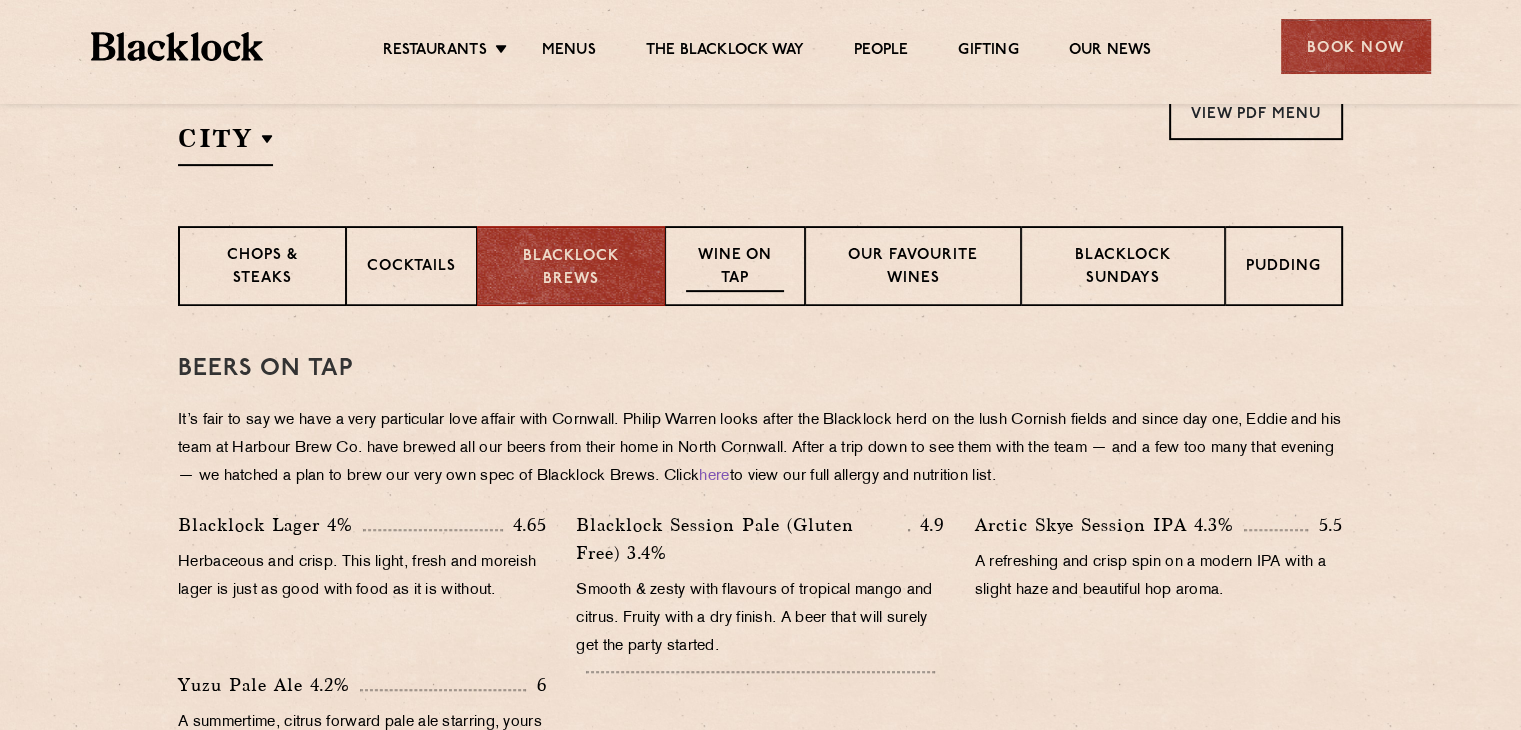 click on "Wine on Tap" at bounding box center [735, 268] 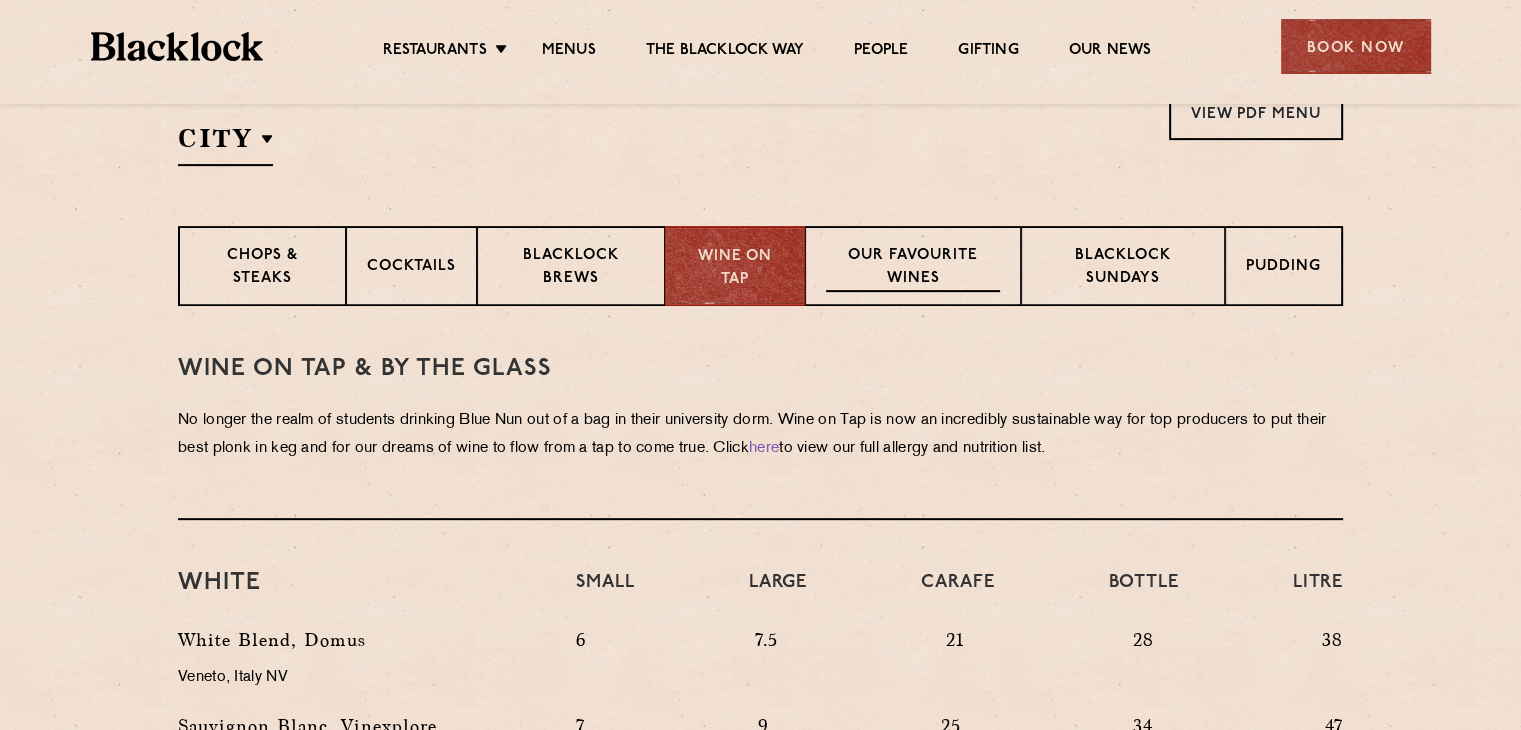 click on "Our favourite wines" at bounding box center (912, 268) 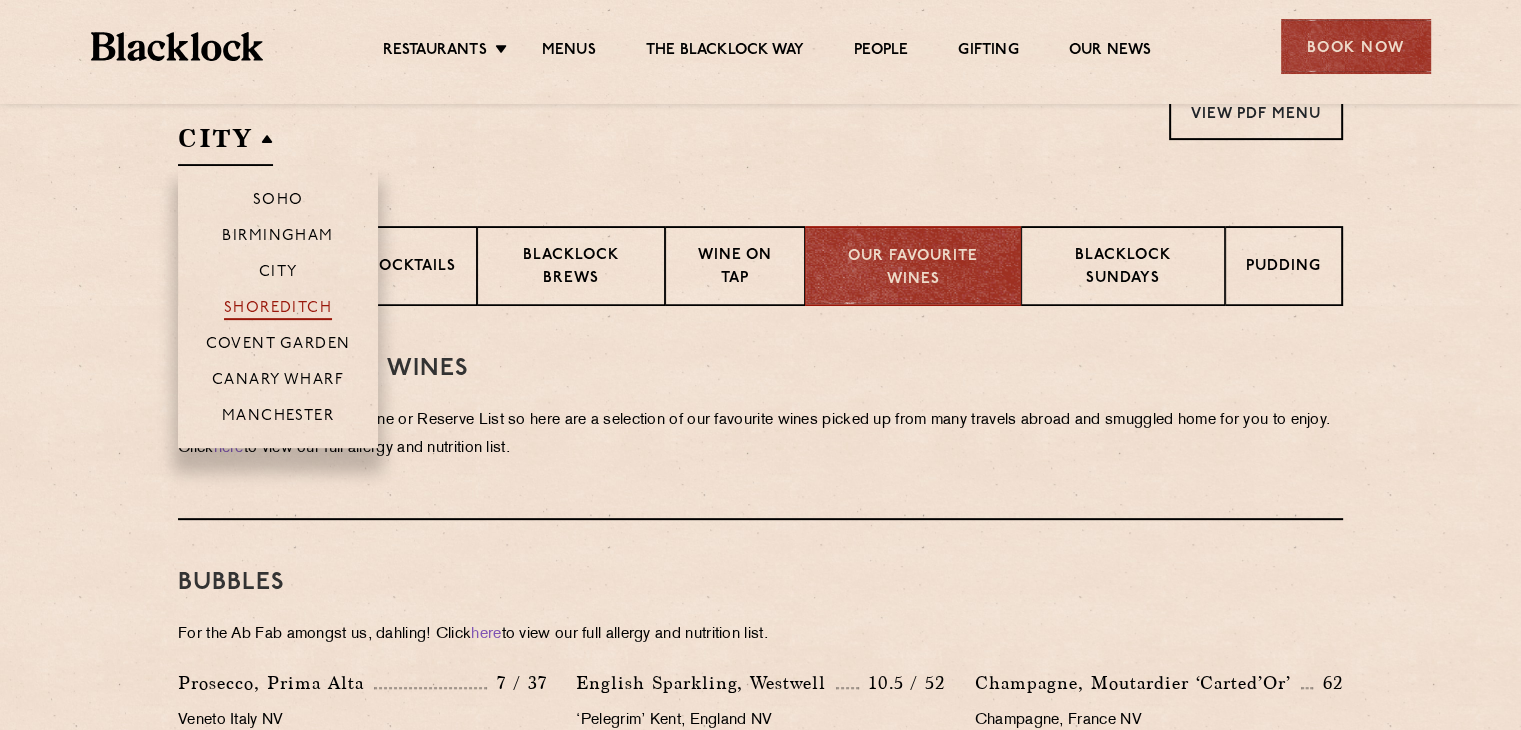 click on "Shoreditch" at bounding box center [278, 310] 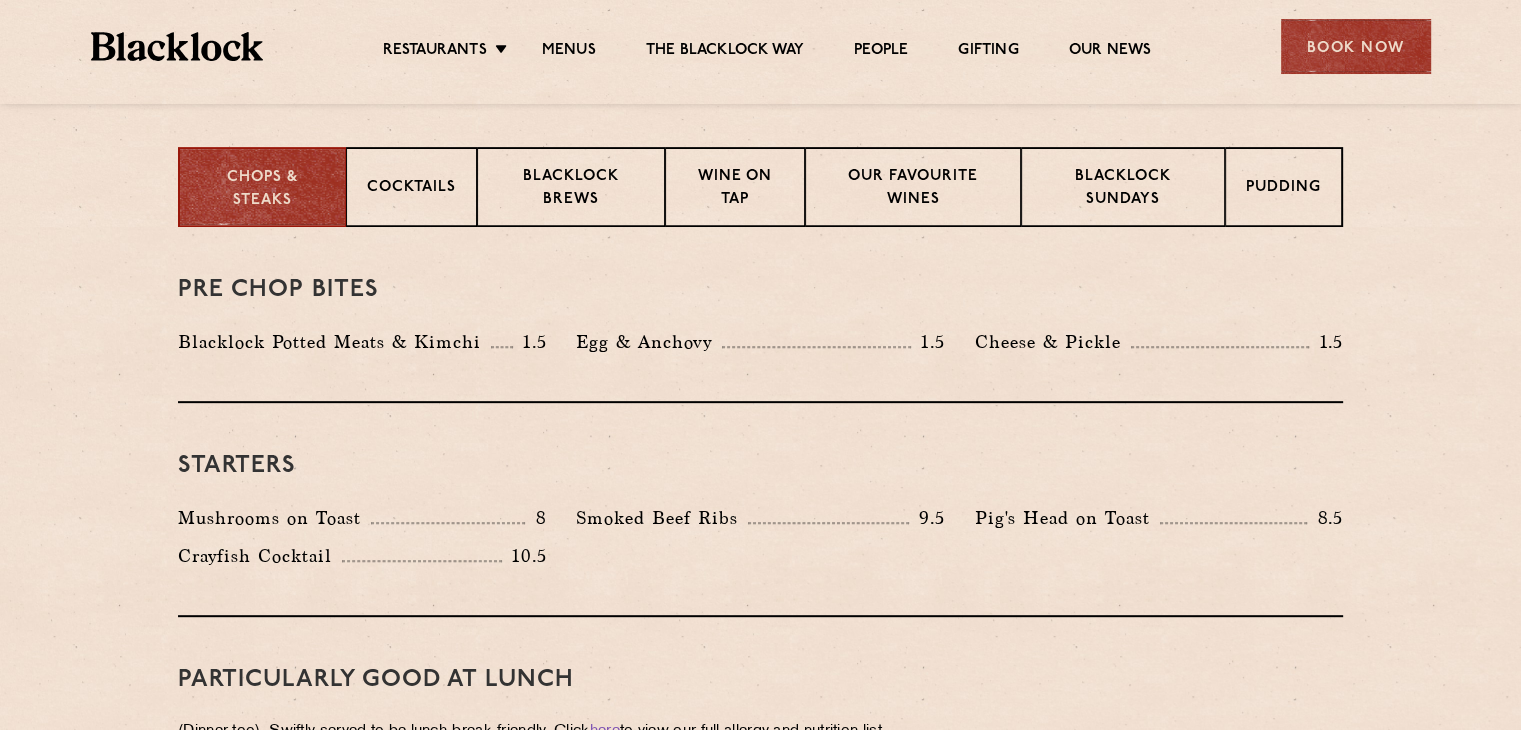 scroll, scrollTop: 900, scrollLeft: 0, axis: vertical 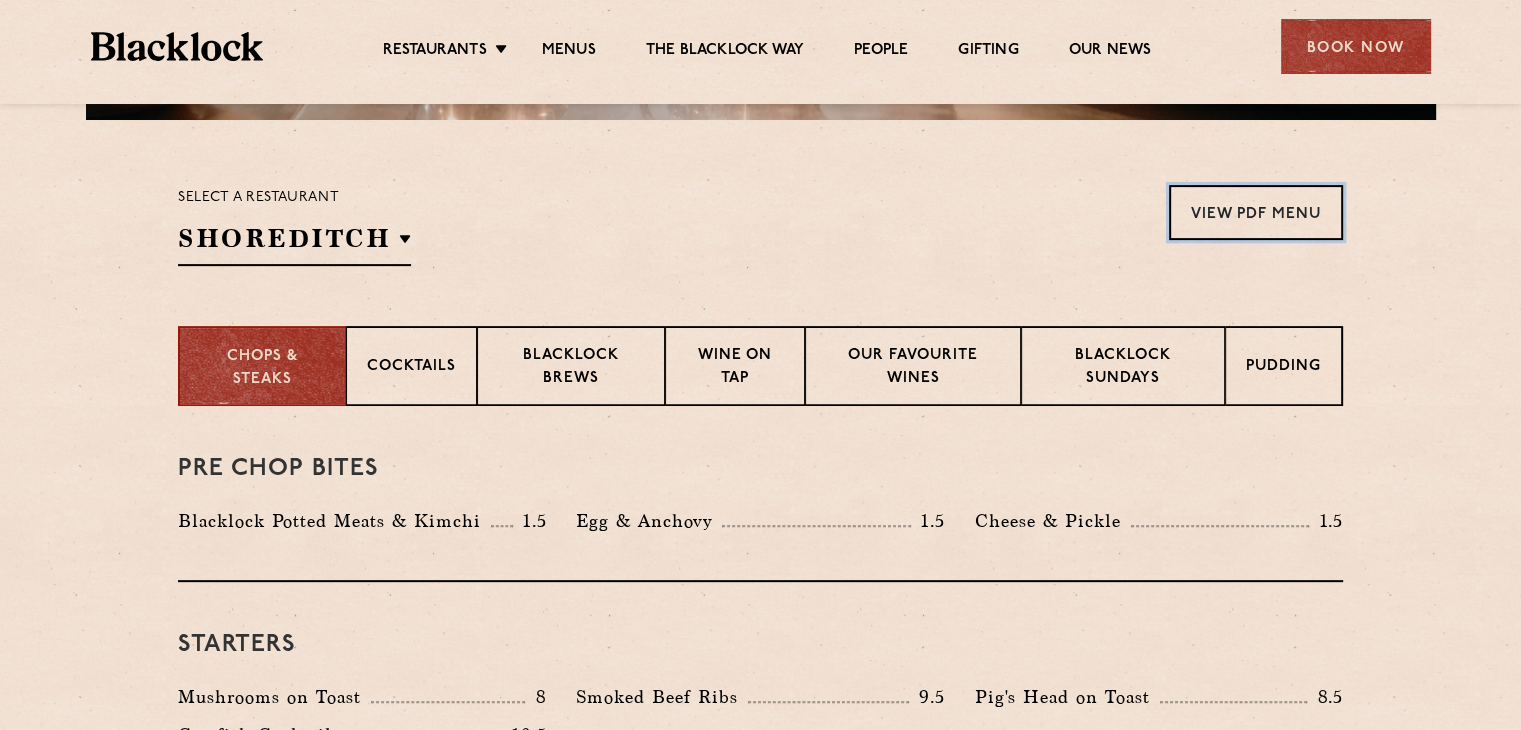 drag, startPoint x: 1213, startPoint y: 209, endPoint x: 1085, endPoint y: 201, distance: 128.24976 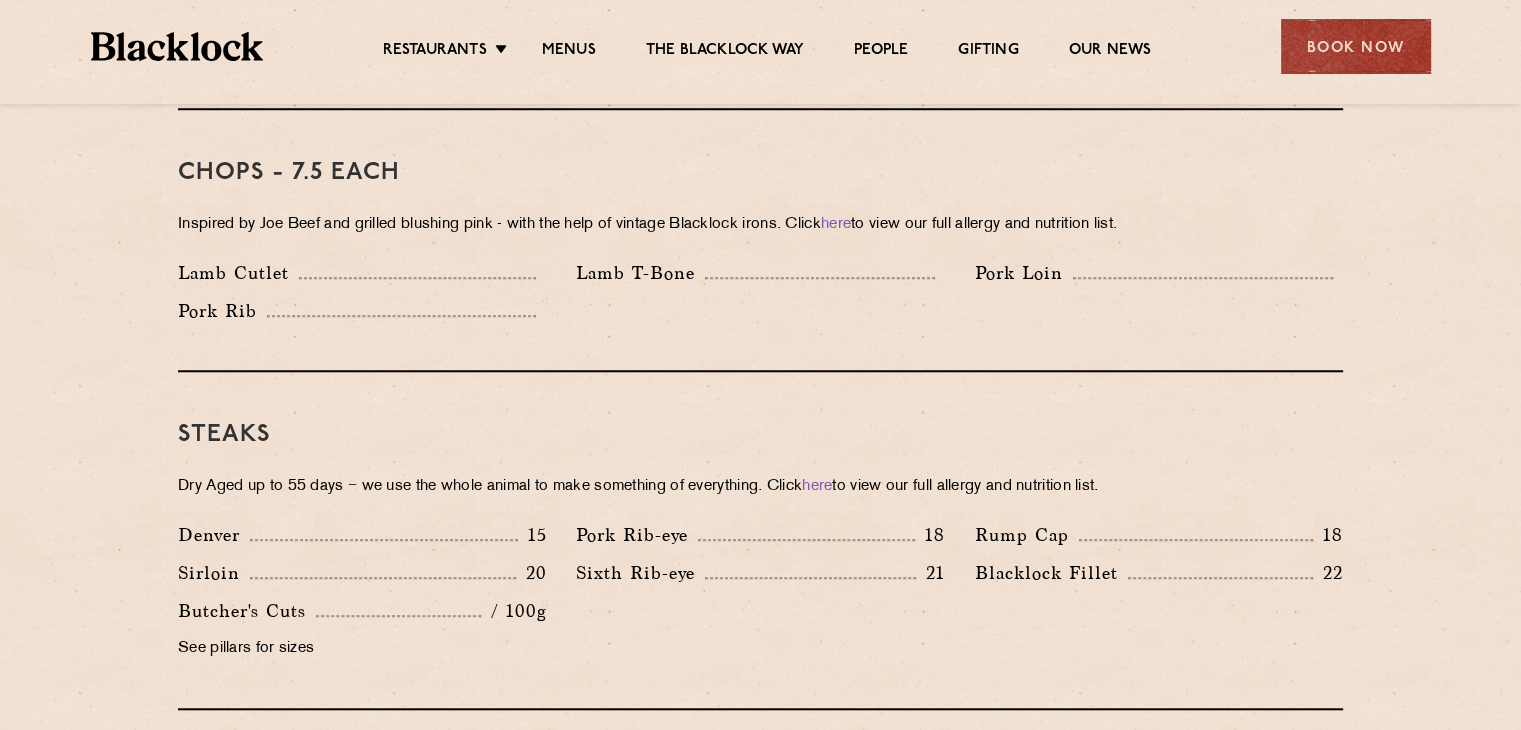 scroll, scrollTop: 1600, scrollLeft: 0, axis: vertical 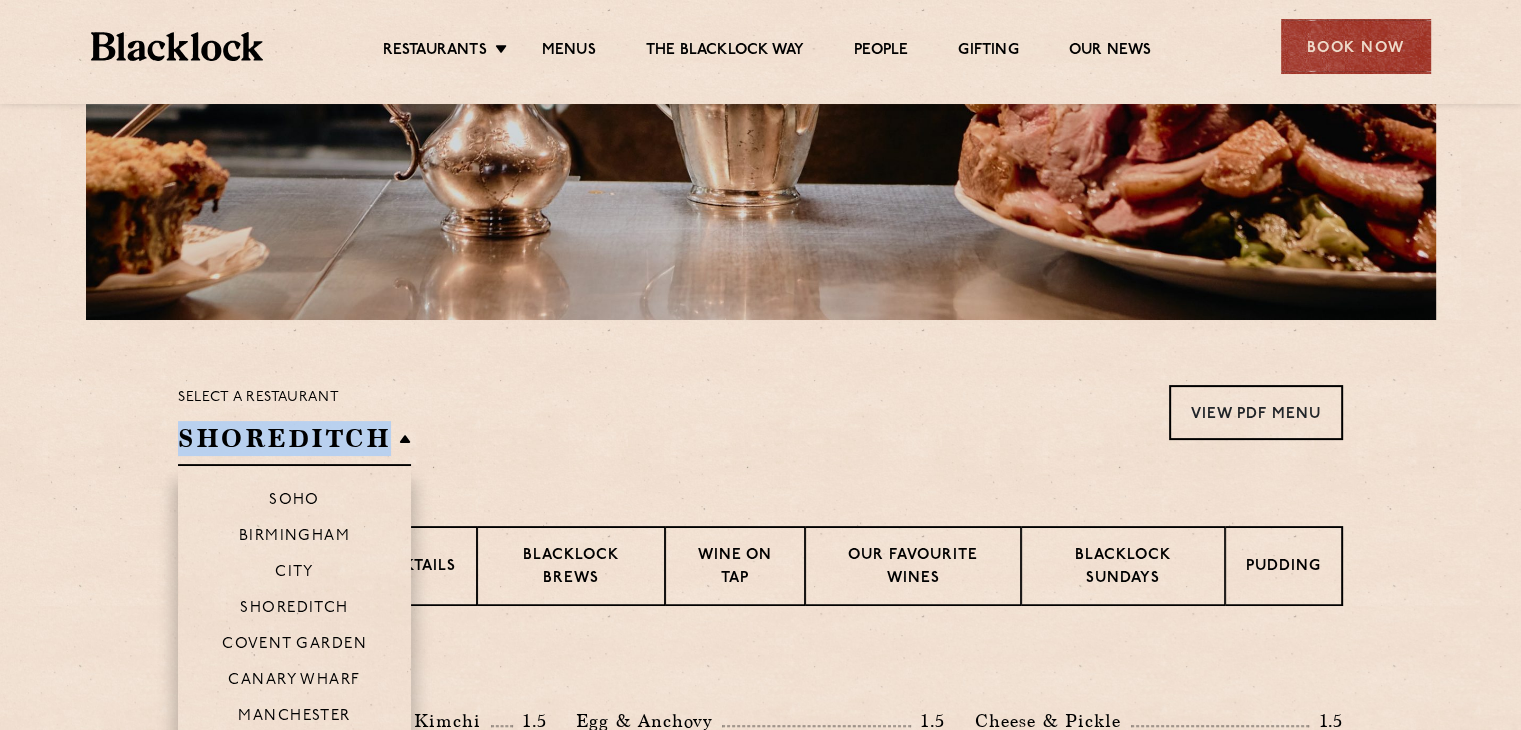 drag, startPoint x: 171, startPoint y: 433, endPoint x: 384, endPoint y: 434, distance: 213.00235 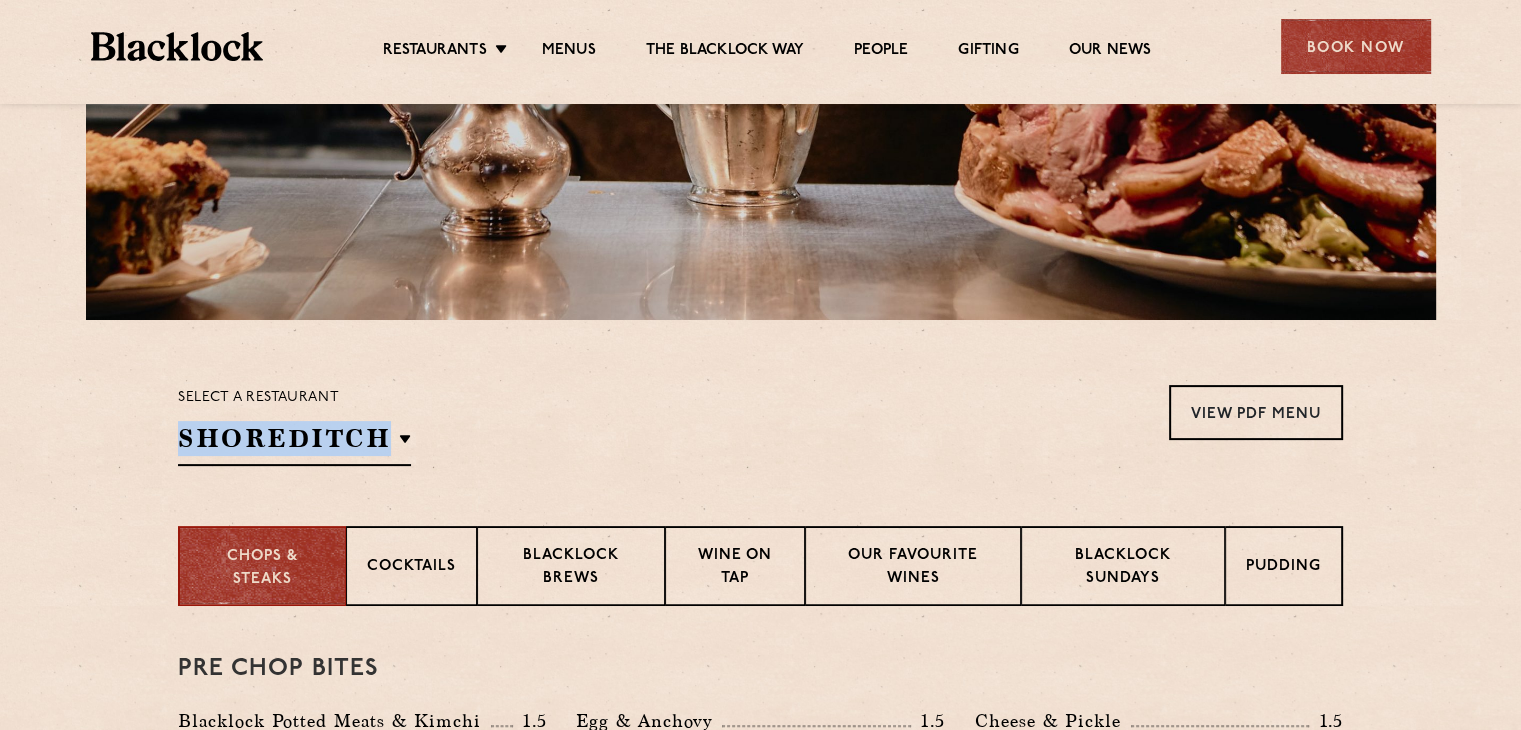 copy on "Shoreditch" 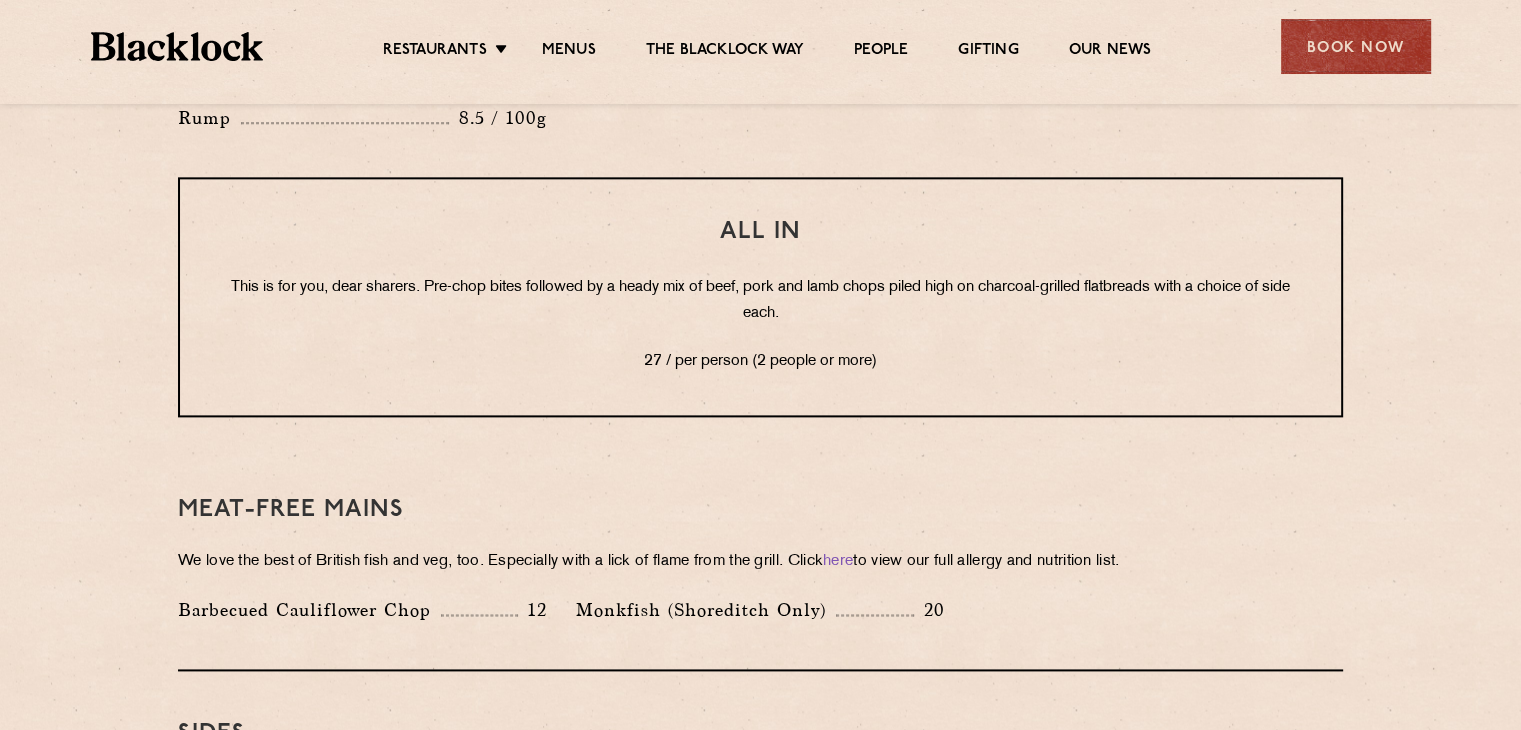 scroll, scrollTop: 2600, scrollLeft: 0, axis: vertical 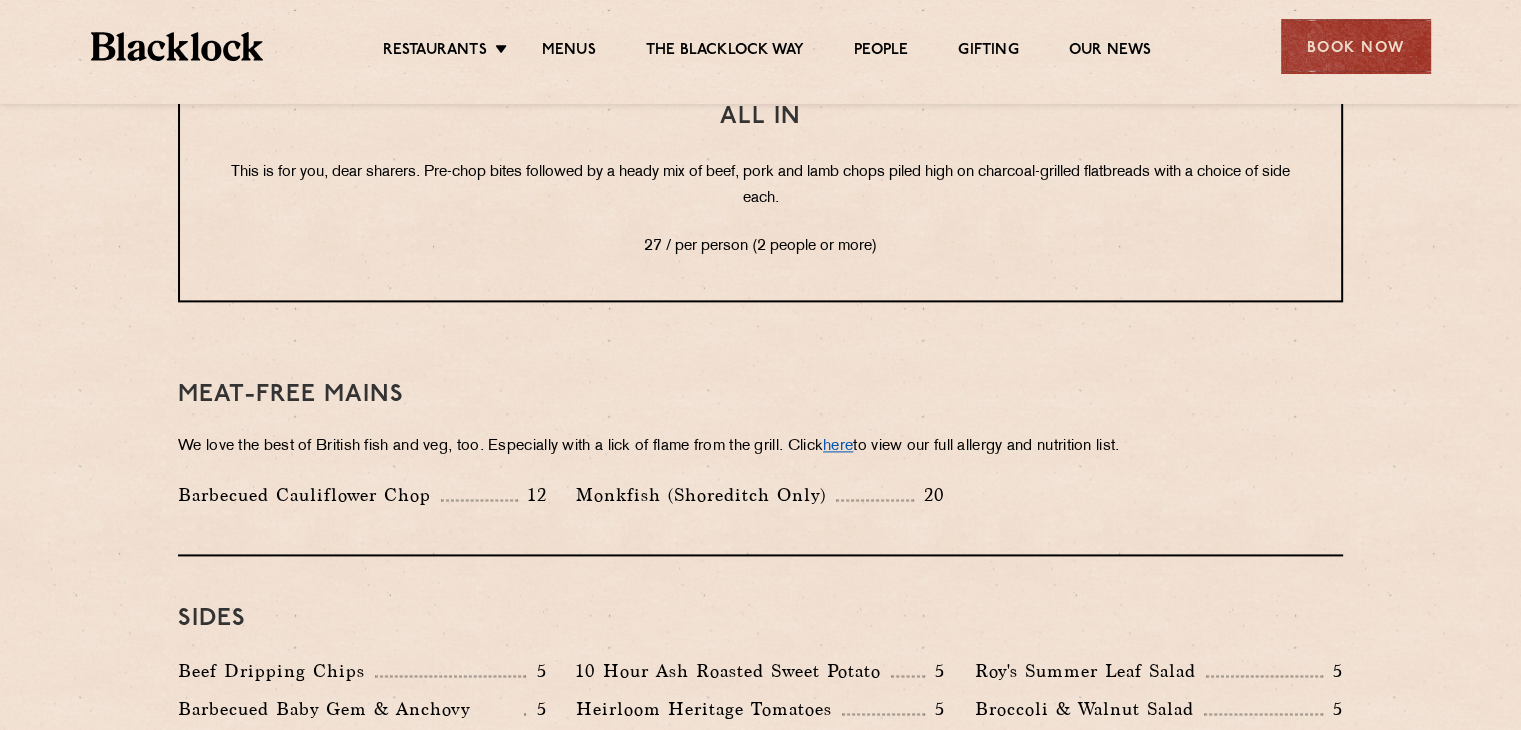 click on "here" at bounding box center (838, 446) 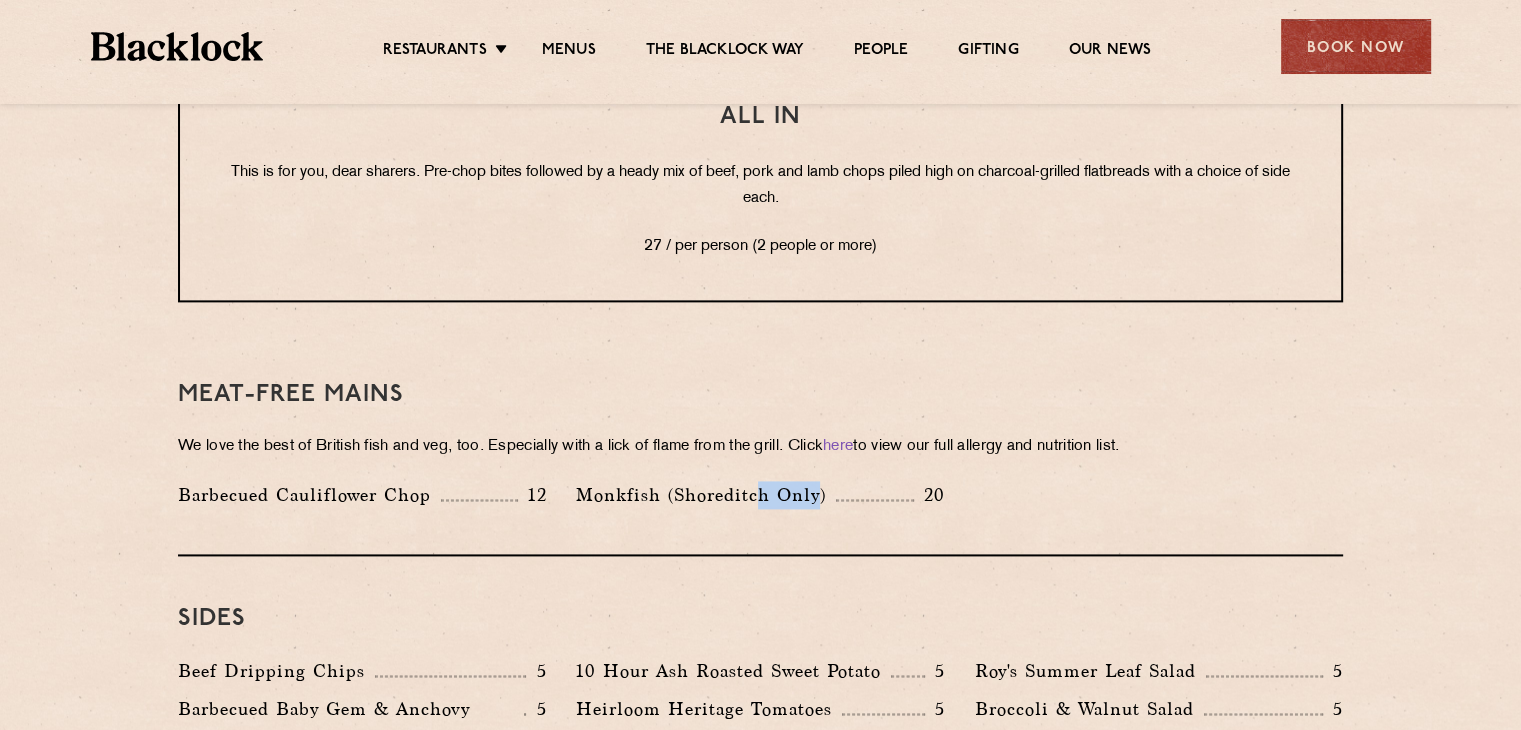 drag, startPoint x: 820, startPoint y: 494, endPoint x: 761, endPoint y: 492, distance: 59.03389 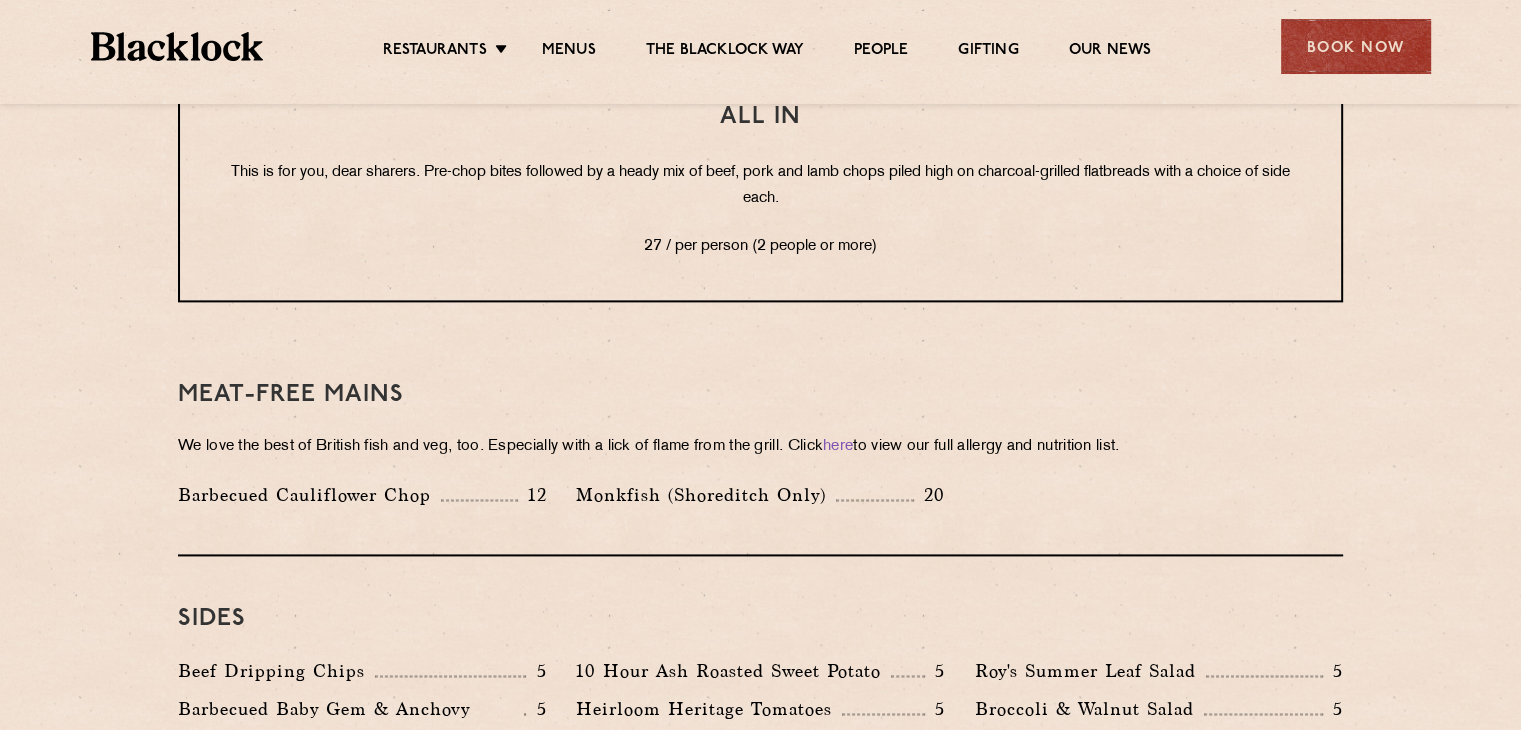 click on "Meat-Free mains
We love the best of British fish and veg, too. Especially with a lick of flame from the grill.  Click  here  to view our full allergy and nutrition list.
Barbecued Cauliflower Chop
12
Monkfish (Shoreditch Only)
20" at bounding box center [760, 444] 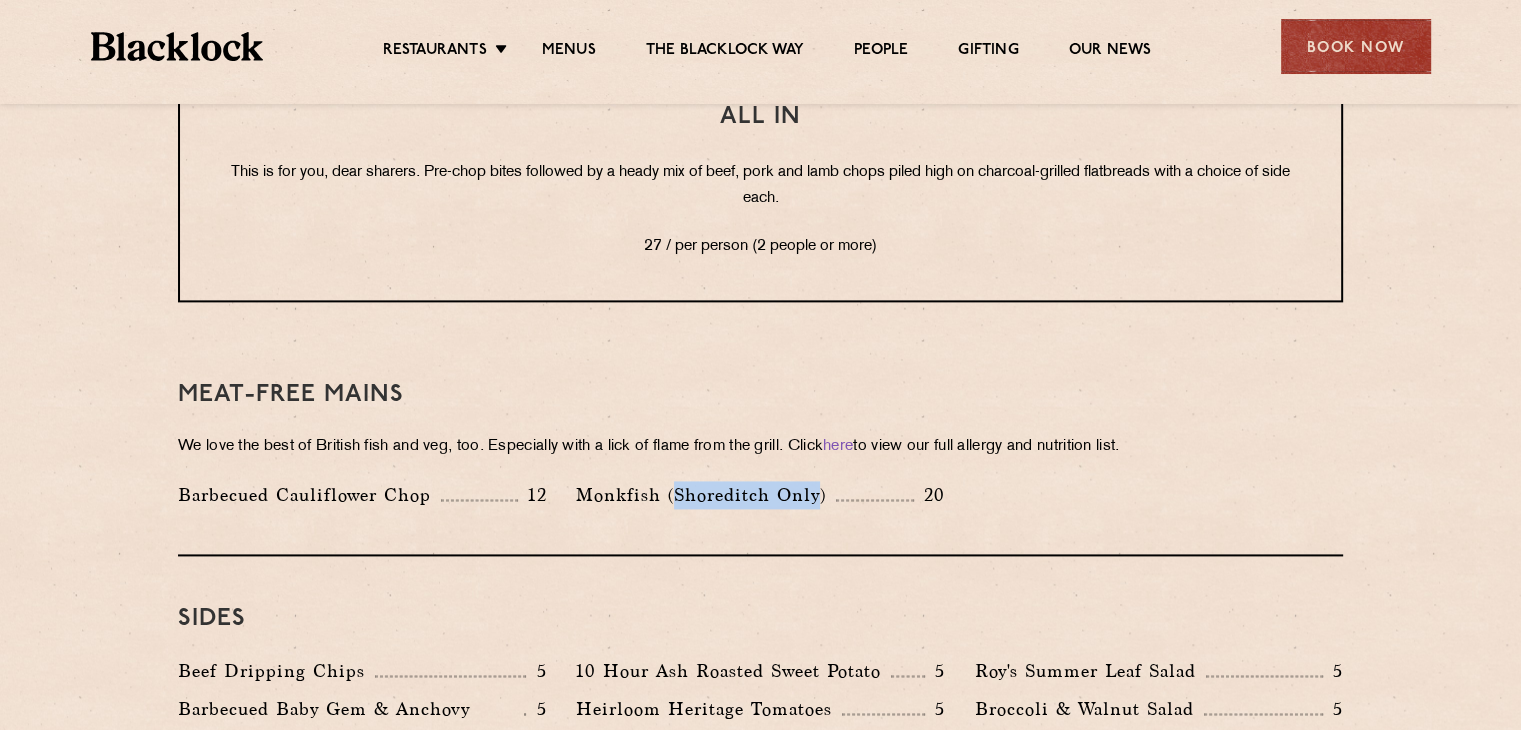 drag, startPoint x: 822, startPoint y: 493, endPoint x: 673, endPoint y: 492, distance: 149.00336 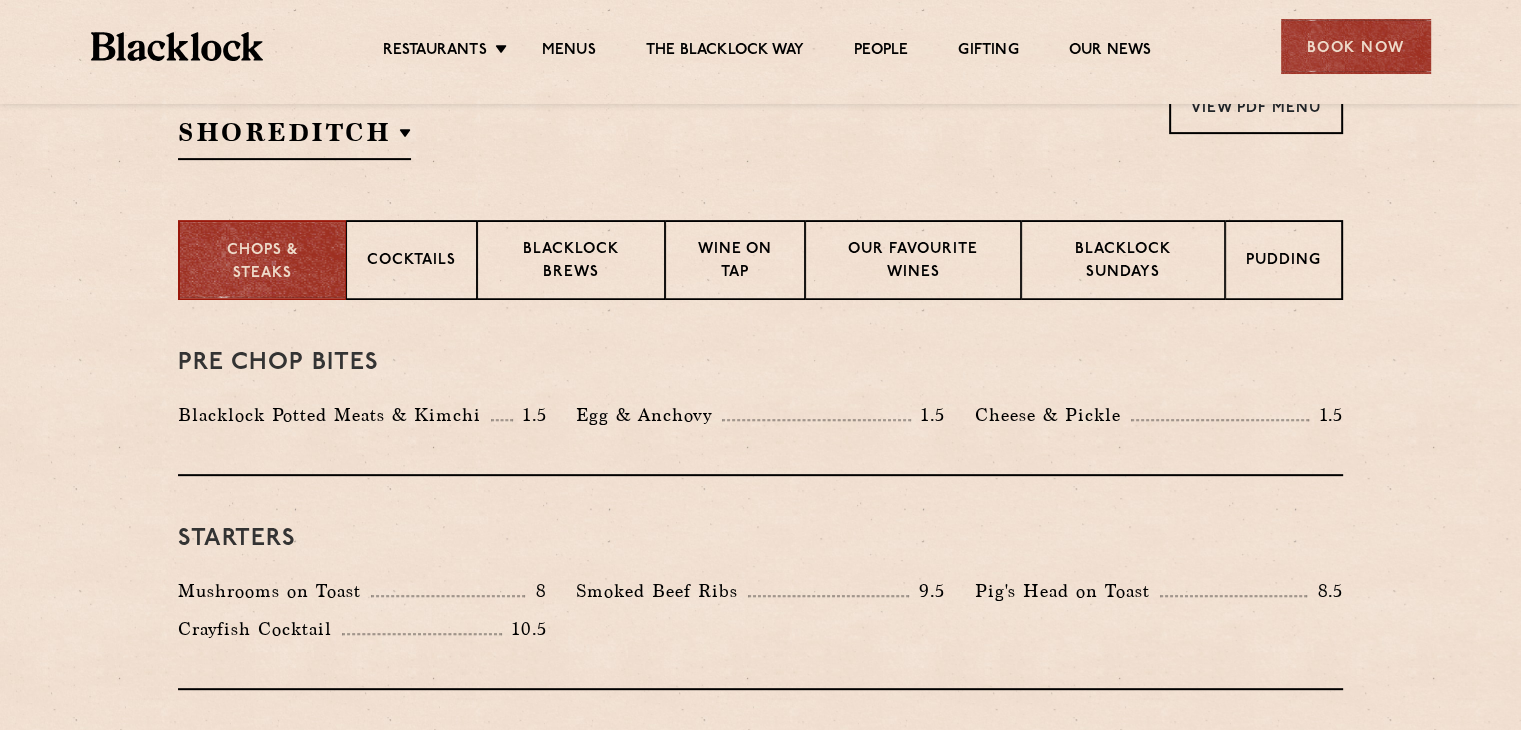 scroll, scrollTop: 700, scrollLeft: 0, axis: vertical 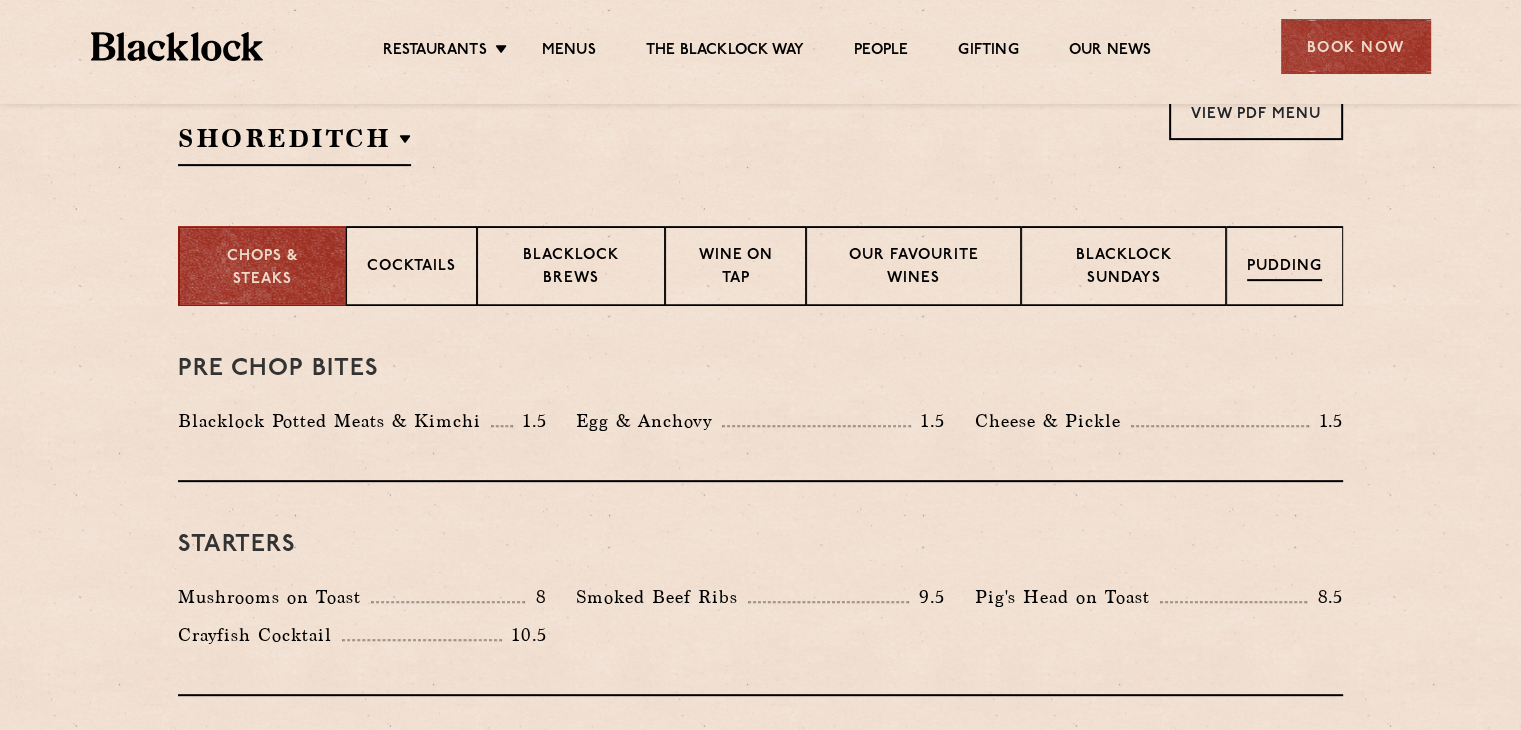 drag, startPoint x: 1272, startPoint y: 259, endPoint x: 1259, endPoint y: 265, distance: 14.3178215 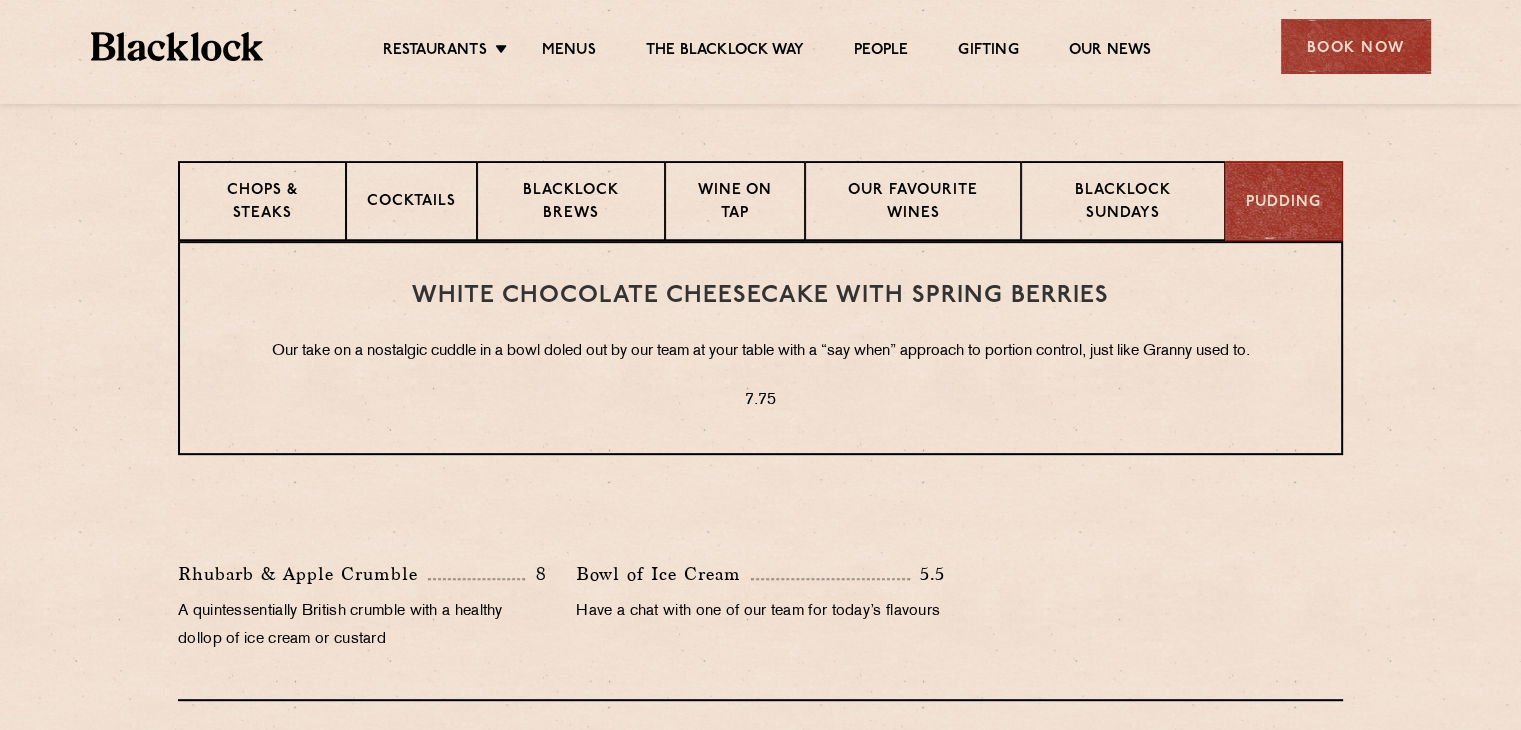scroll, scrollTop: 800, scrollLeft: 0, axis: vertical 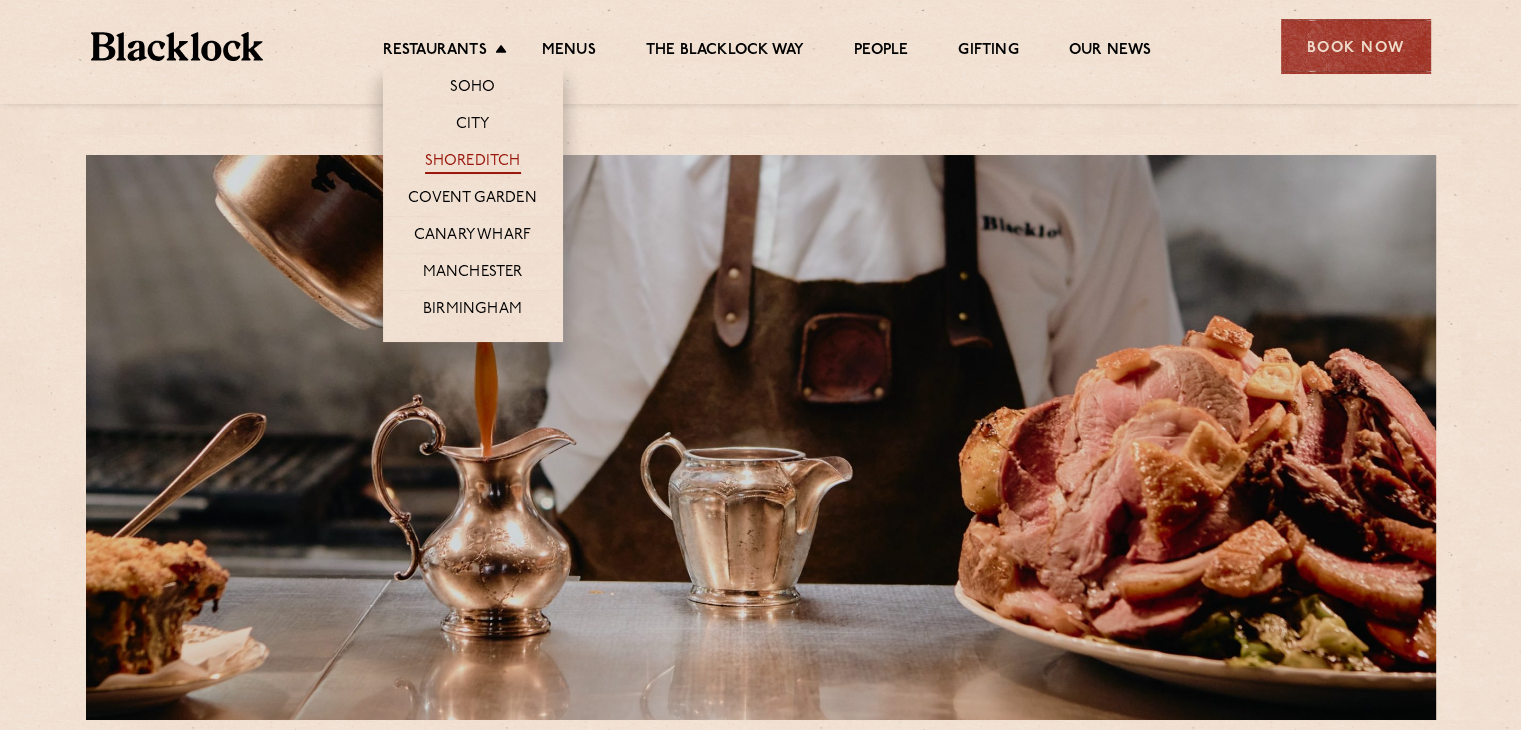 click on "Shoreditch" at bounding box center [473, 163] 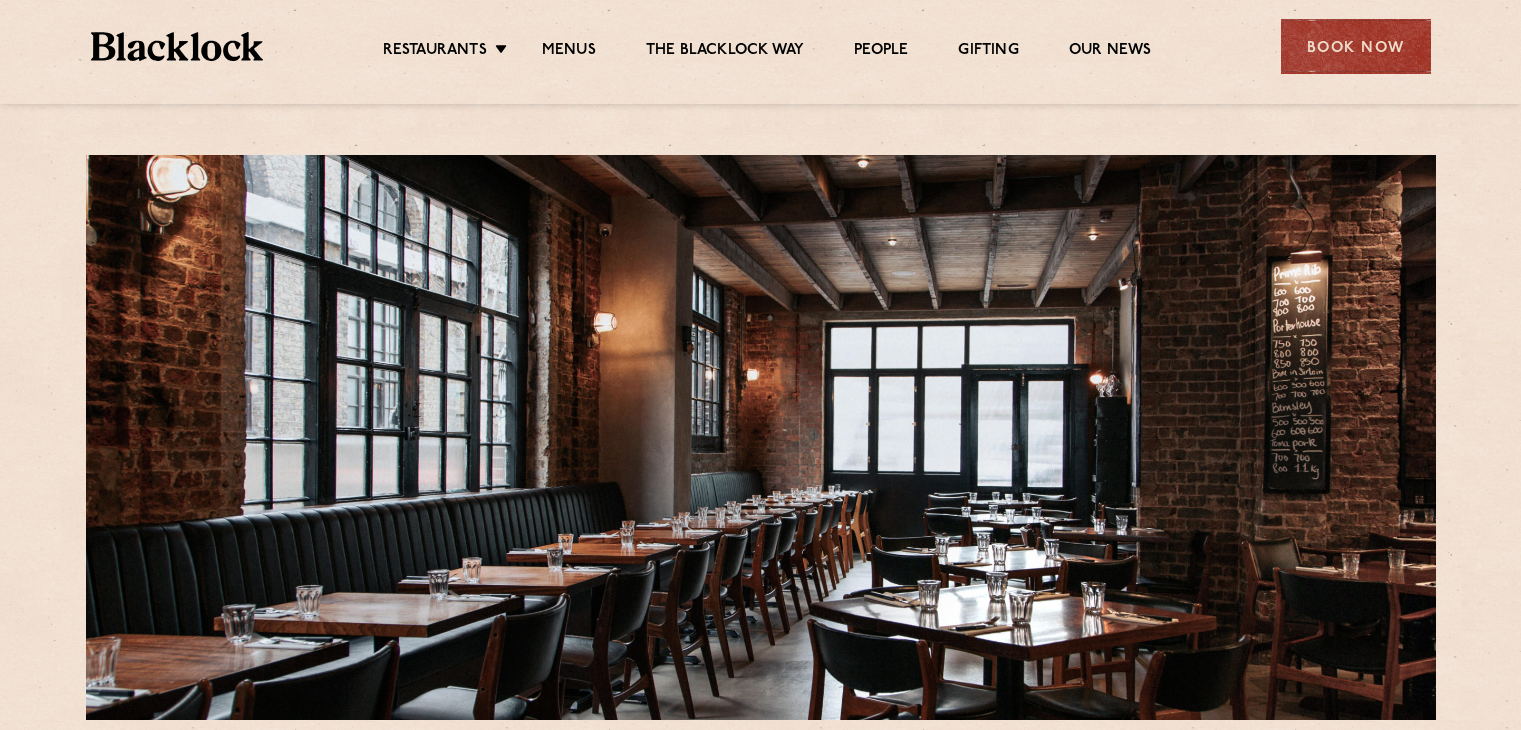 scroll, scrollTop: 742, scrollLeft: 0, axis: vertical 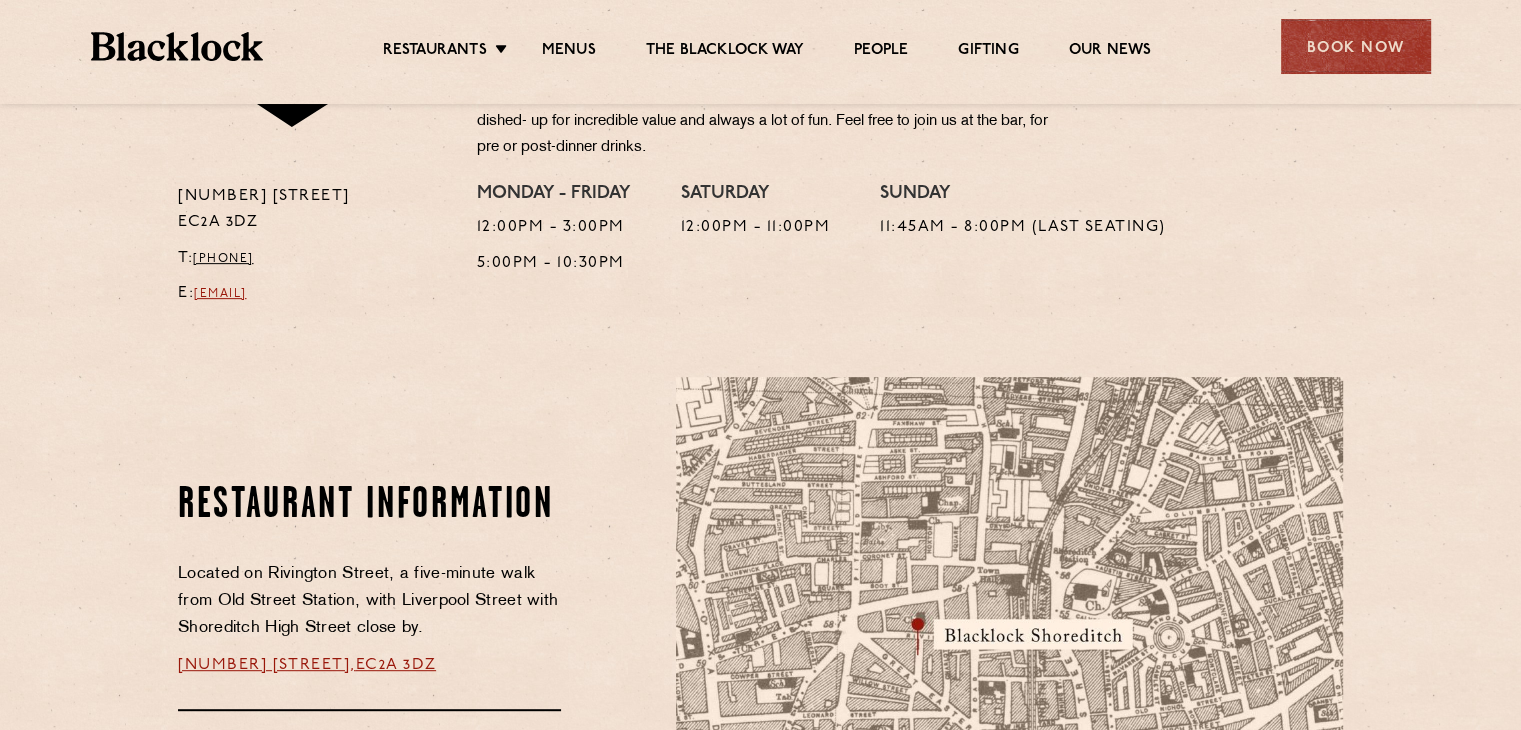 drag, startPoint x: 436, startPoint y: 301, endPoint x: 201, endPoint y: 301, distance: 235 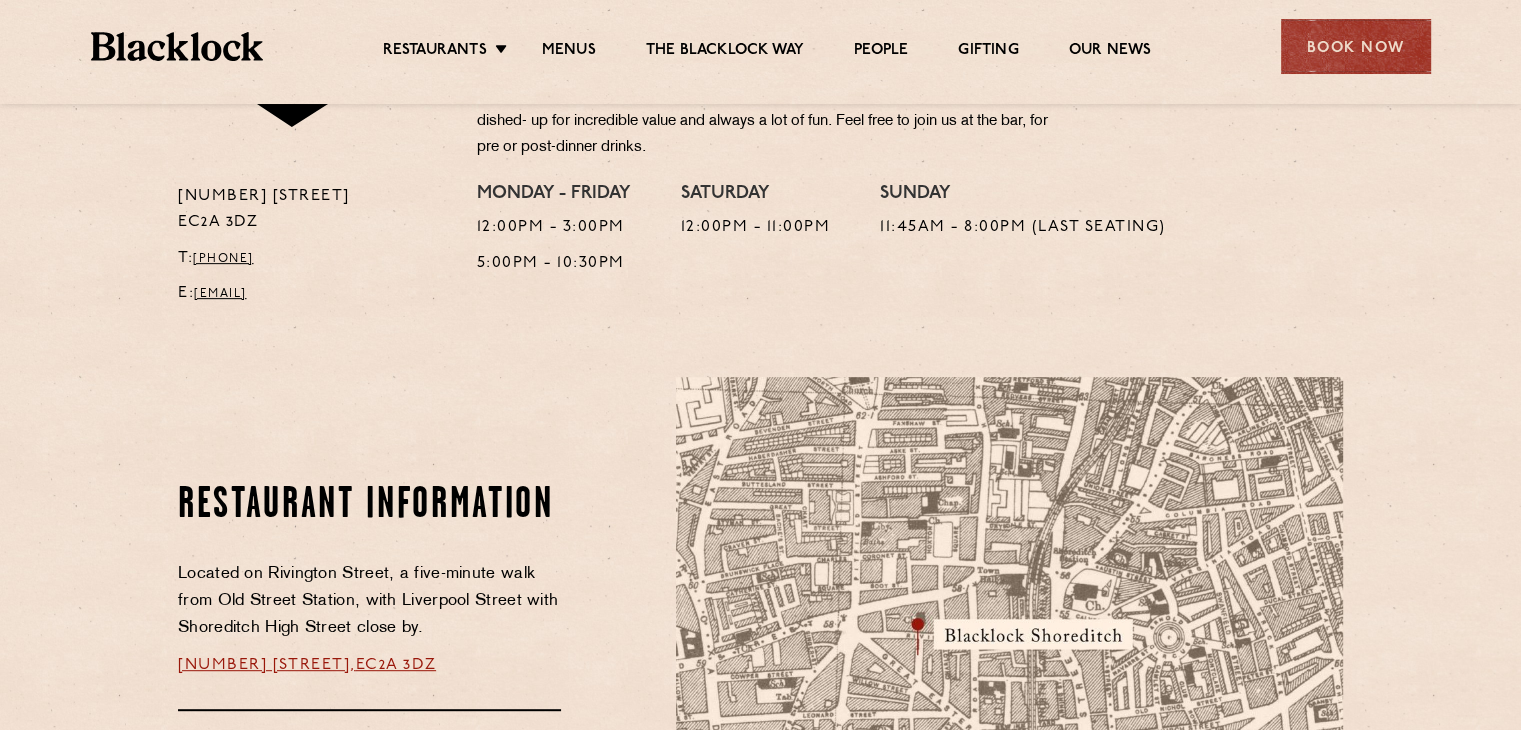 copy on "[EMAIL]" 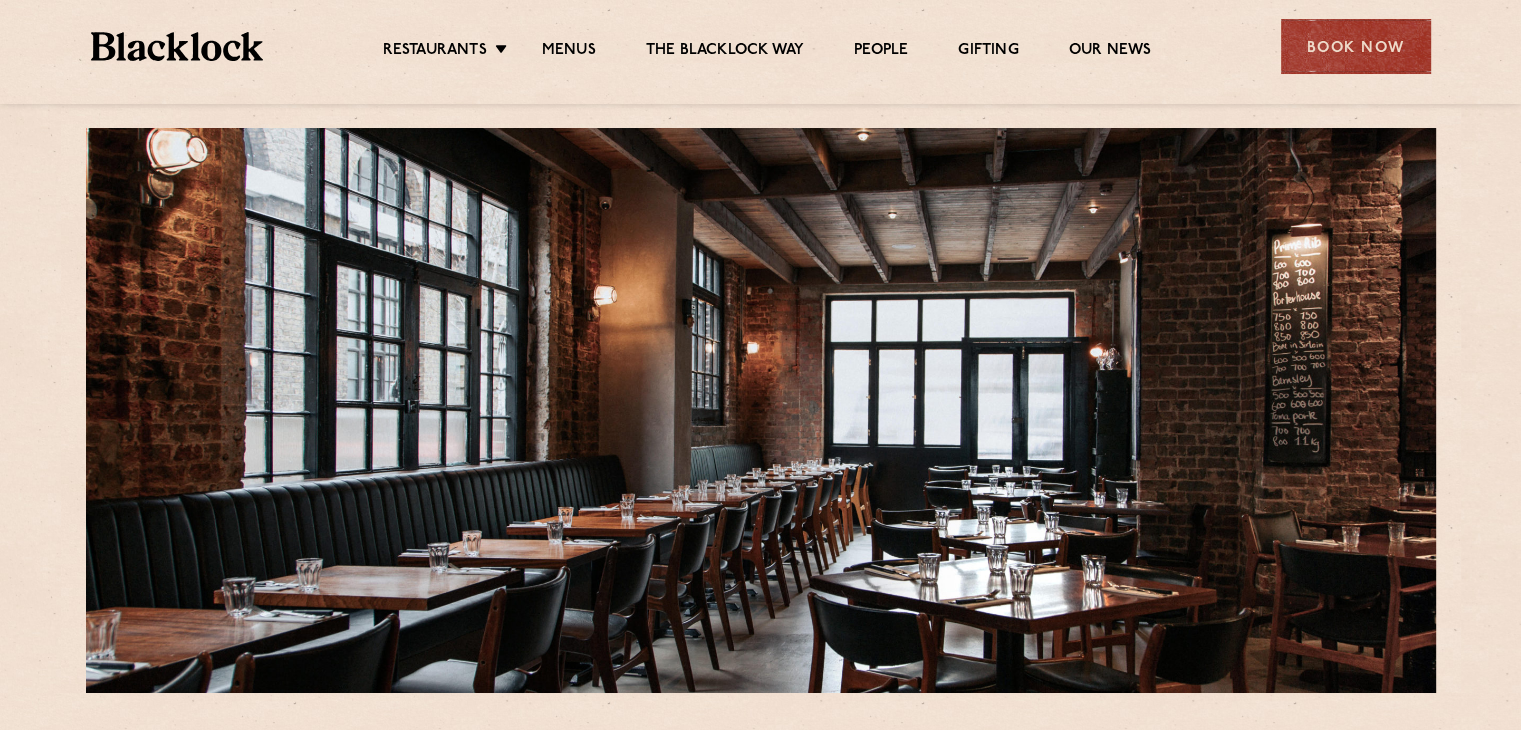 scroll, scrollTop: 0, scrollLeft: 0, axis: both 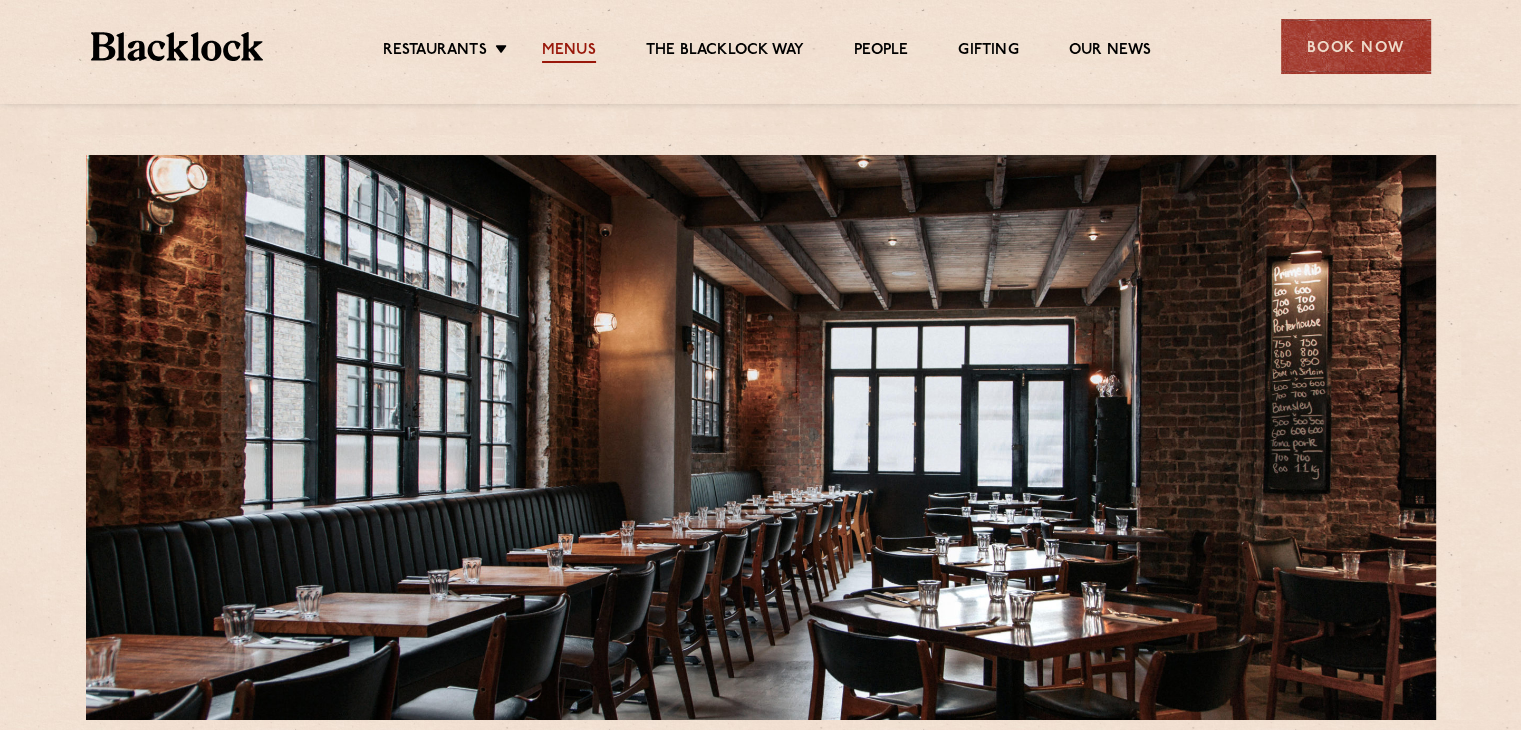 click on "Menus" at bounding box center (569, 52) 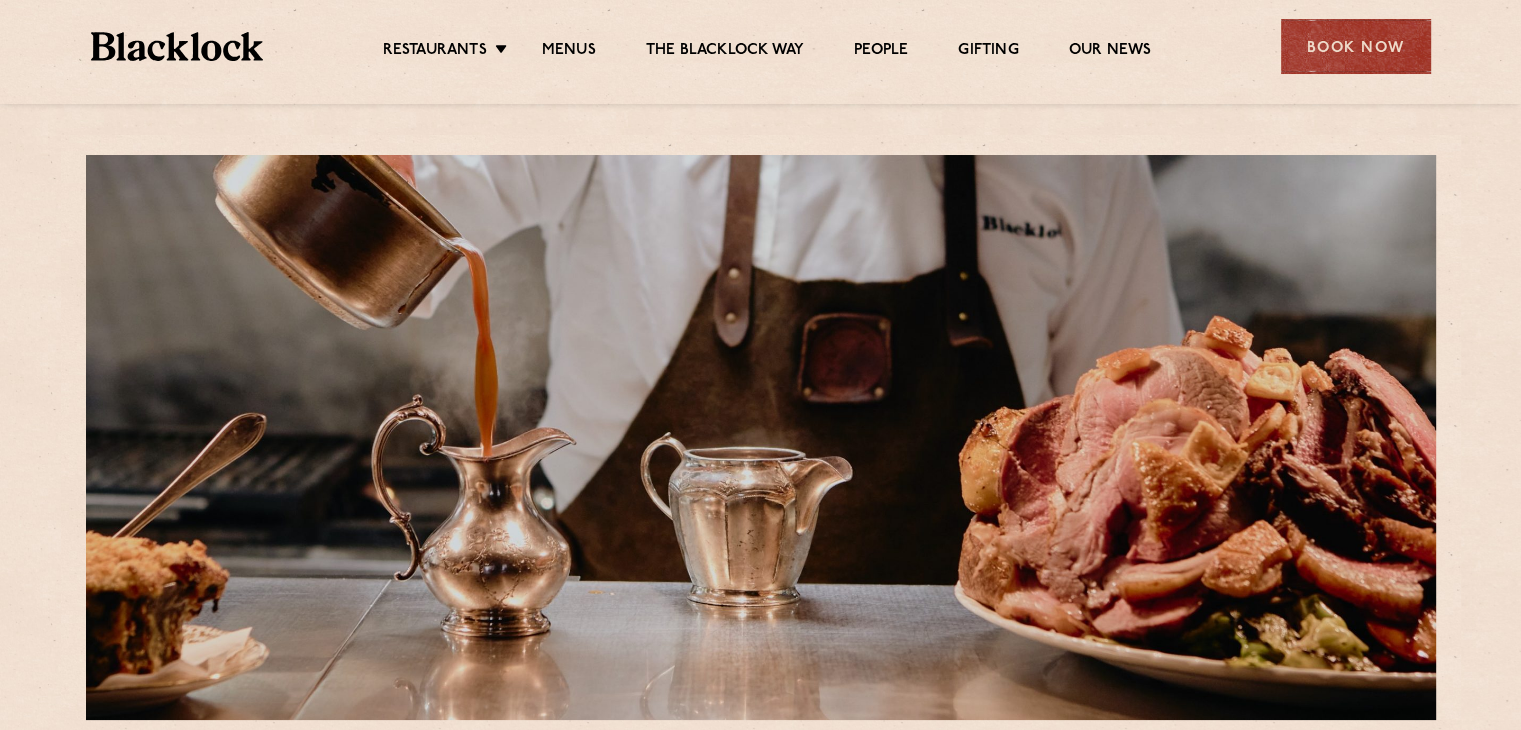 scroll, scrollTop: 500, scrollLeft: 0, axis: vertical 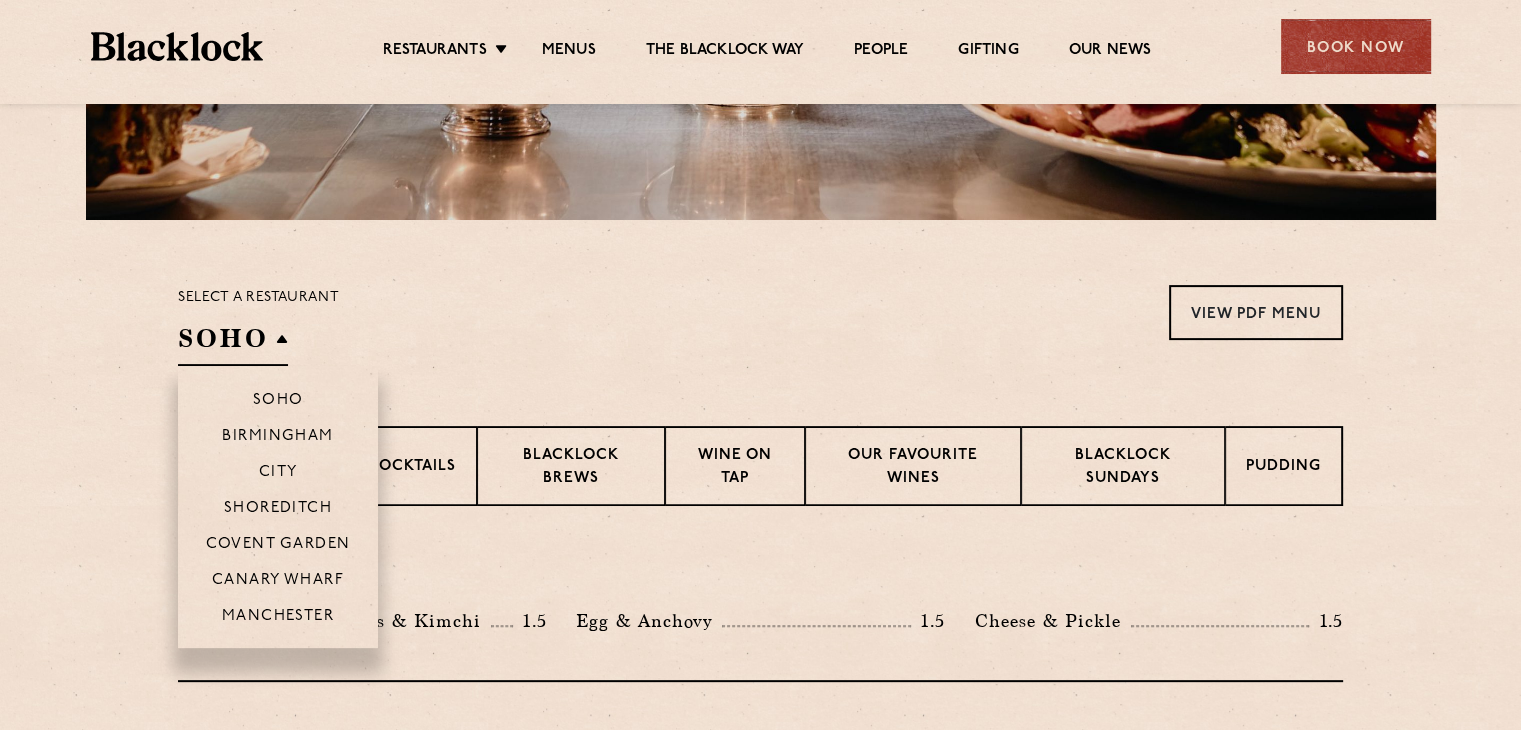 click on "SOHO" at bounding box center (233, 343) 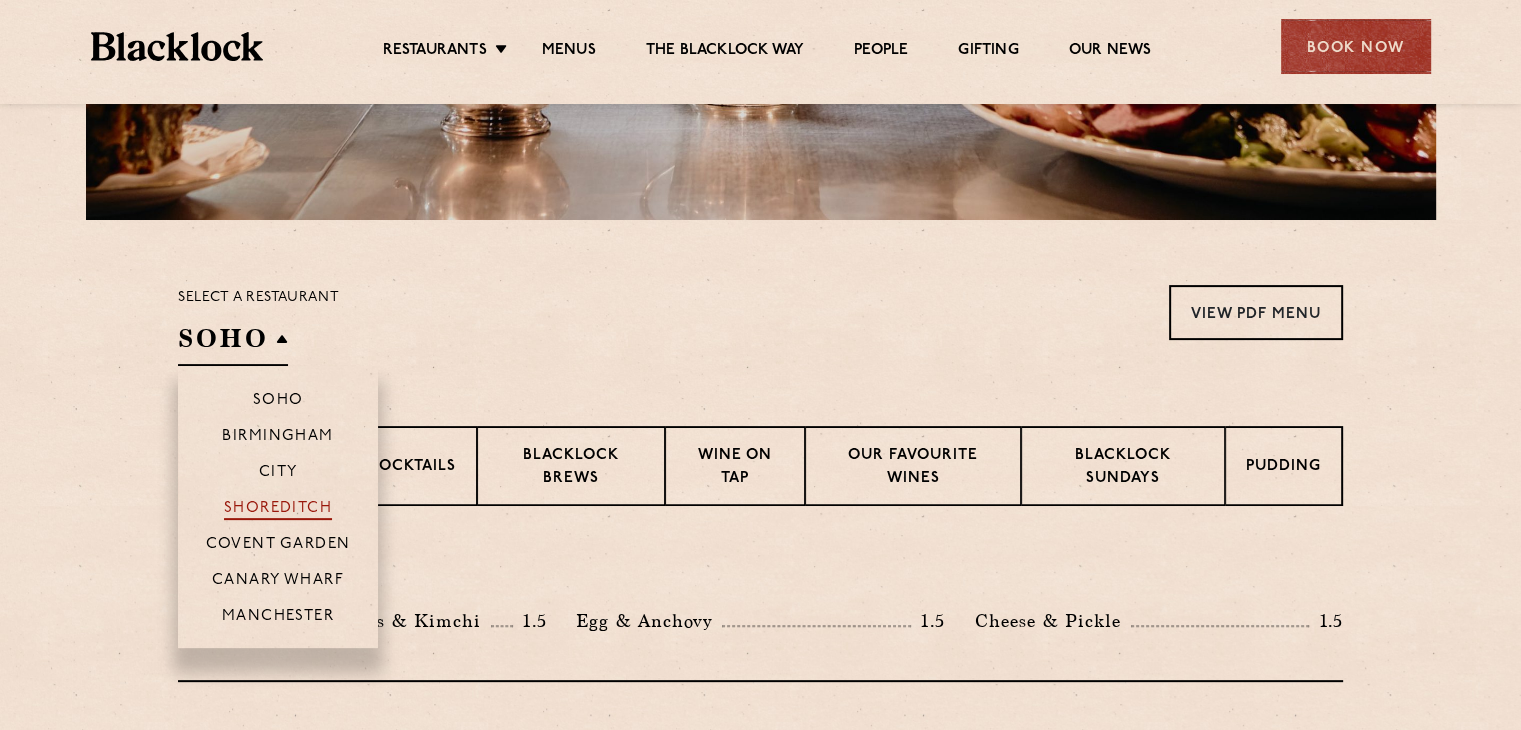 click on "Shoreditch" at bounding box center [278, 510] 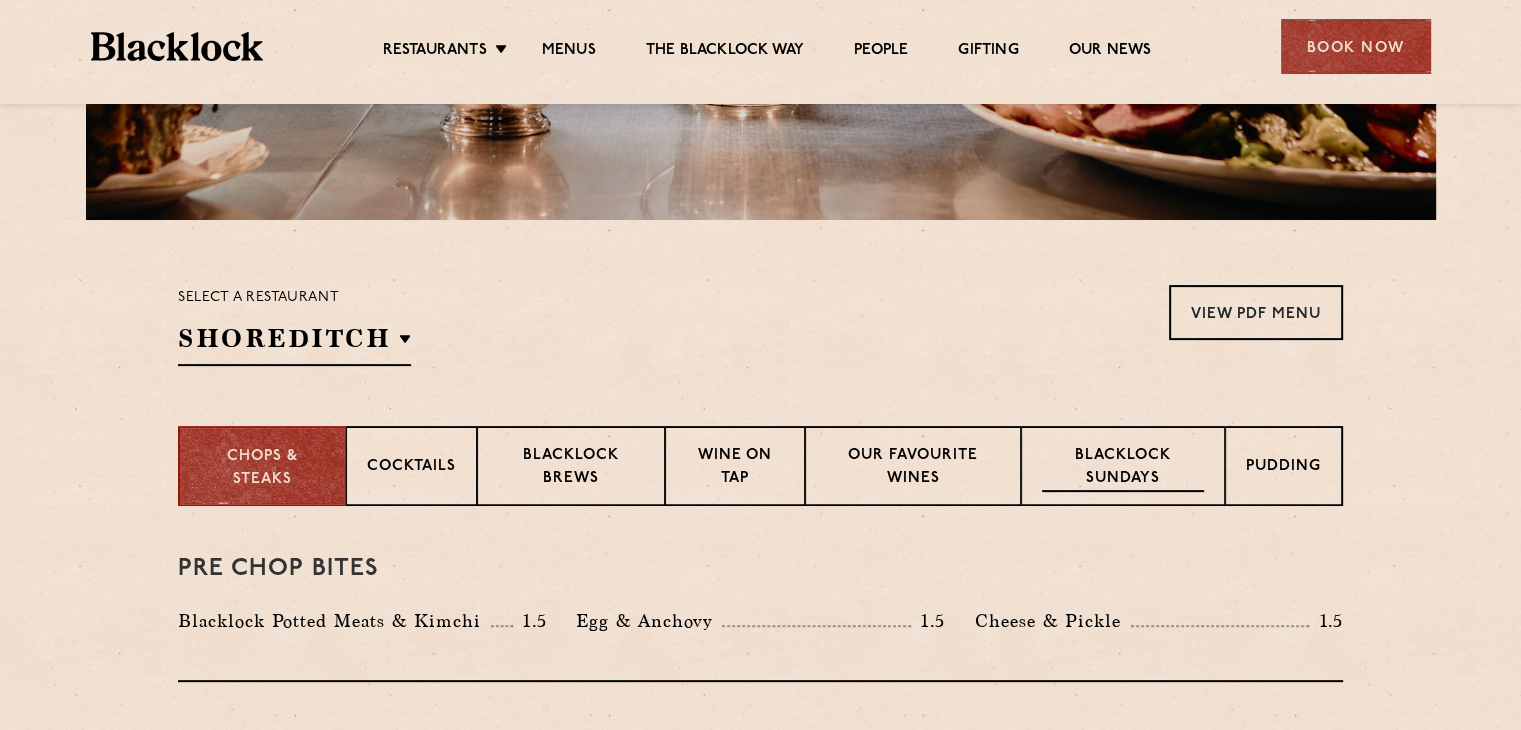click on "Blacklock Sundays" at bounding box center (1123, 468) 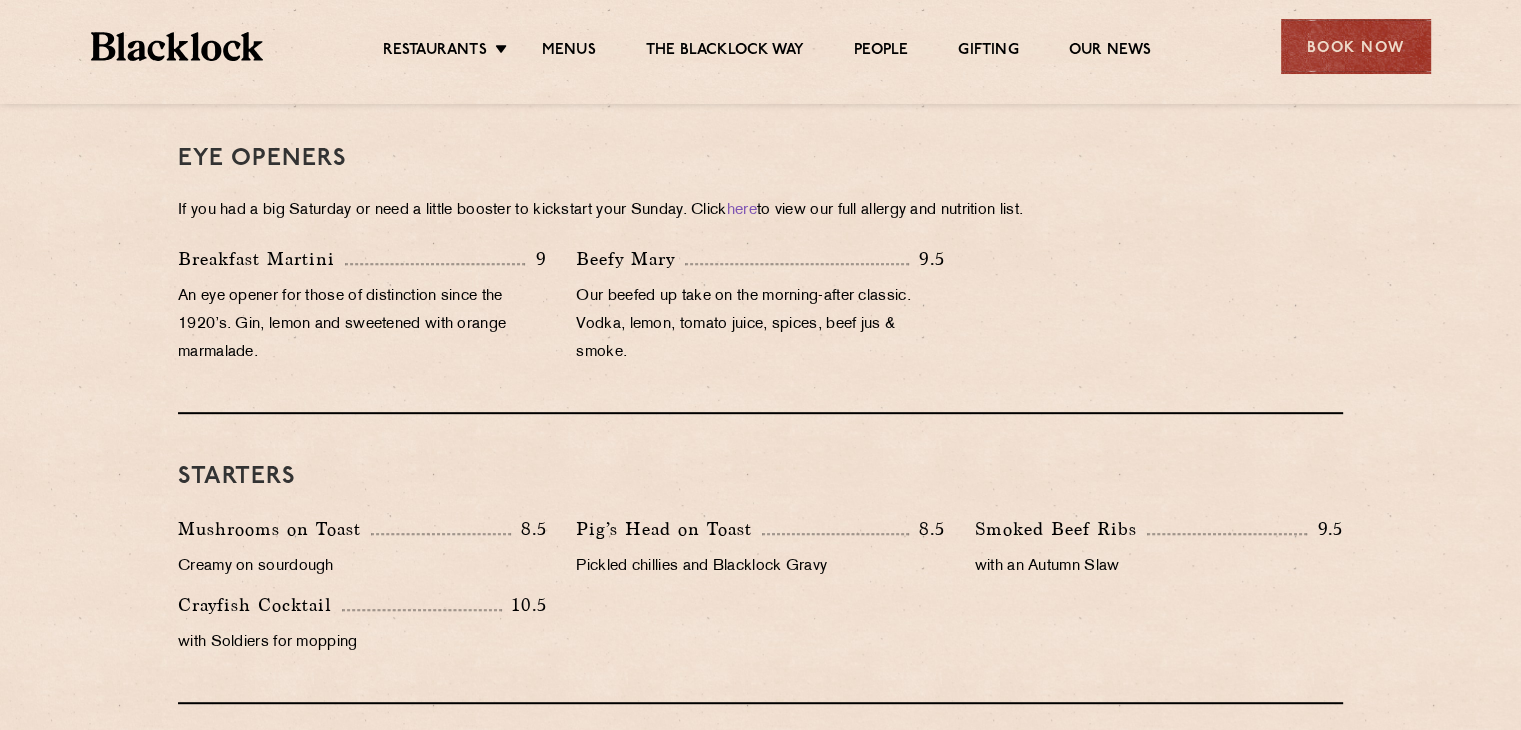 scroll, scrollTop: 1000, scrollLeft: 0, axis: vertical 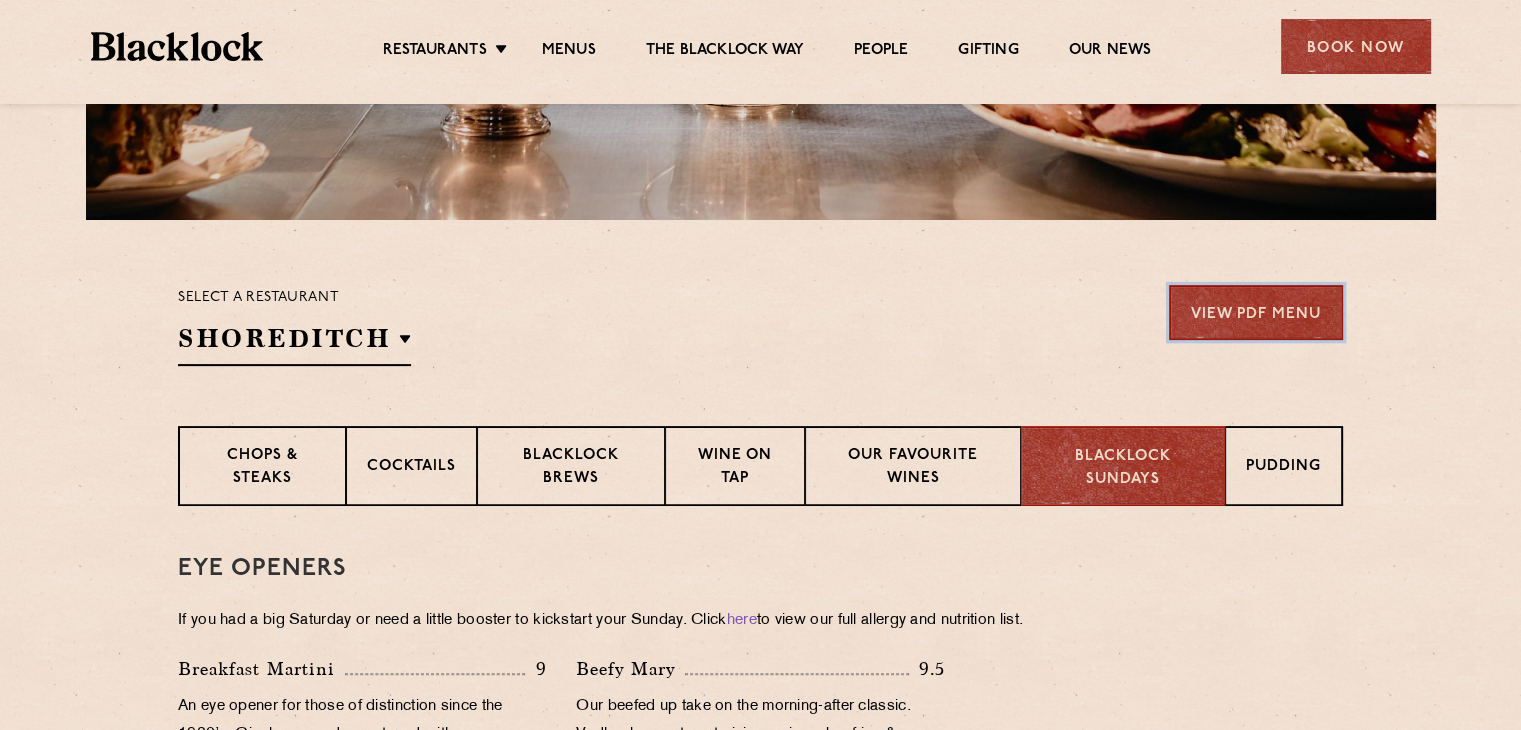 click on "View PDF Menu" at bounding box center (1256, 312) 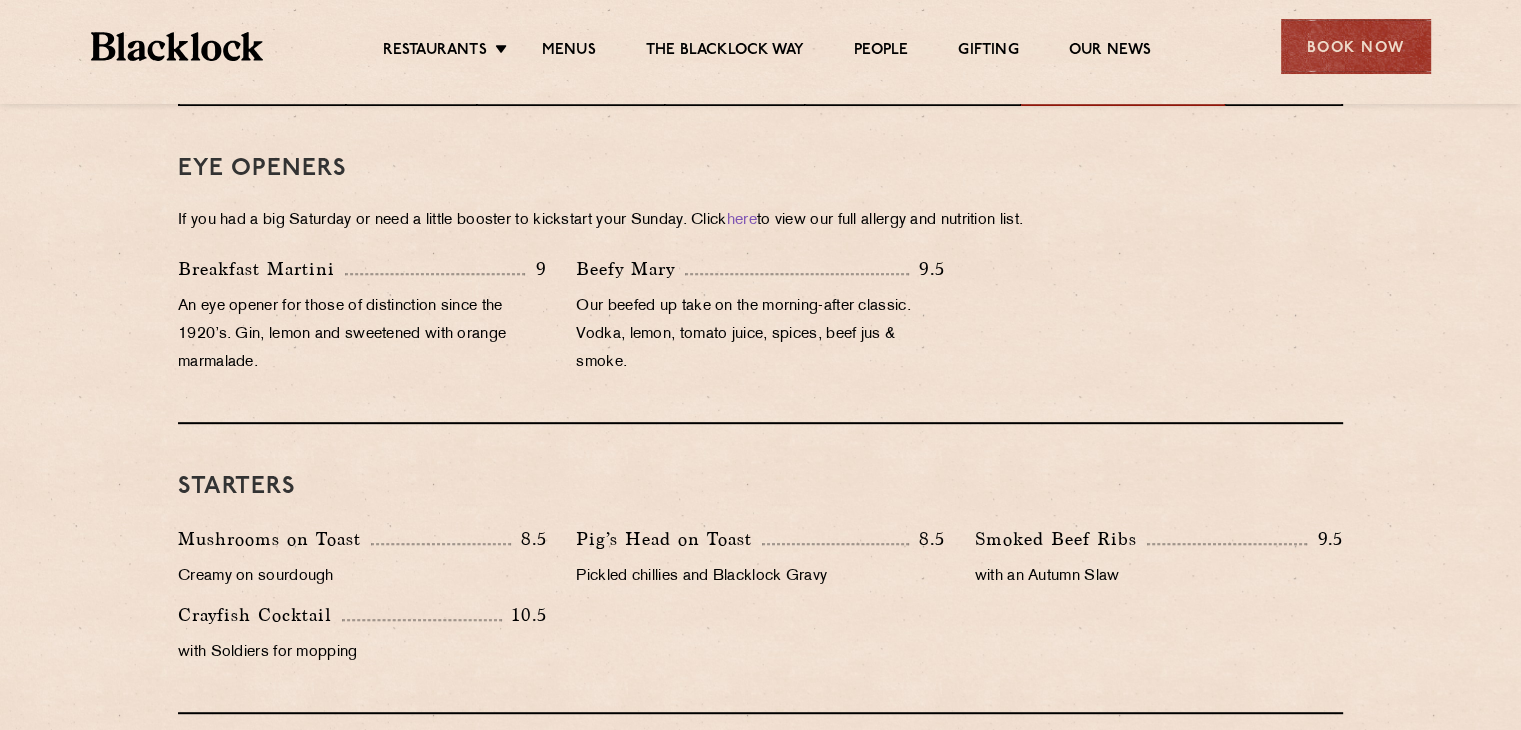scroll, scrollTop: 1100, scrollLeft: 0, axis: vertical 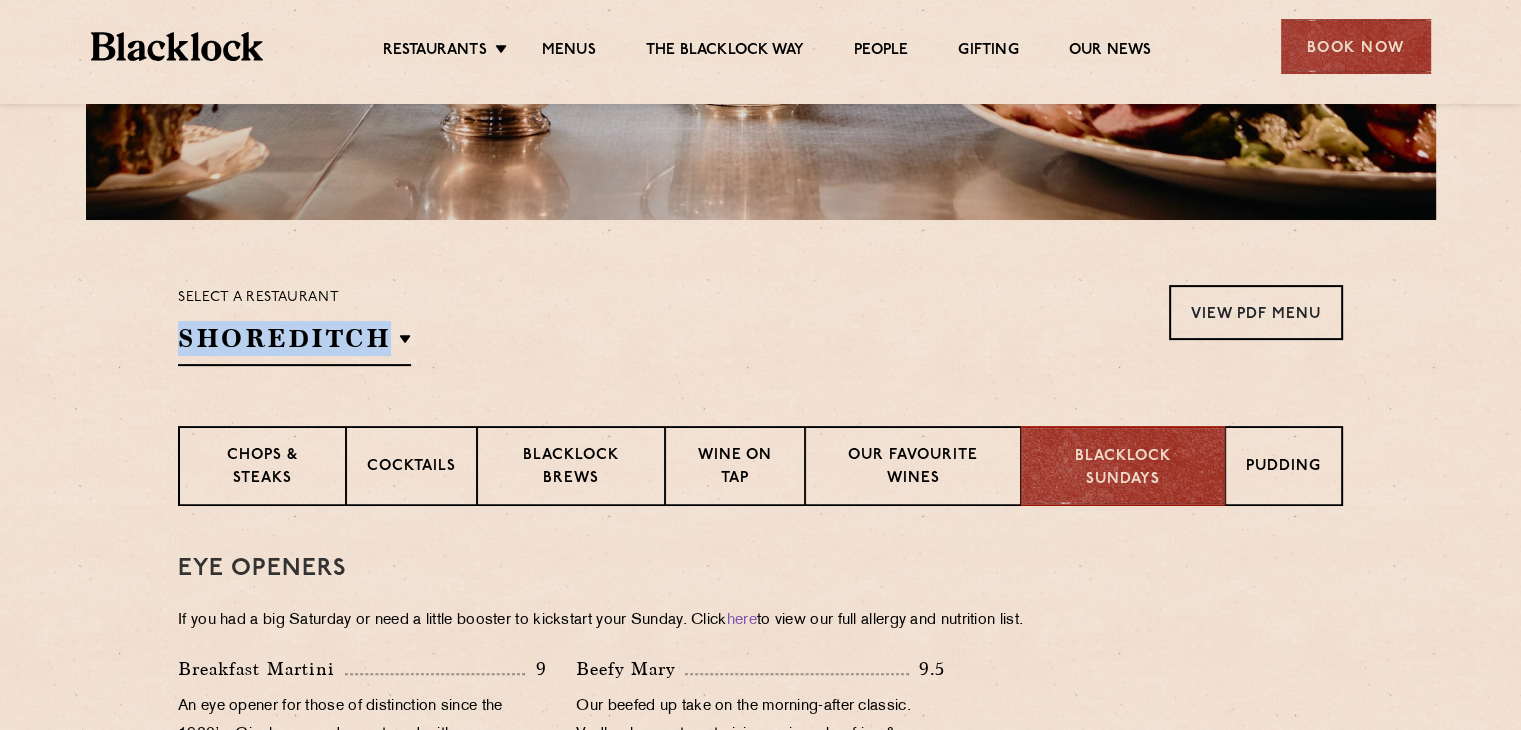 drag, startPoint x: 249, startPoint y: 341, endPoint x: 458, endPoint y: 311, distance: 211.14214 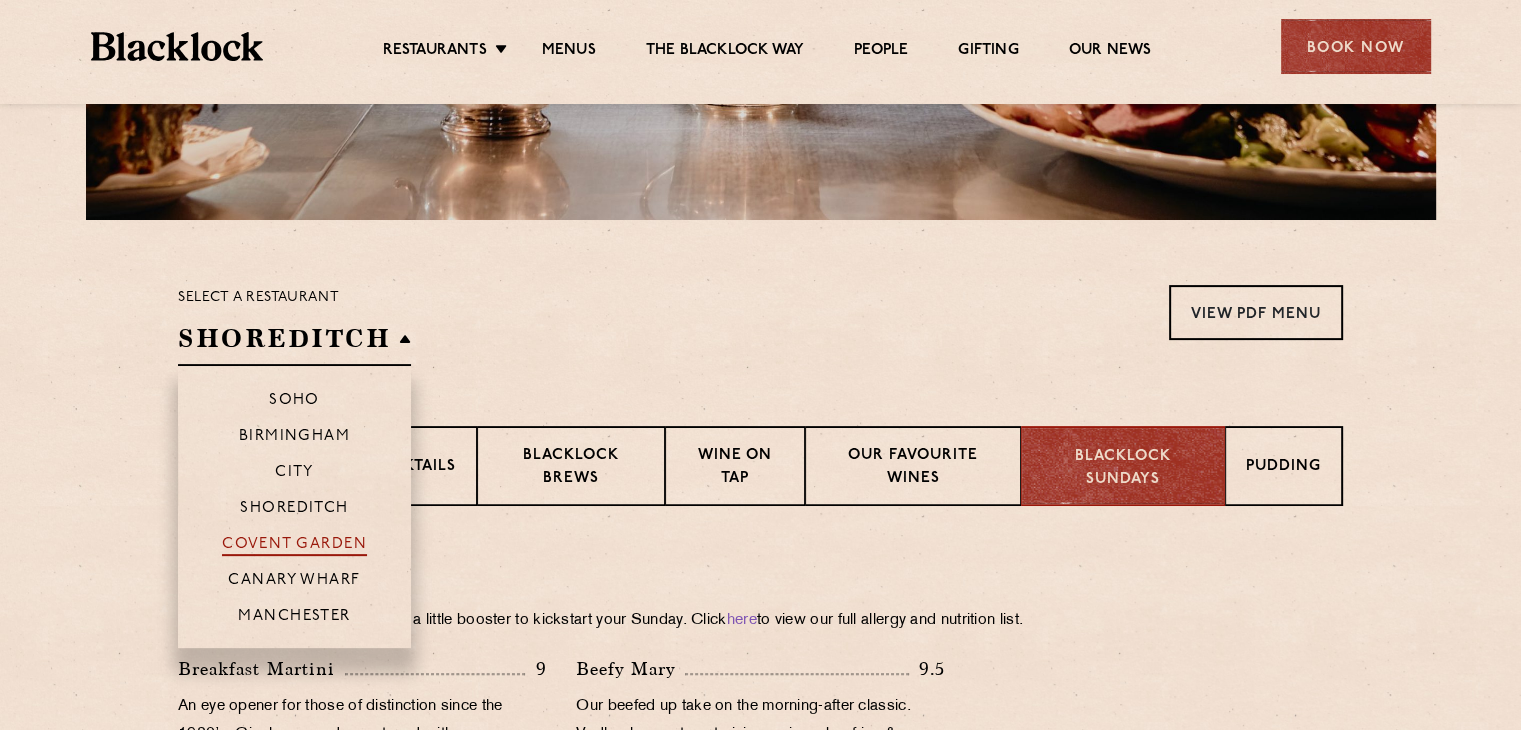 click on "Covent Garden" at bounding box center [294, 546] 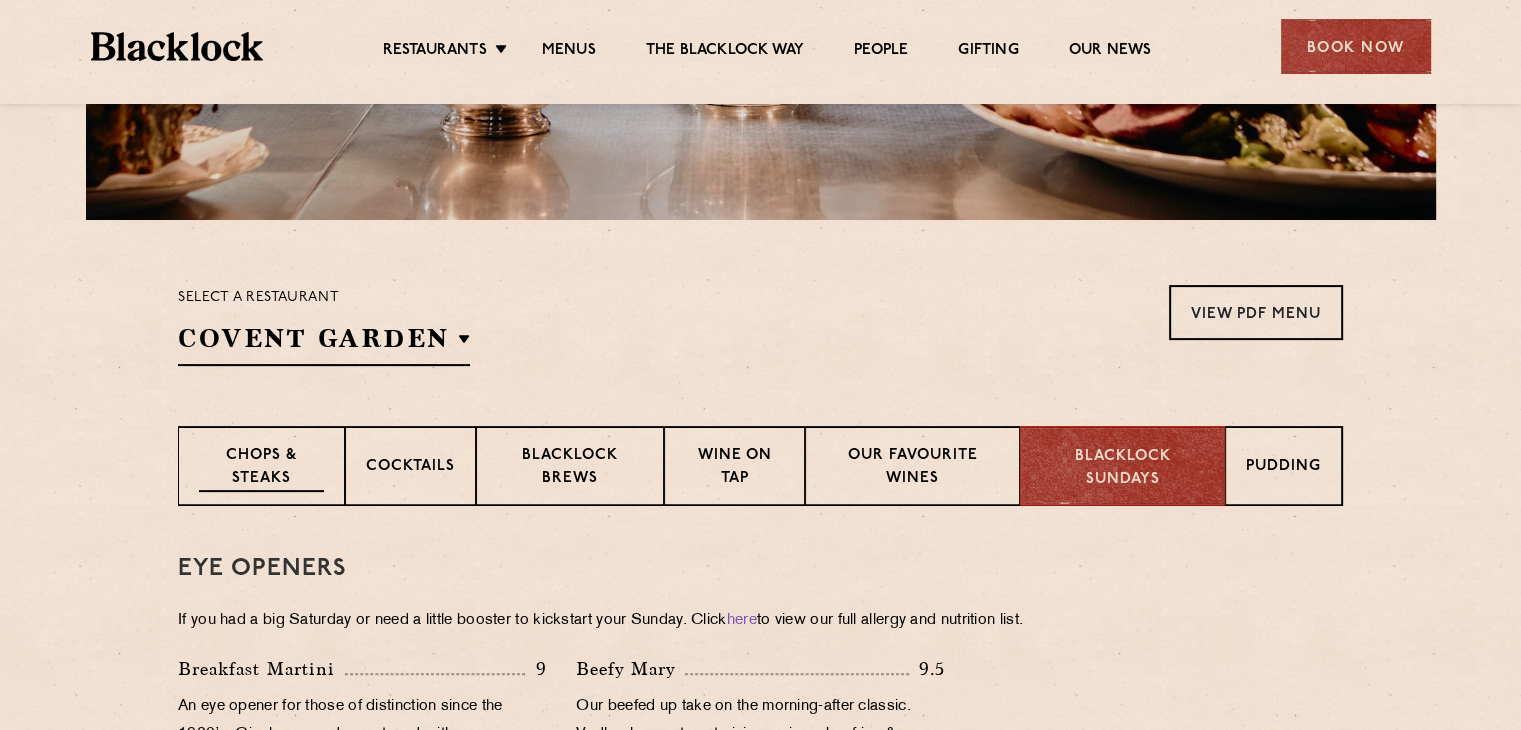 click on "Chops & Steaks" at bounding box center (261, 468) 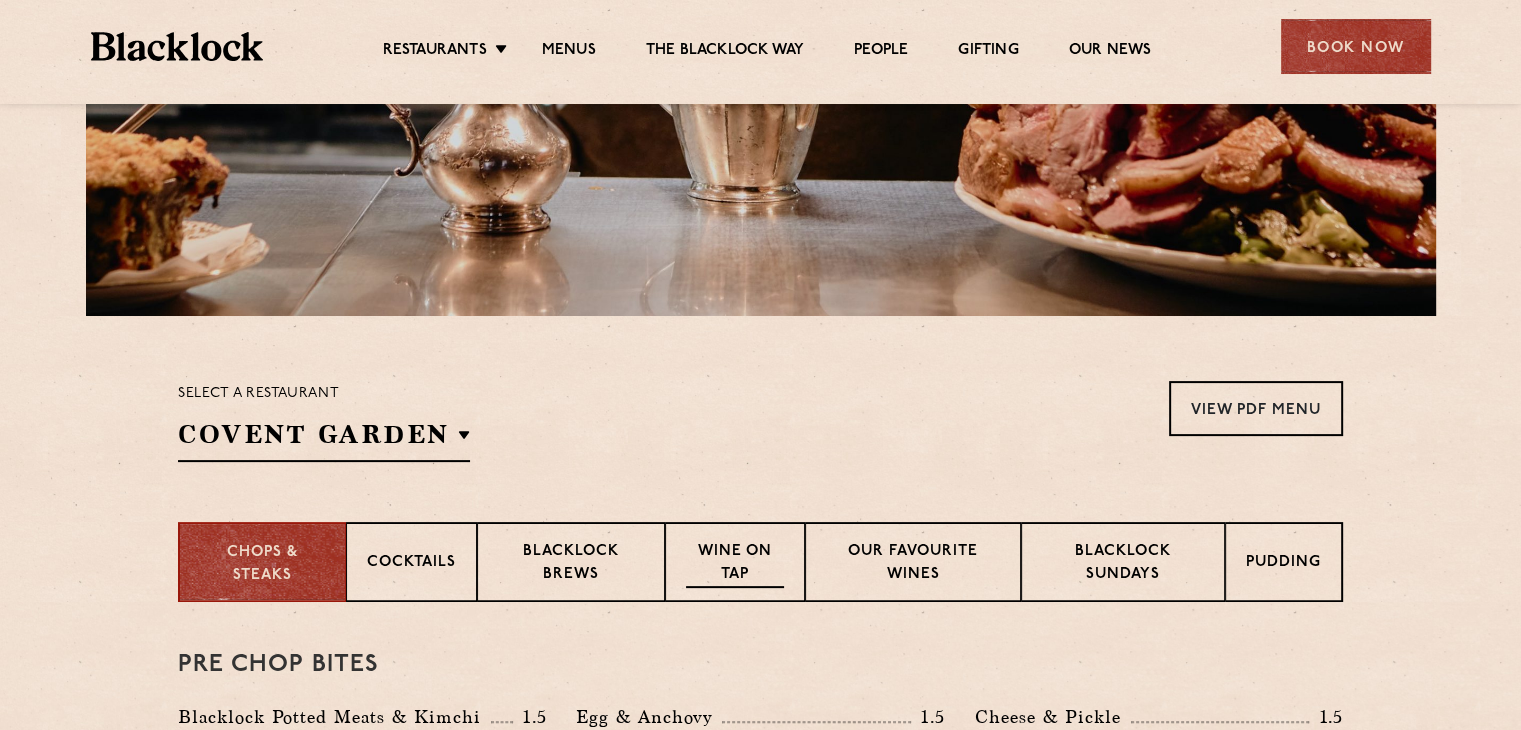 scroll, scrollTop: 400, scrollLeft: 0, axis: vertical 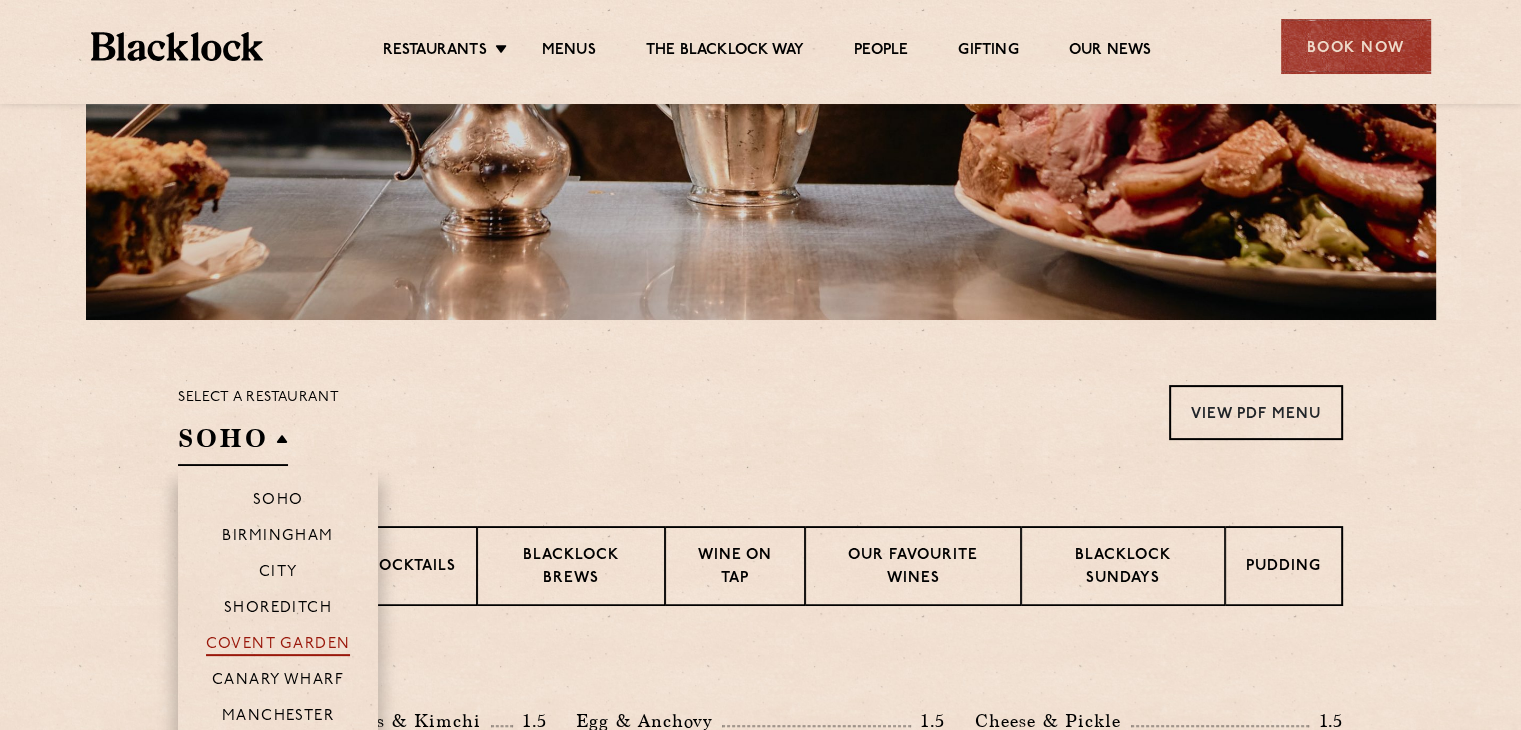click on "Covent Garden" at bounding box center [278, 646] 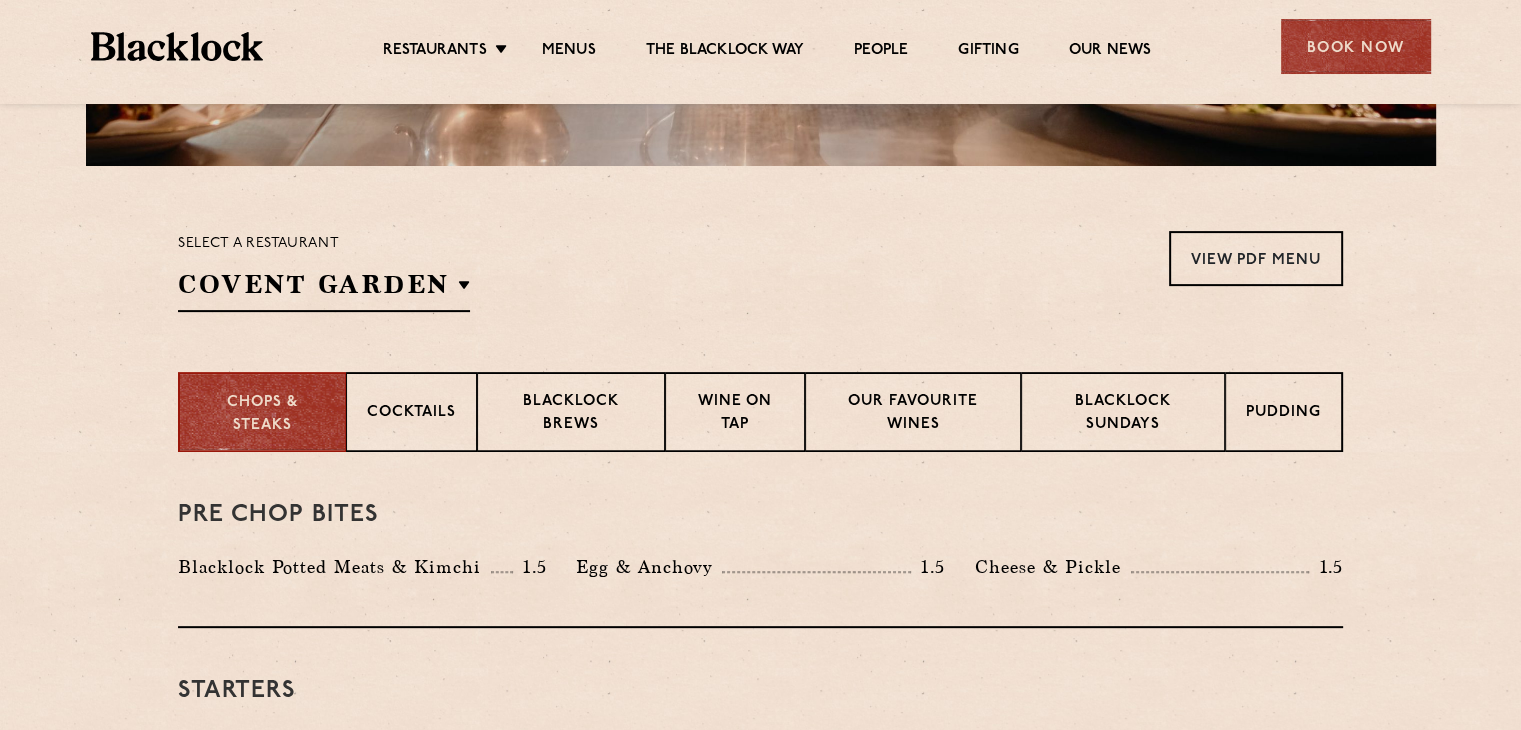 scroll, scrollTop: 400, scrollLeft: 0, axis: vertical 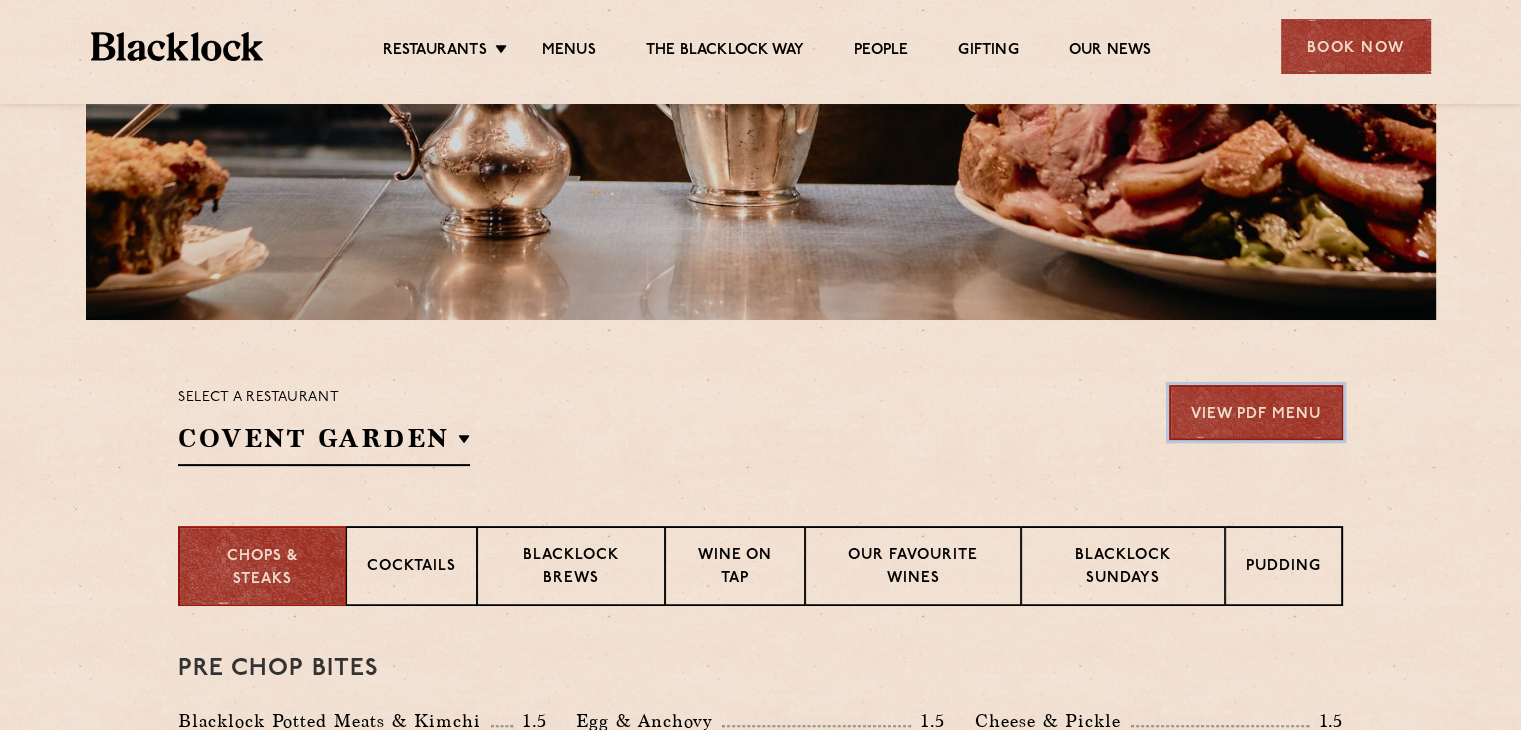 click on "View PDF Menu" at bounding box center [1256, 412] 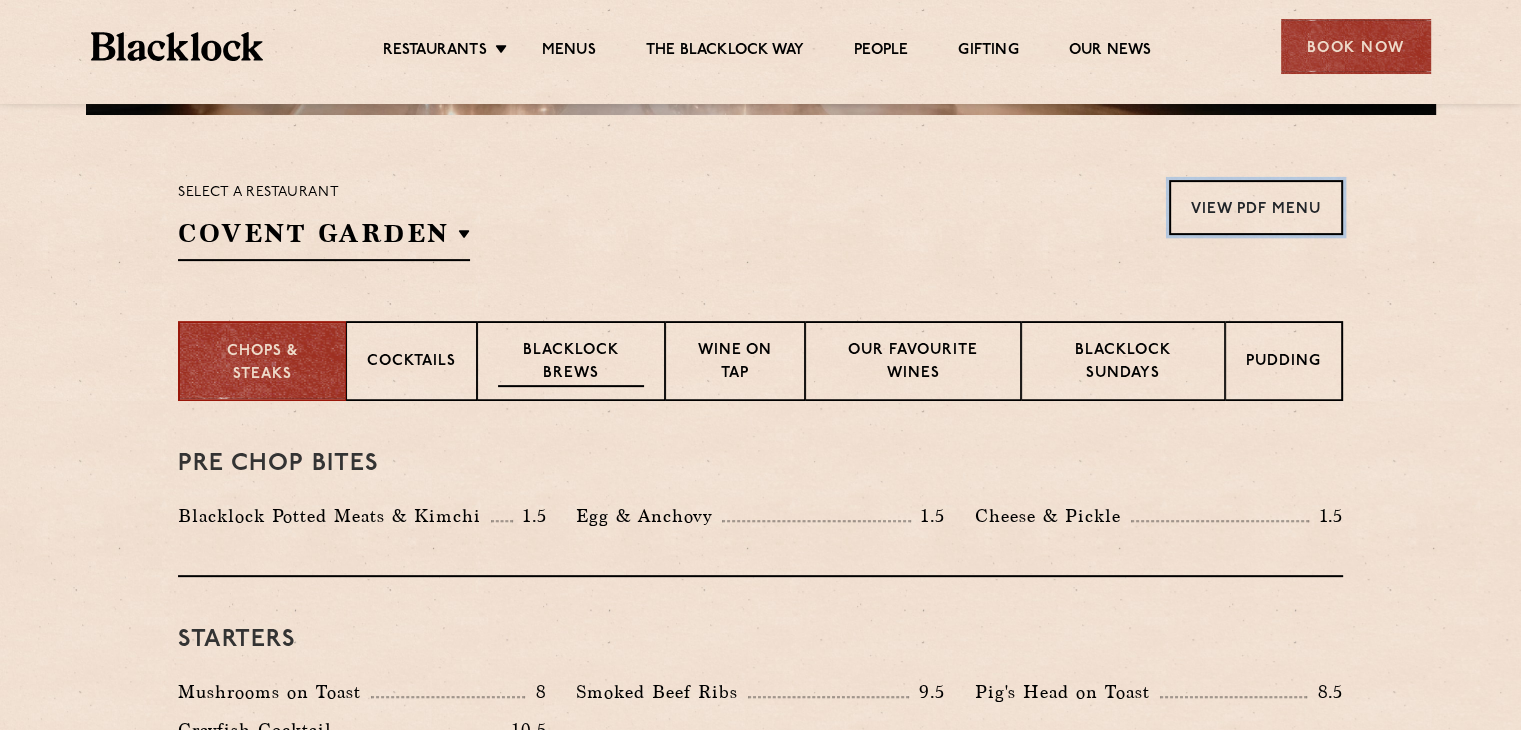 scroll, scrollTop: 700, scrollLeft: 0, axis: vertical 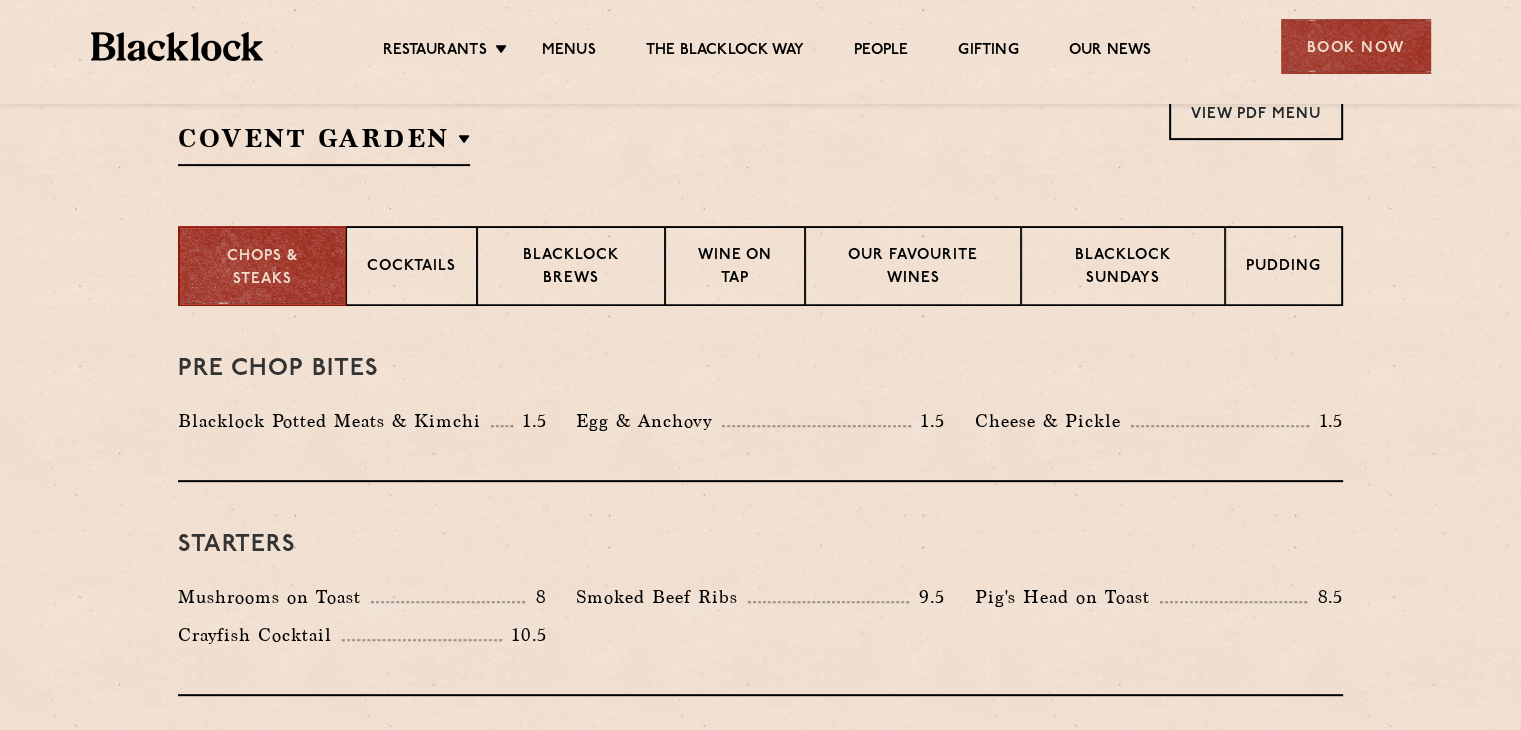 click on "Blacklock Potted Meats & Kimchi
1.5" at bounding box center [362, 426] 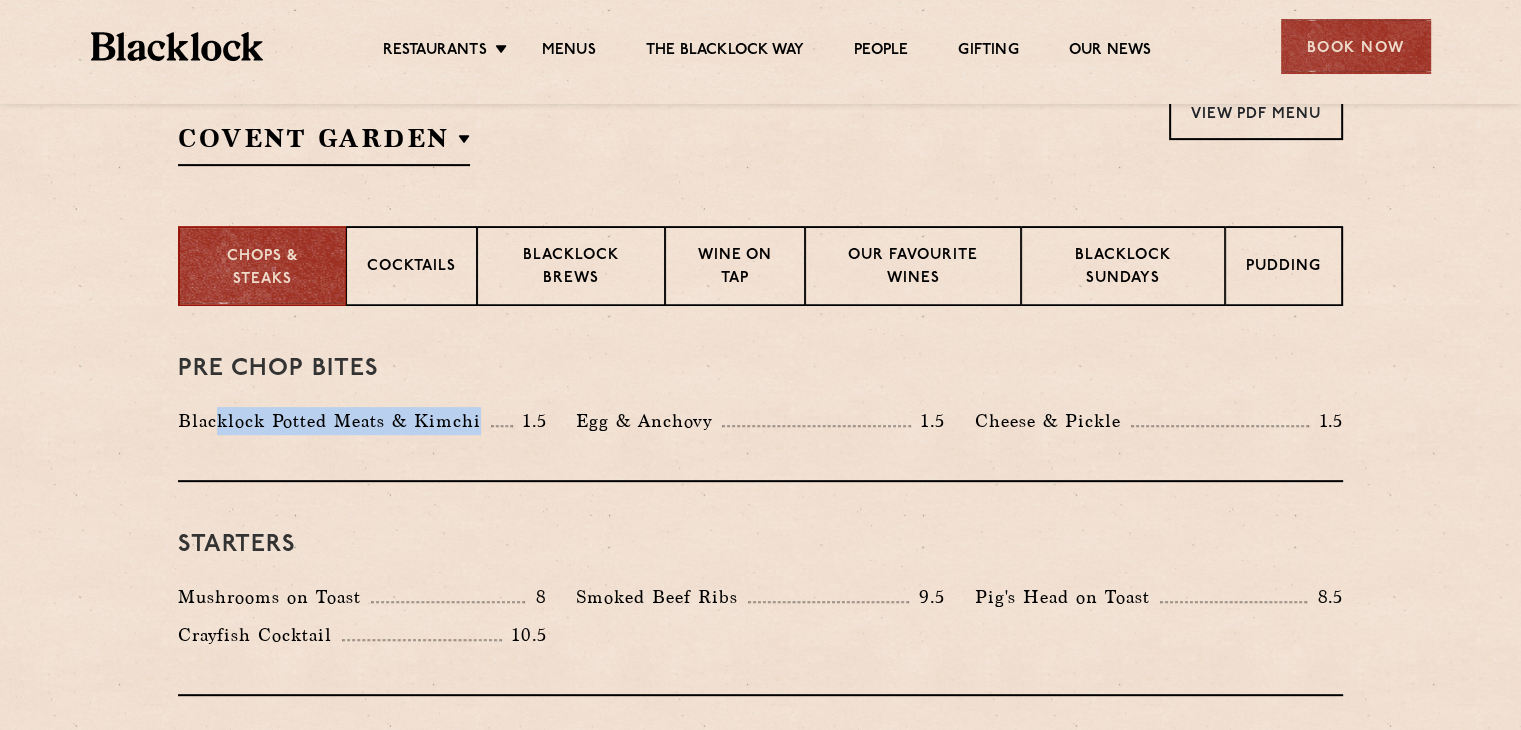 drag, startPoint x: 318, startPoint y: 429, endPoint x: 488, endPoint y: 447, distance: 170.95029 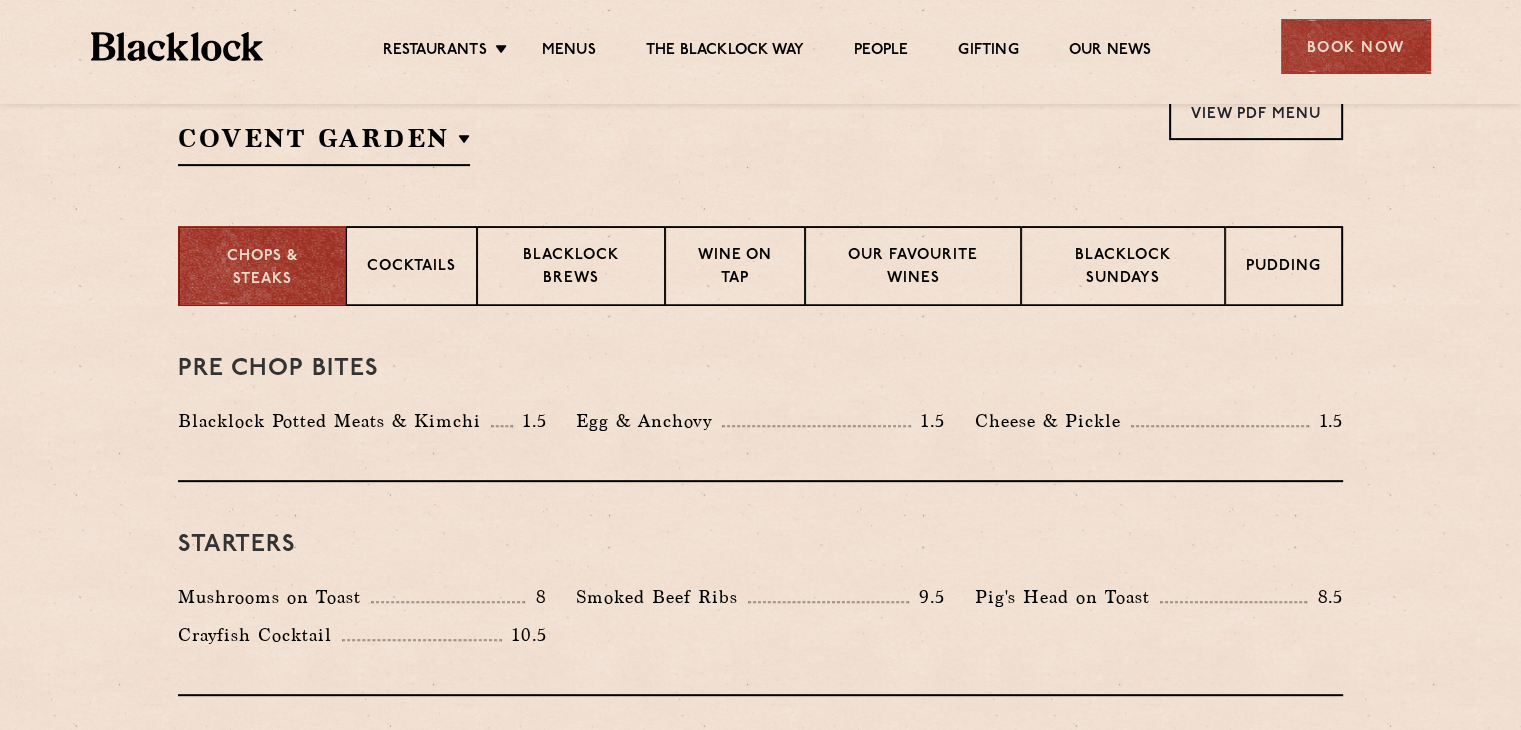click on "Pre Chop Bites
Blacklock Potted Meats & Kimchi
1.5
Egg & Anchovy
1.5
Cheese & Pickle
1.5
Starters 8 9.5" at bounding box center [760, 1736] 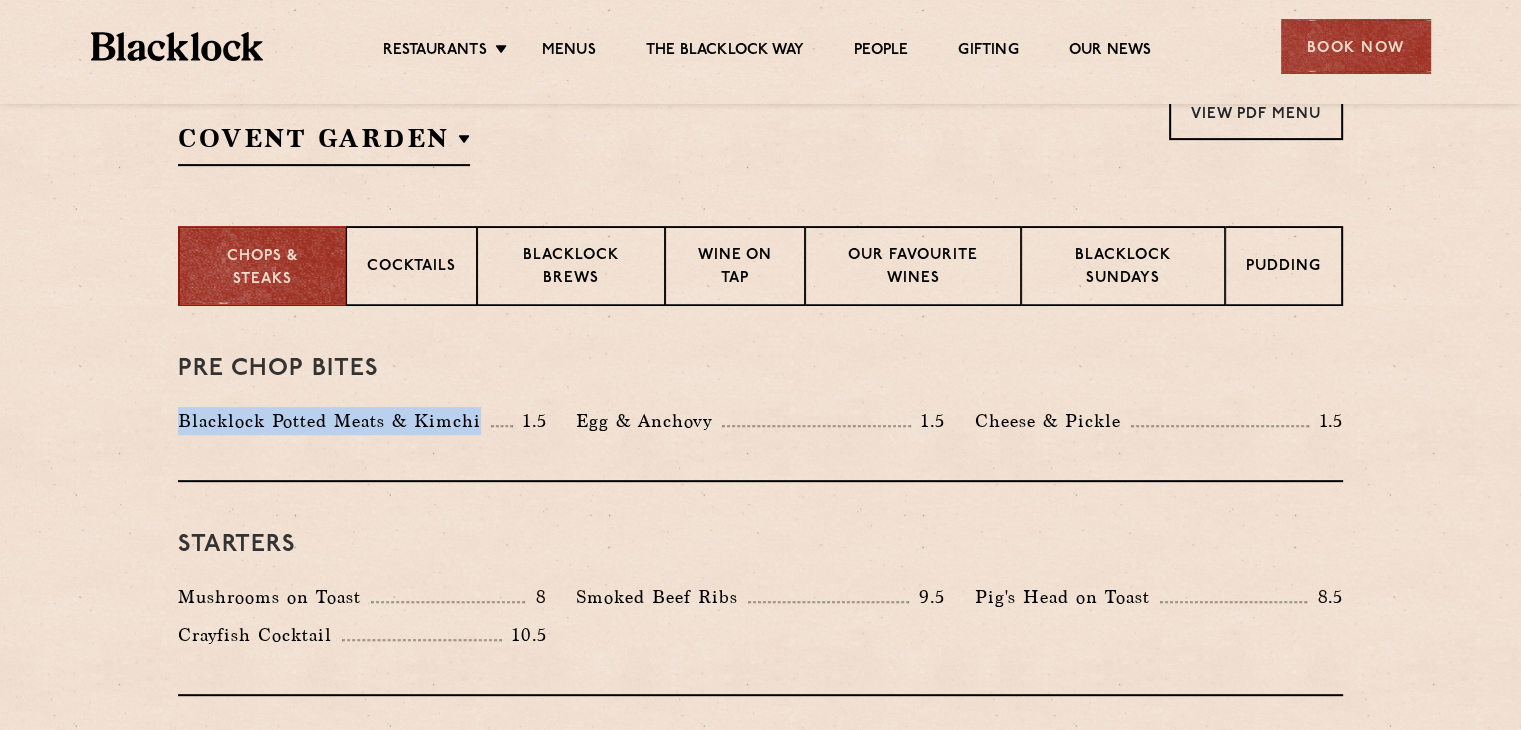 drag, startPoint x: 186, startPoint y: 432, endPoint x: 494, endPoint y: 432, distance: 308 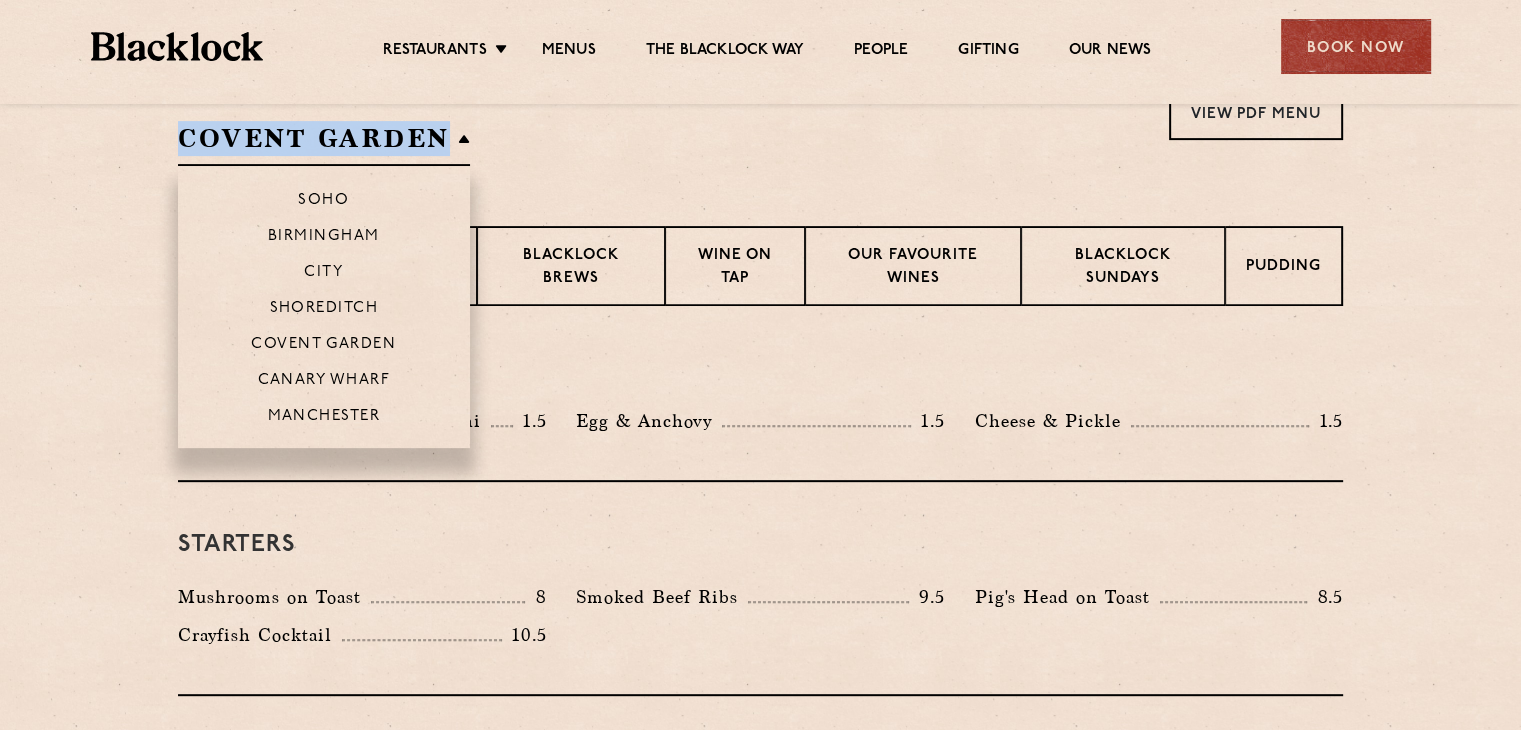 drag, startPoint x: 240, startPoint y: 156, endPoint x: 447, endPoint y: 155, distance: 207.00241 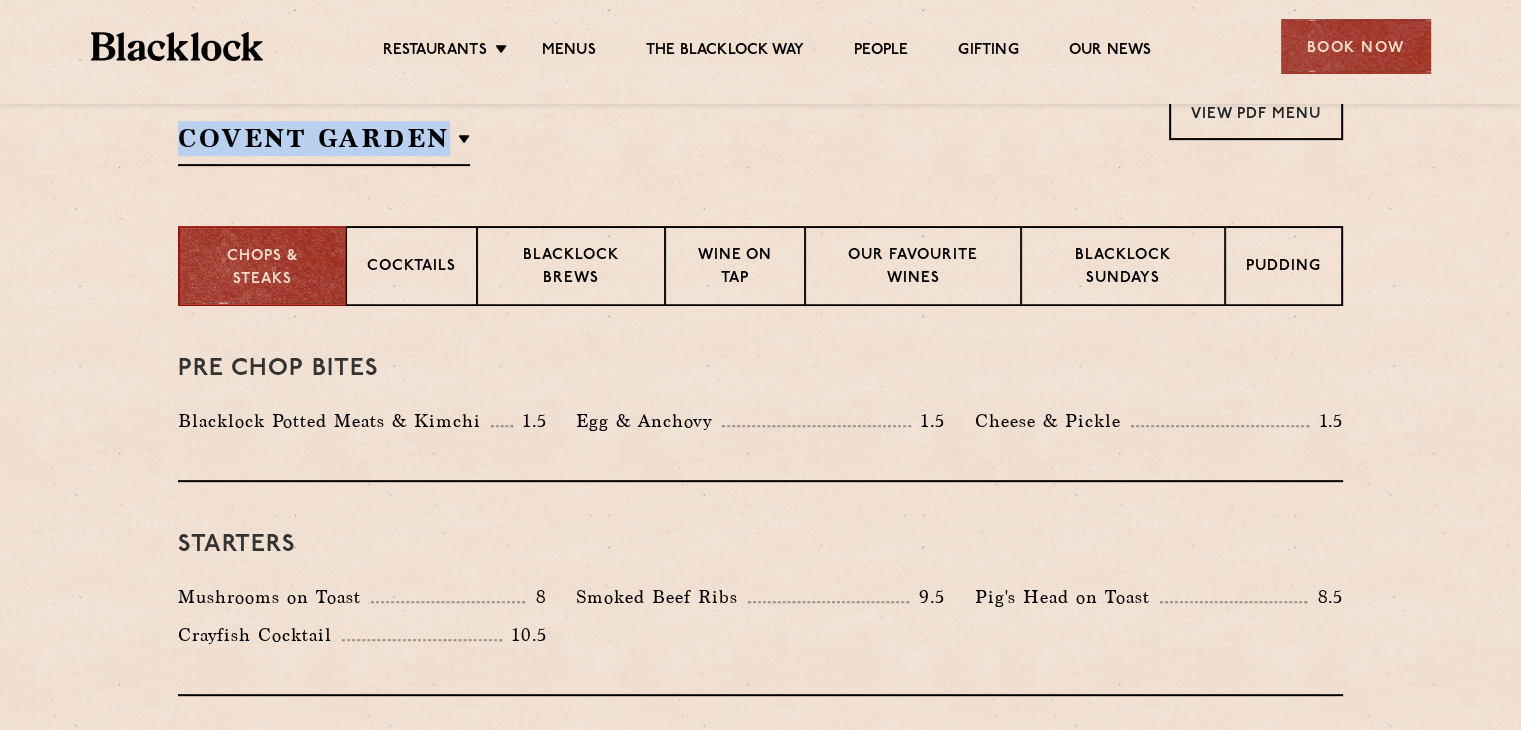 copy on "Covent Garden" 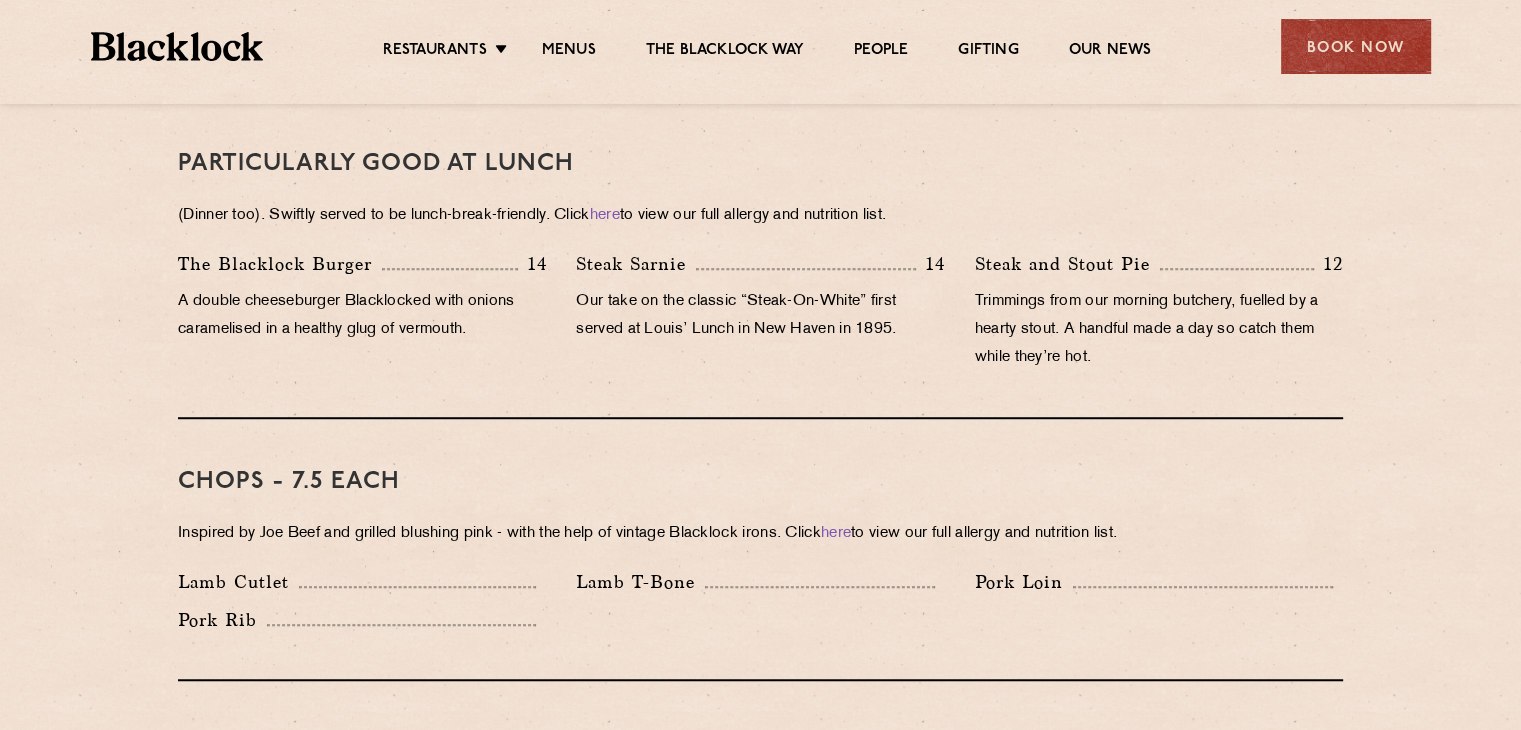 scroll, scrollTop: 1300, scrollLeft: 0, axis: vertical 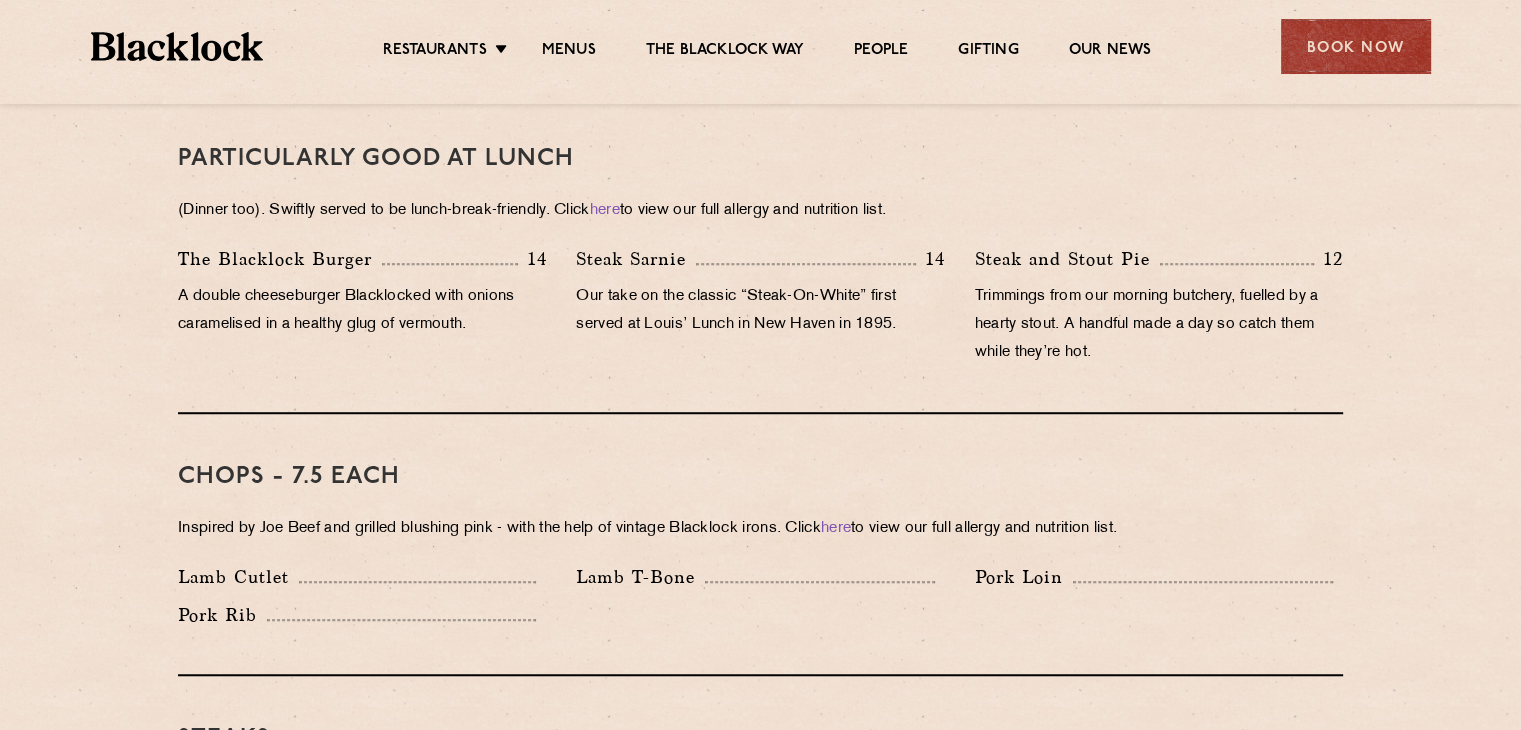 click on "The Blacklock Burger
14
A double cheeseburger Blacklocked with onions caramelised in a healthy glug of vermouth." at bounding box center (362, 311) 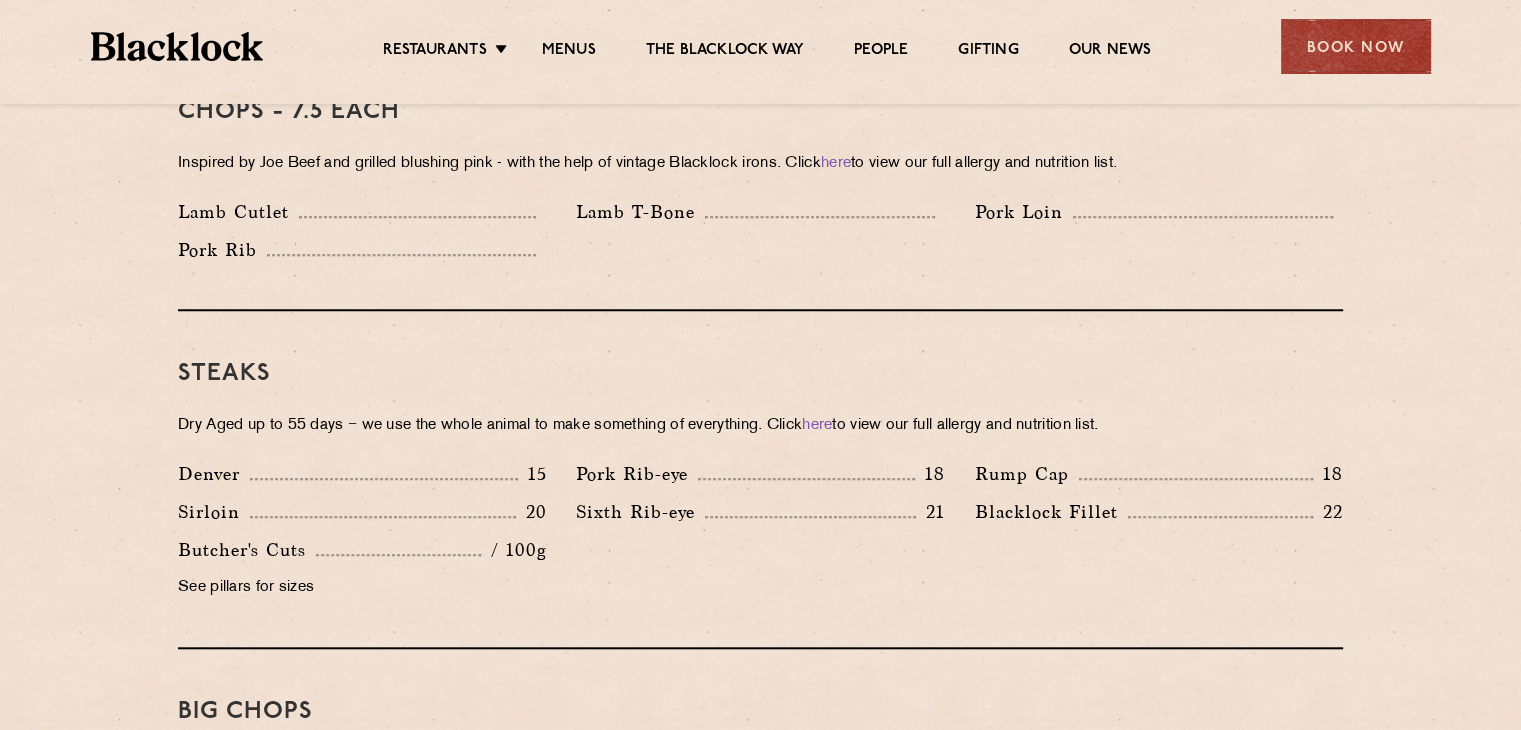 scroll, scrollTop: 1700, scrollLeft: 0, axis: vertical 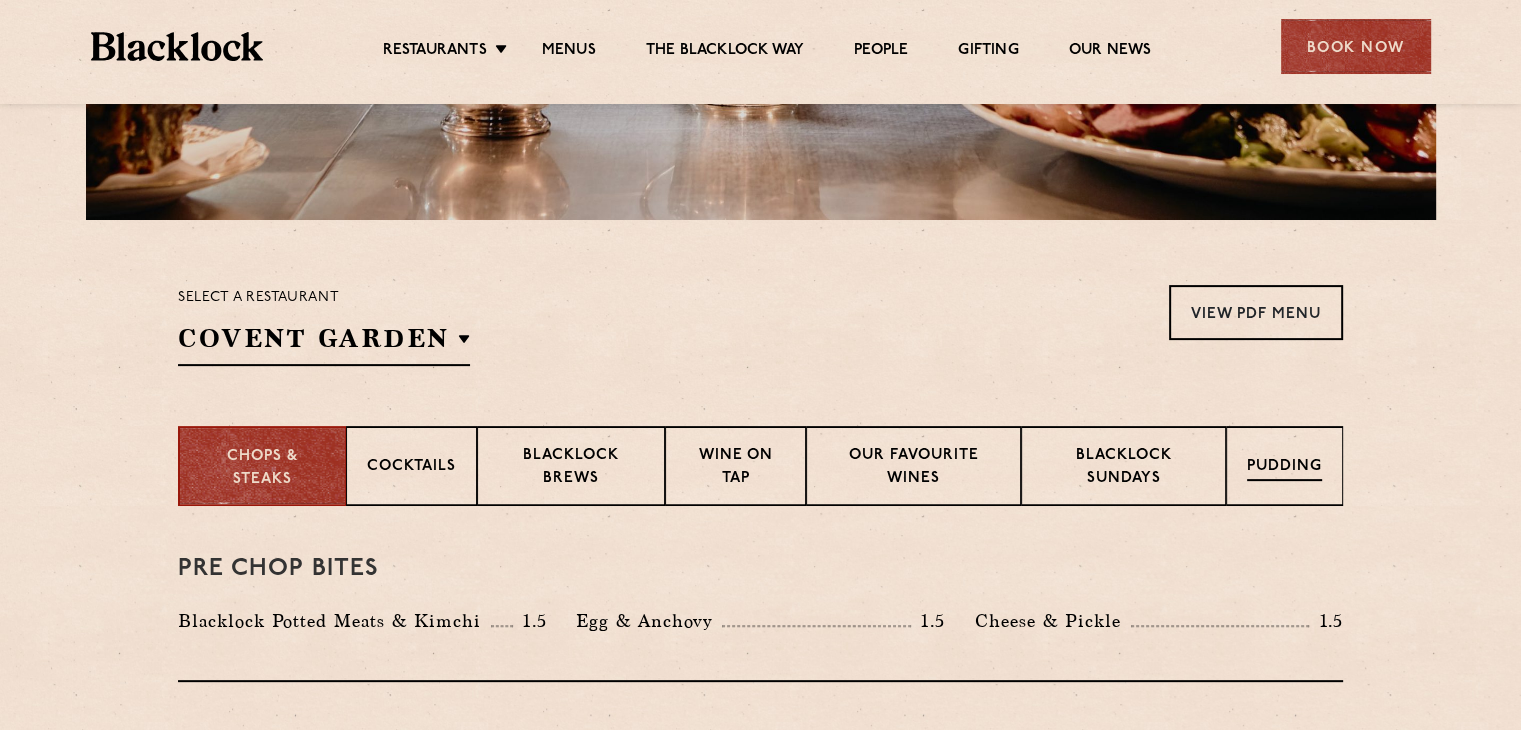 click on "Pudding" at bounding box center [1284, 468] 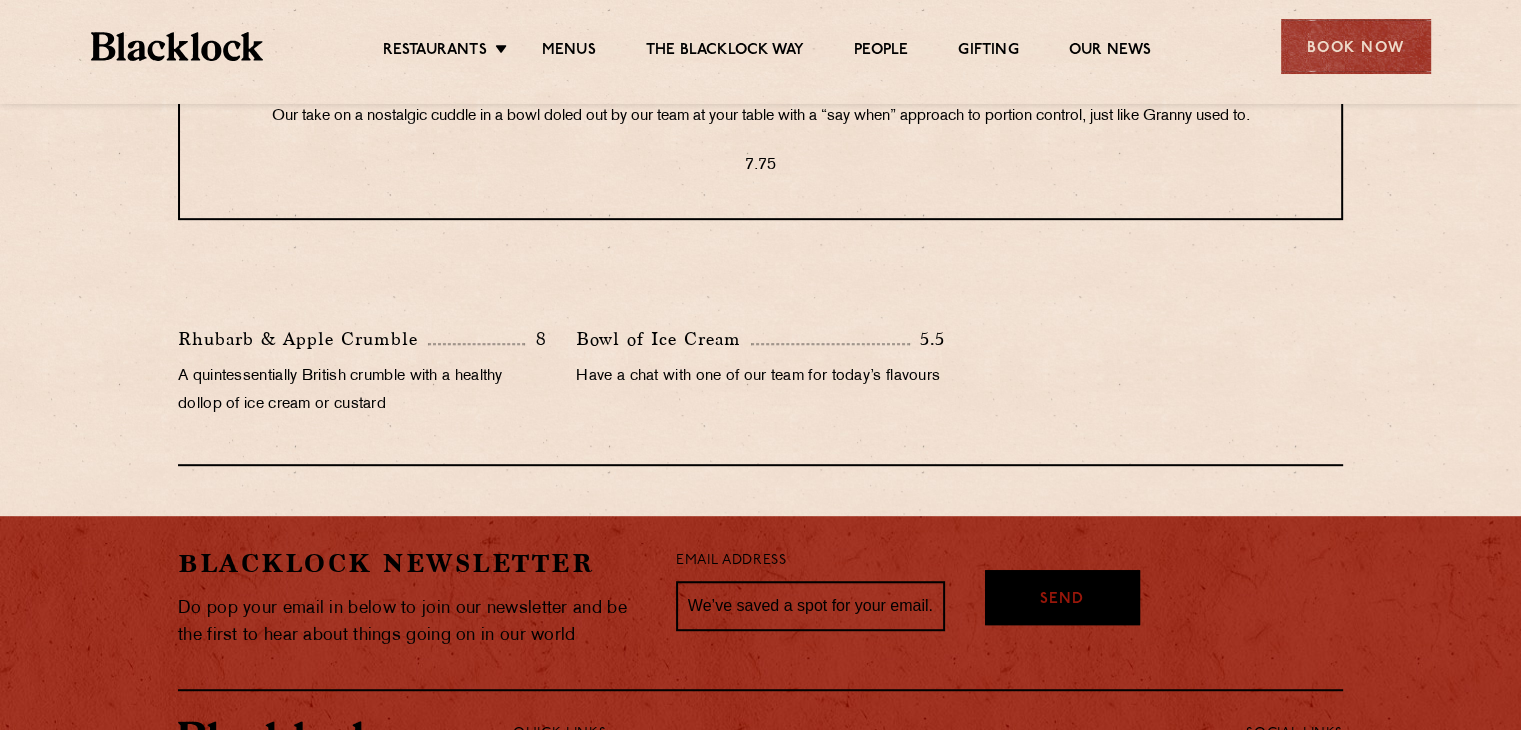 scroll, scrollTop: 700, scrollLeft: 0, axis: vertical 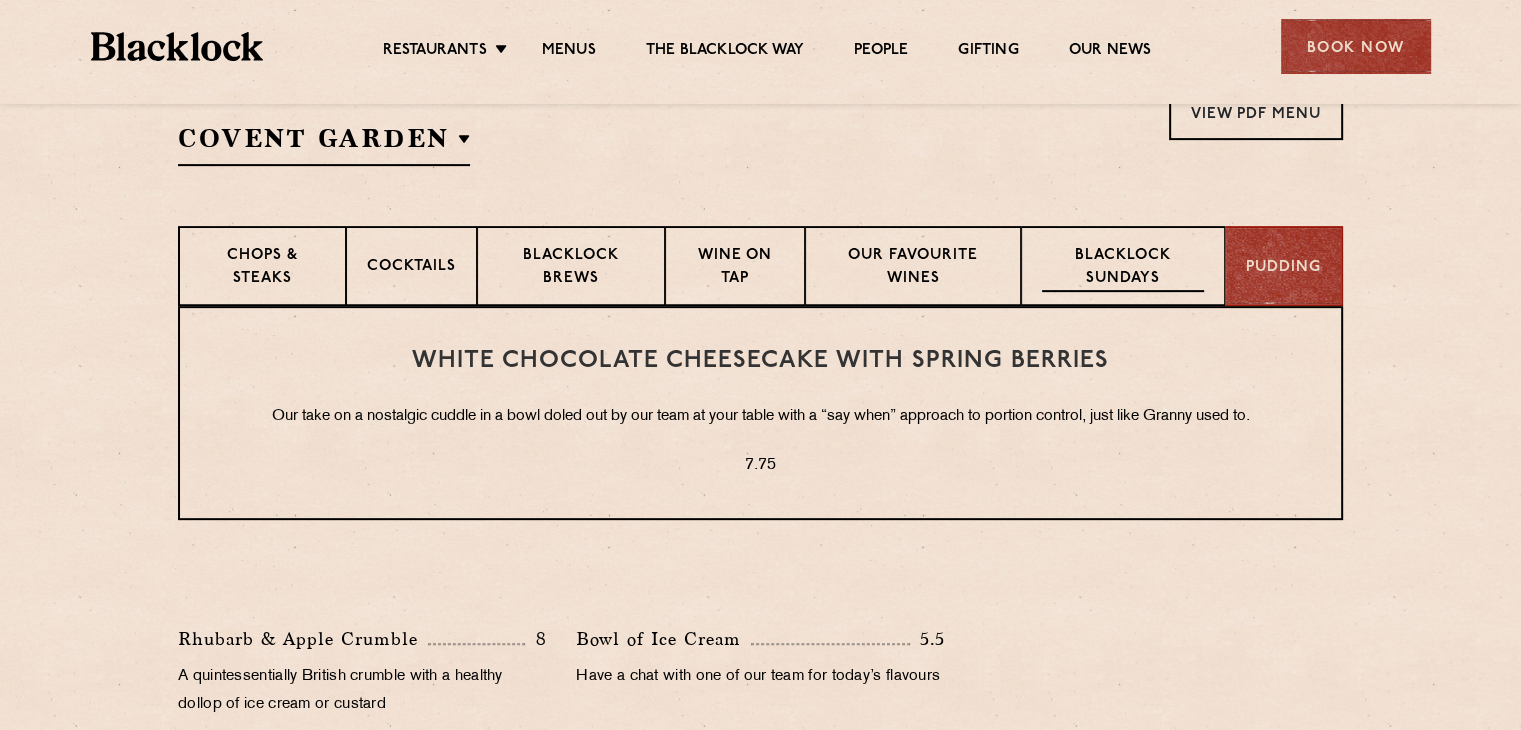 click on "Blacklock Sundays" at bounding box center [1123, 268] 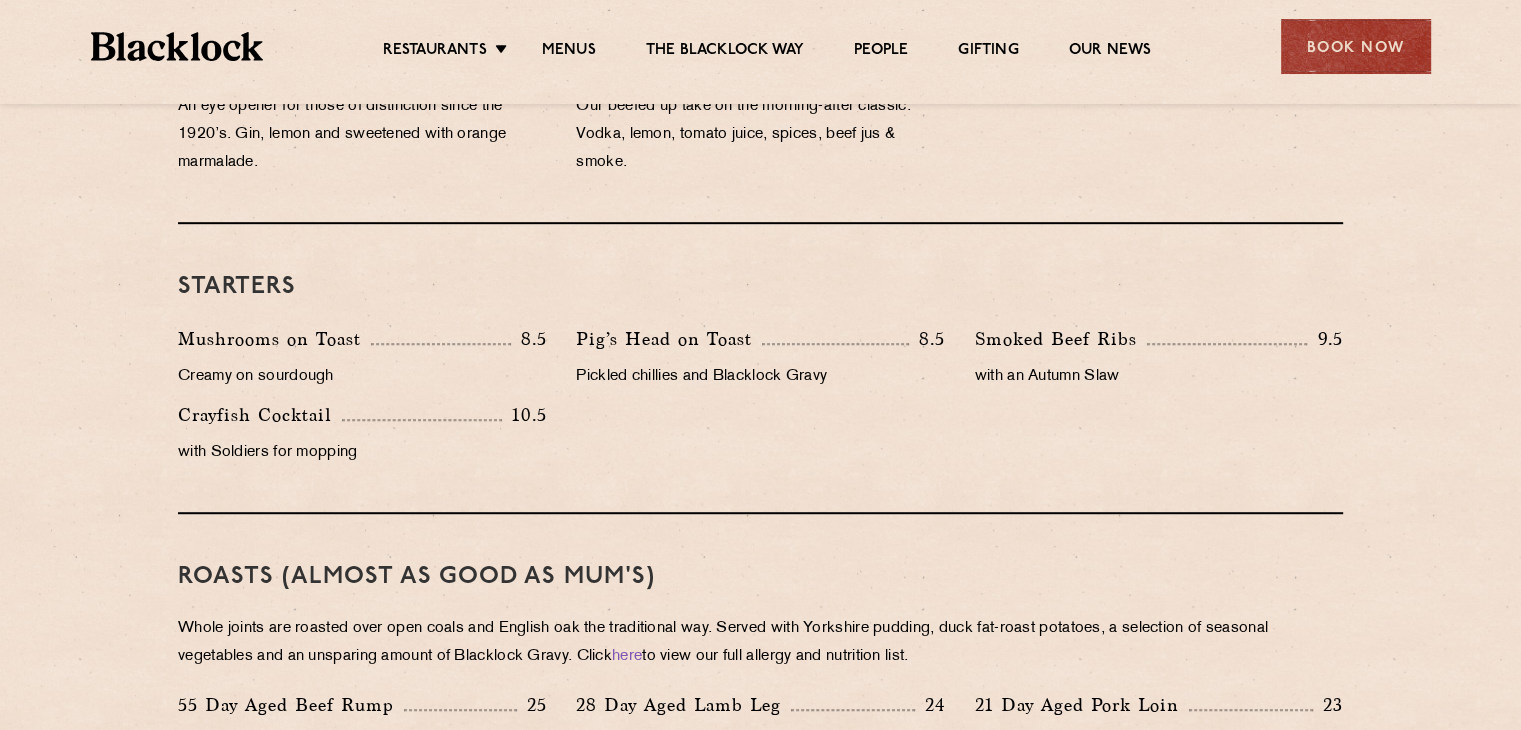 scroll, scrollTop: 1300, scrollLeft: 0, axis: vertical 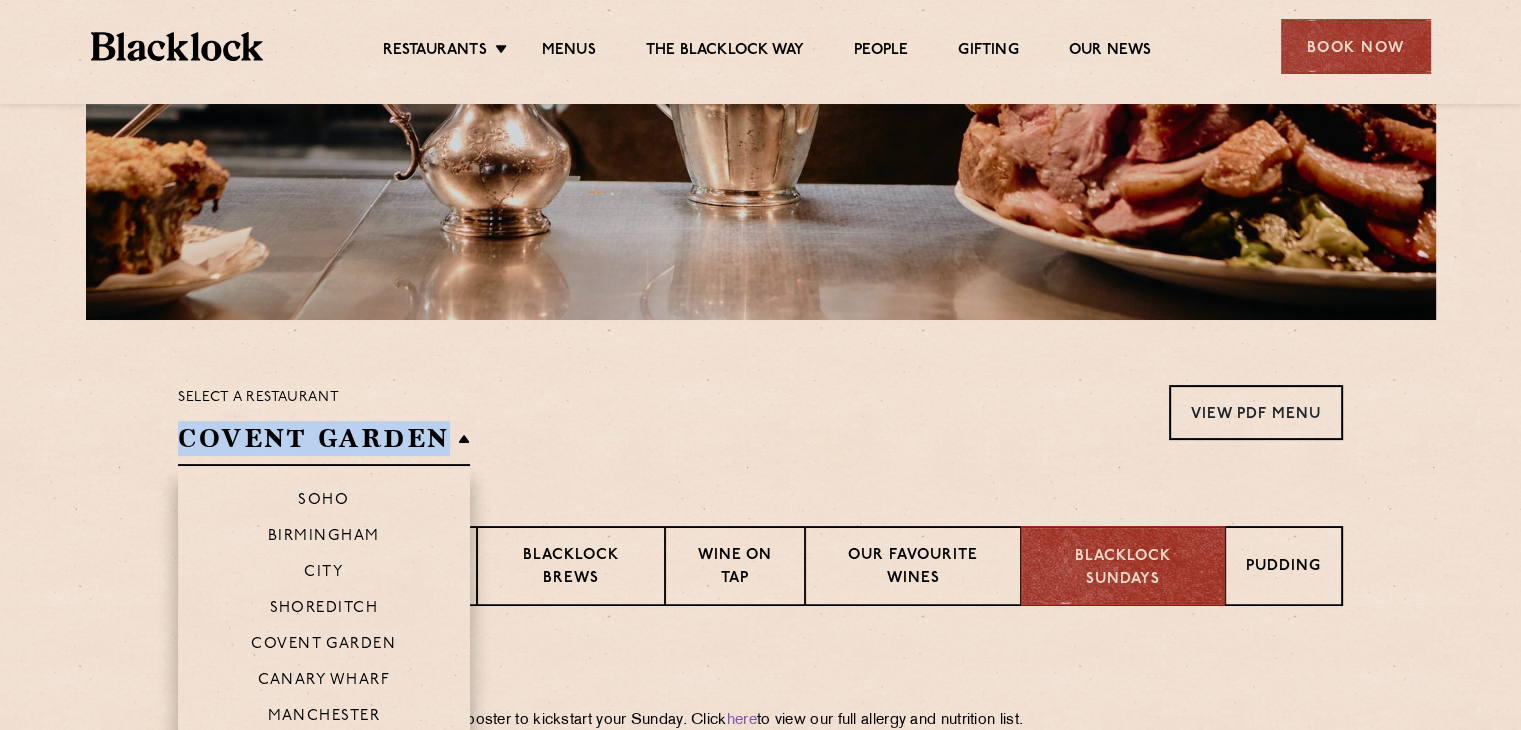 drag, startPoint x: 164, startPoint y: 440, endPoint x: 440, endPoint y: 445, distance: 276.0453 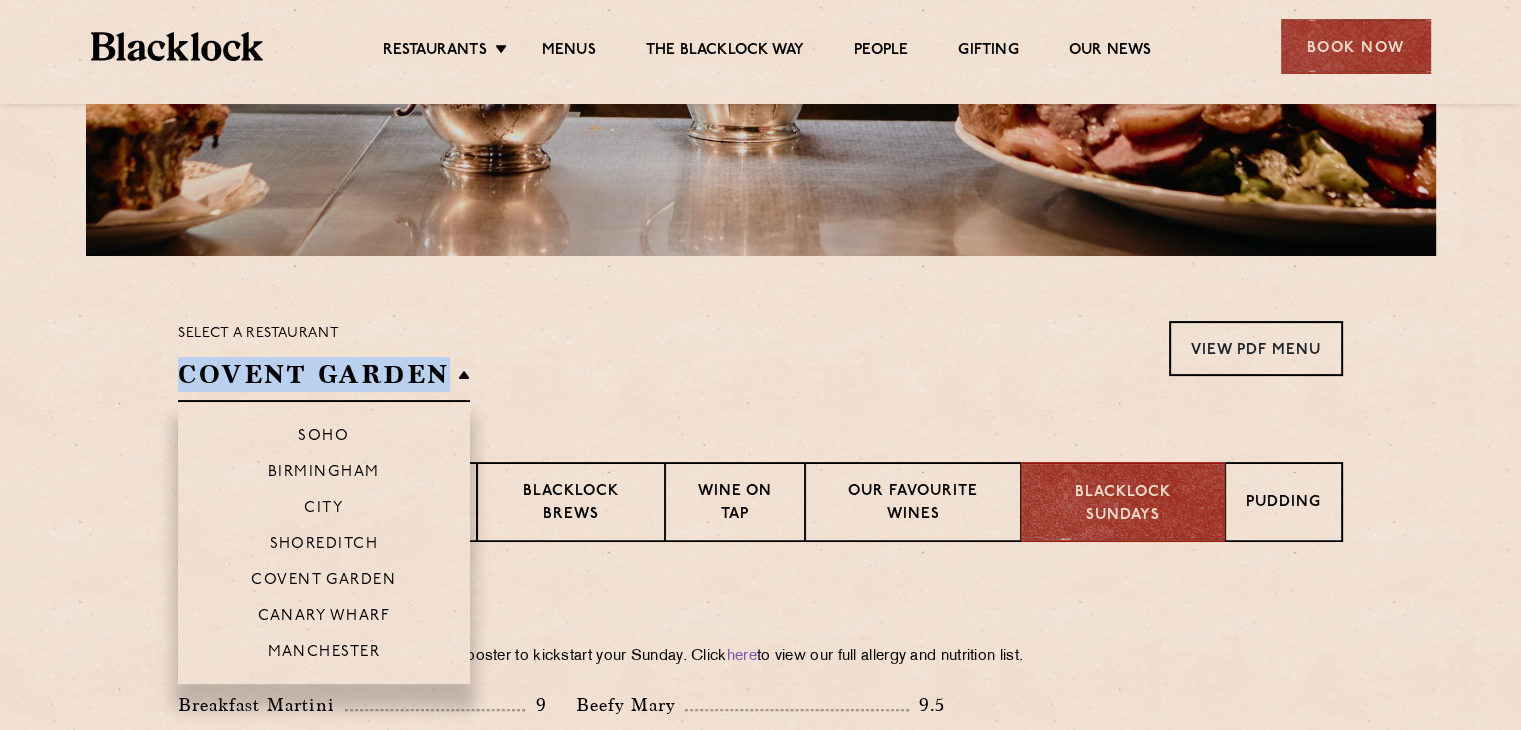scroll, scrollTop: 500, scrollLeft: 0, axis: vertical 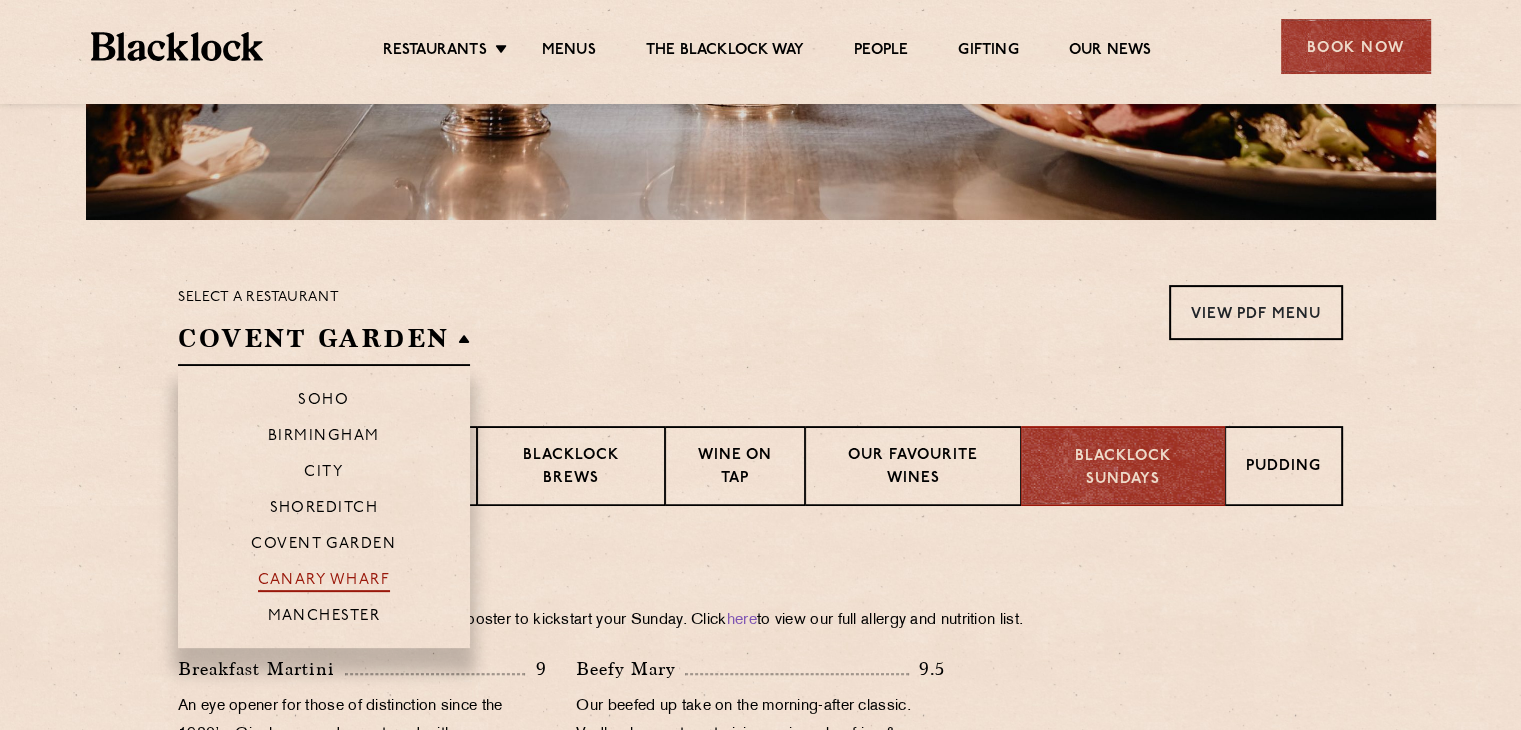 click on "Canary Wharf" at bounding box center (324, 582) 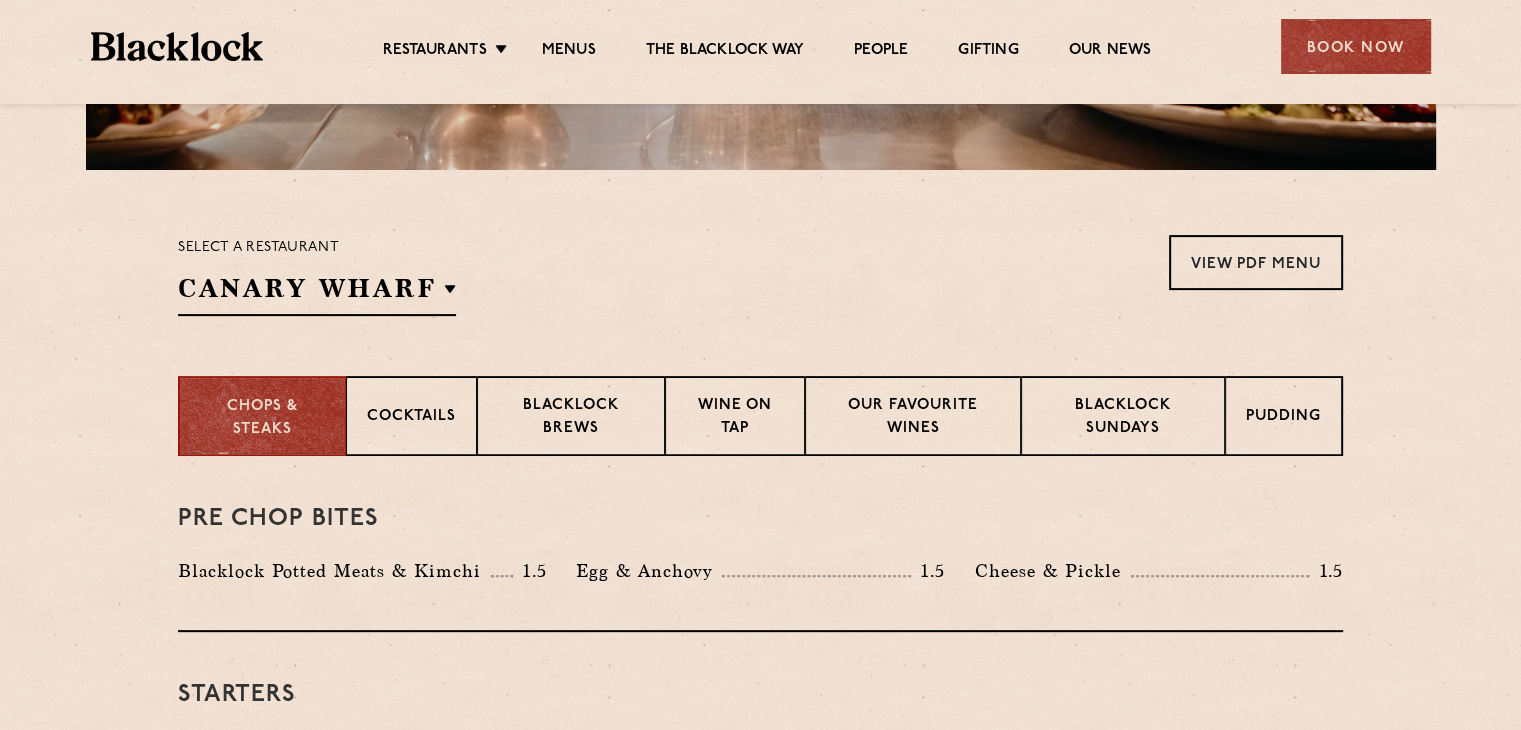scroll, scrollTop: 300, scrollLeft: 0, axis: vertical 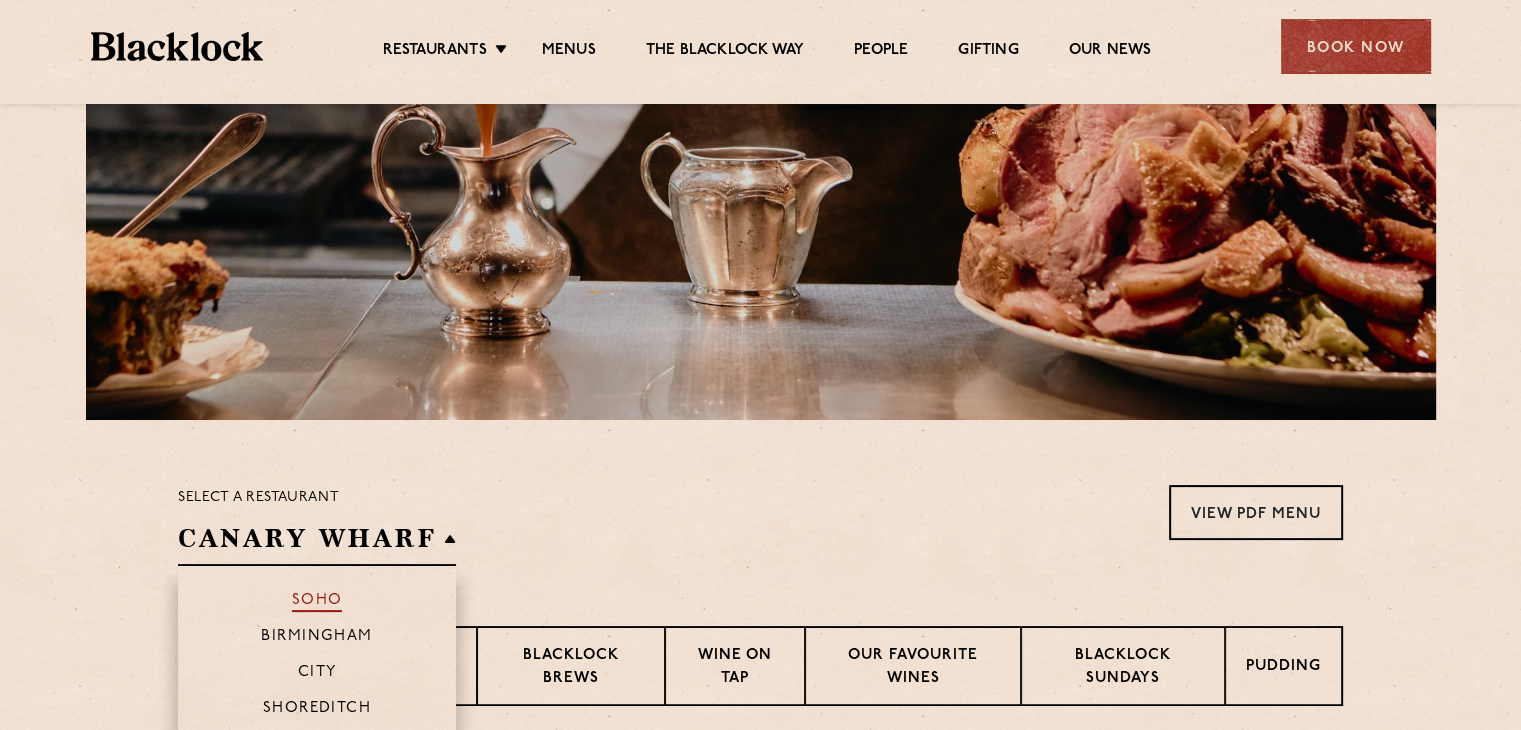 click on "Soho" at bounding box center [317, 602] 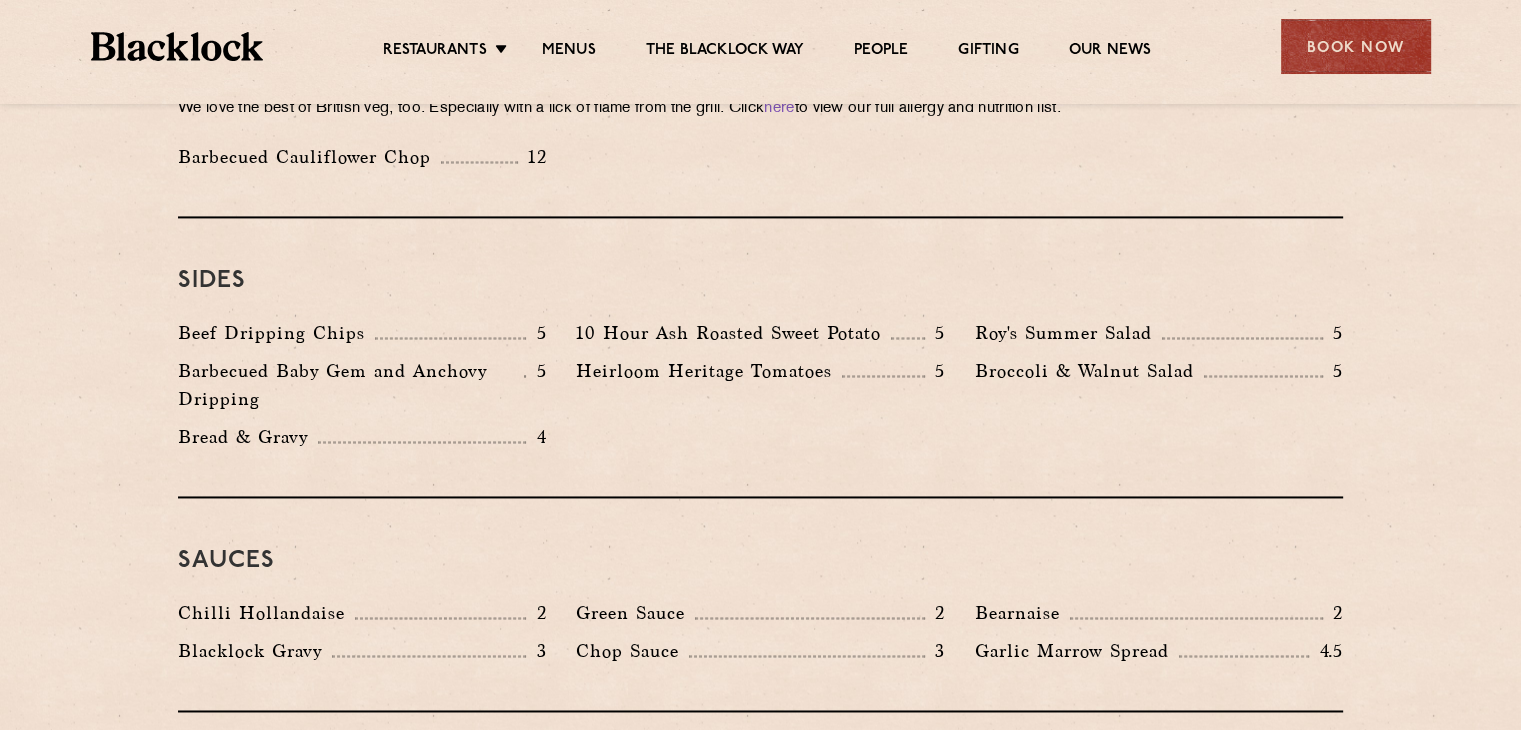scroll, scrollTop: 3100, scrollLeft: 0, axis: vertical 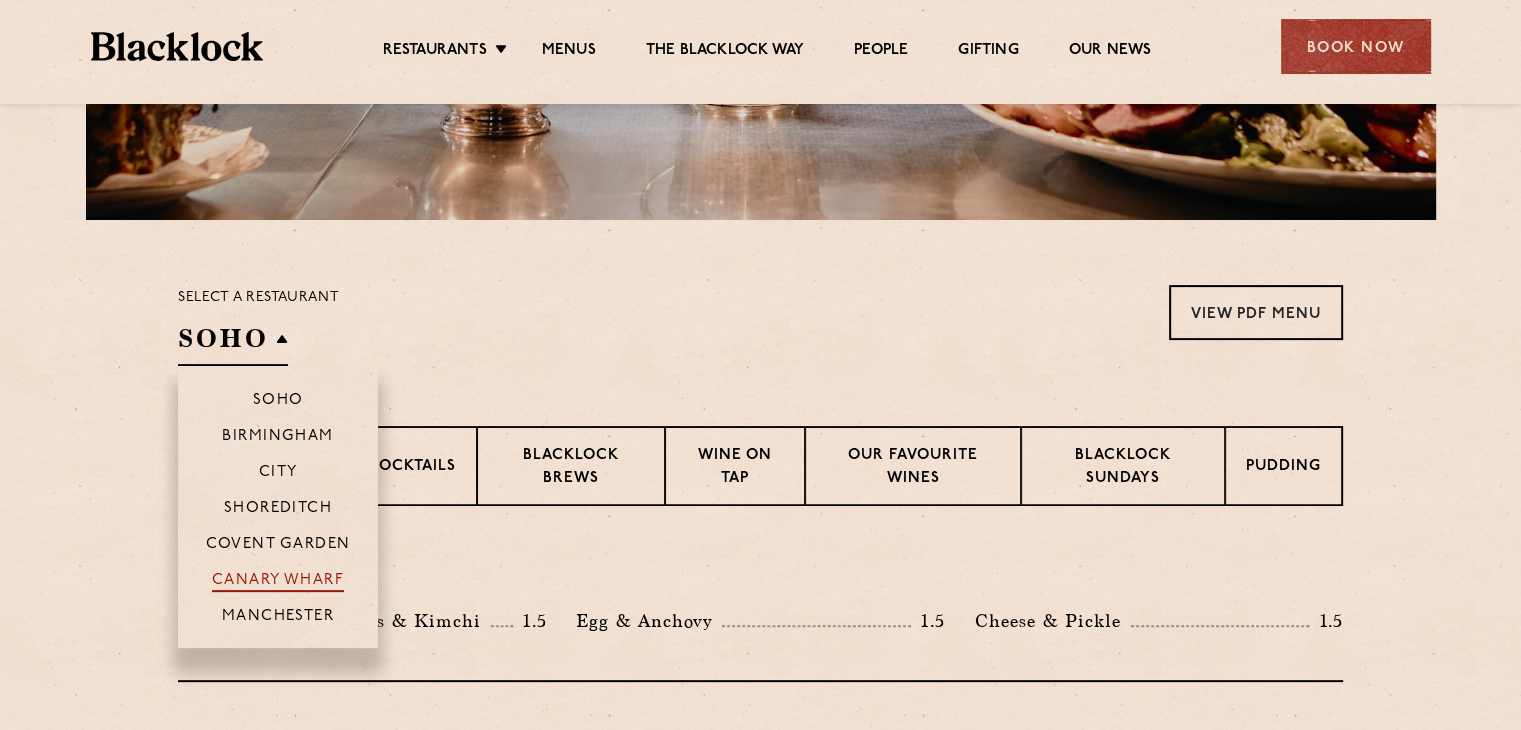 click on "Canary Wharf" at bounding box center [278, 582] 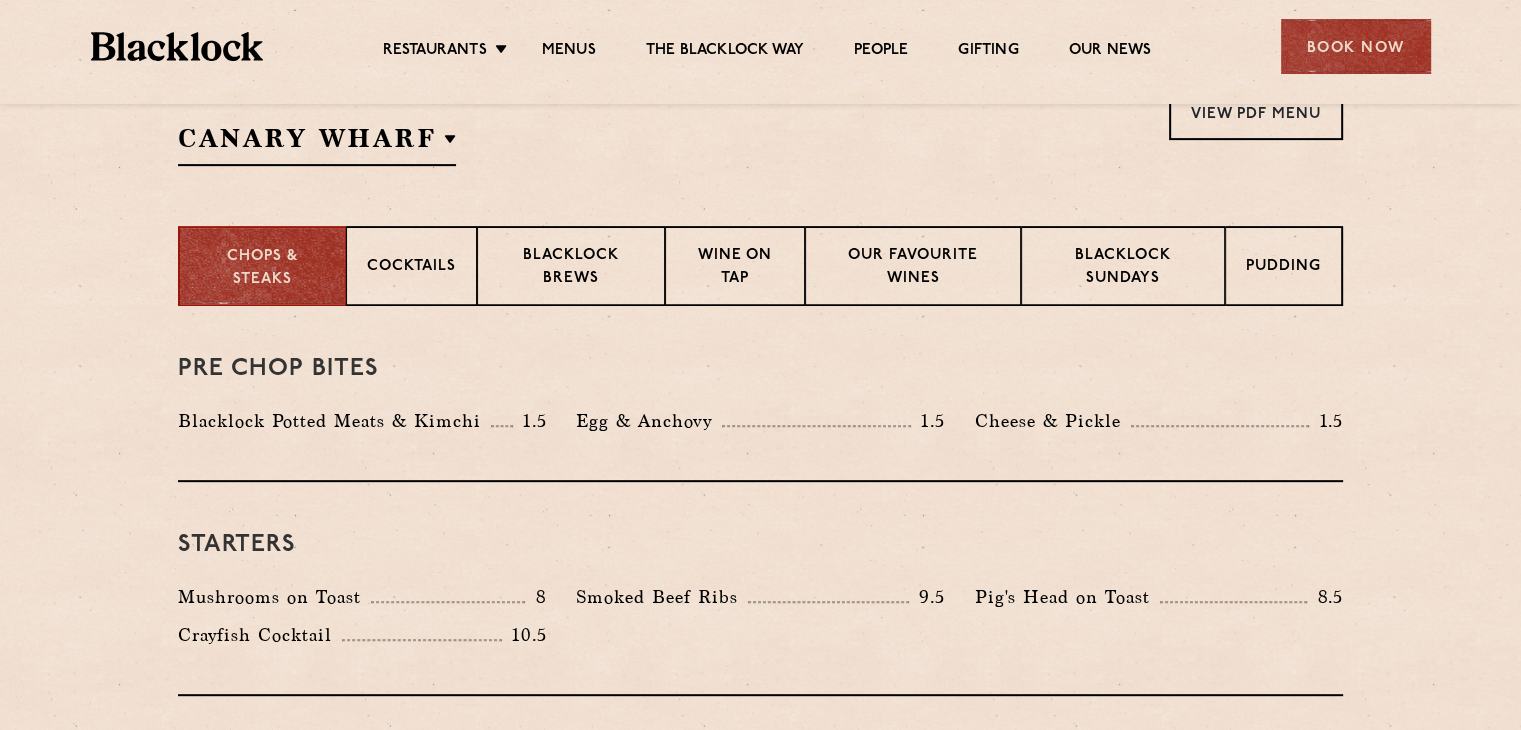 scroll, scrollTop: 400, scrollLeft: 0, axis: vertical 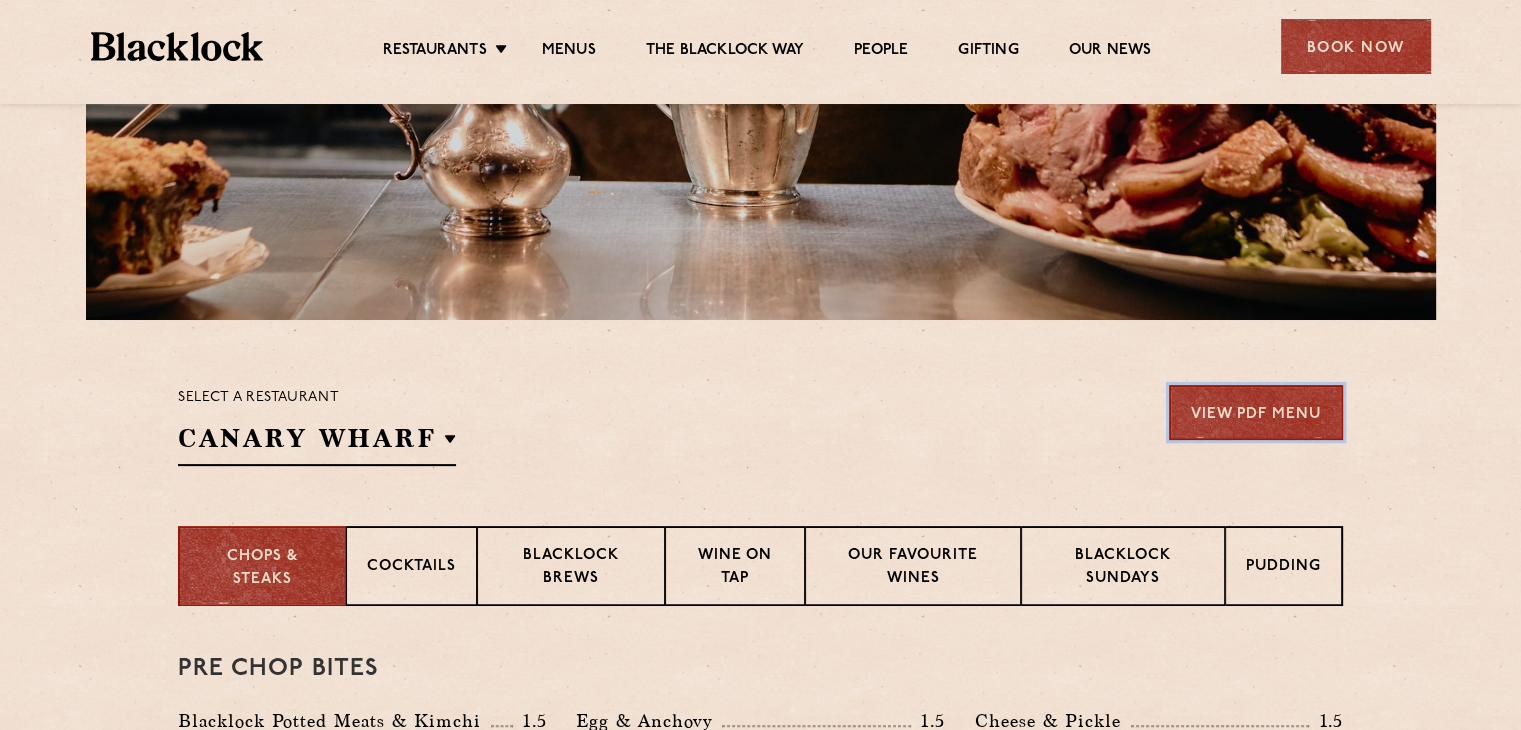 click on "View PDF Menu" at bounding box center [1256, 412] 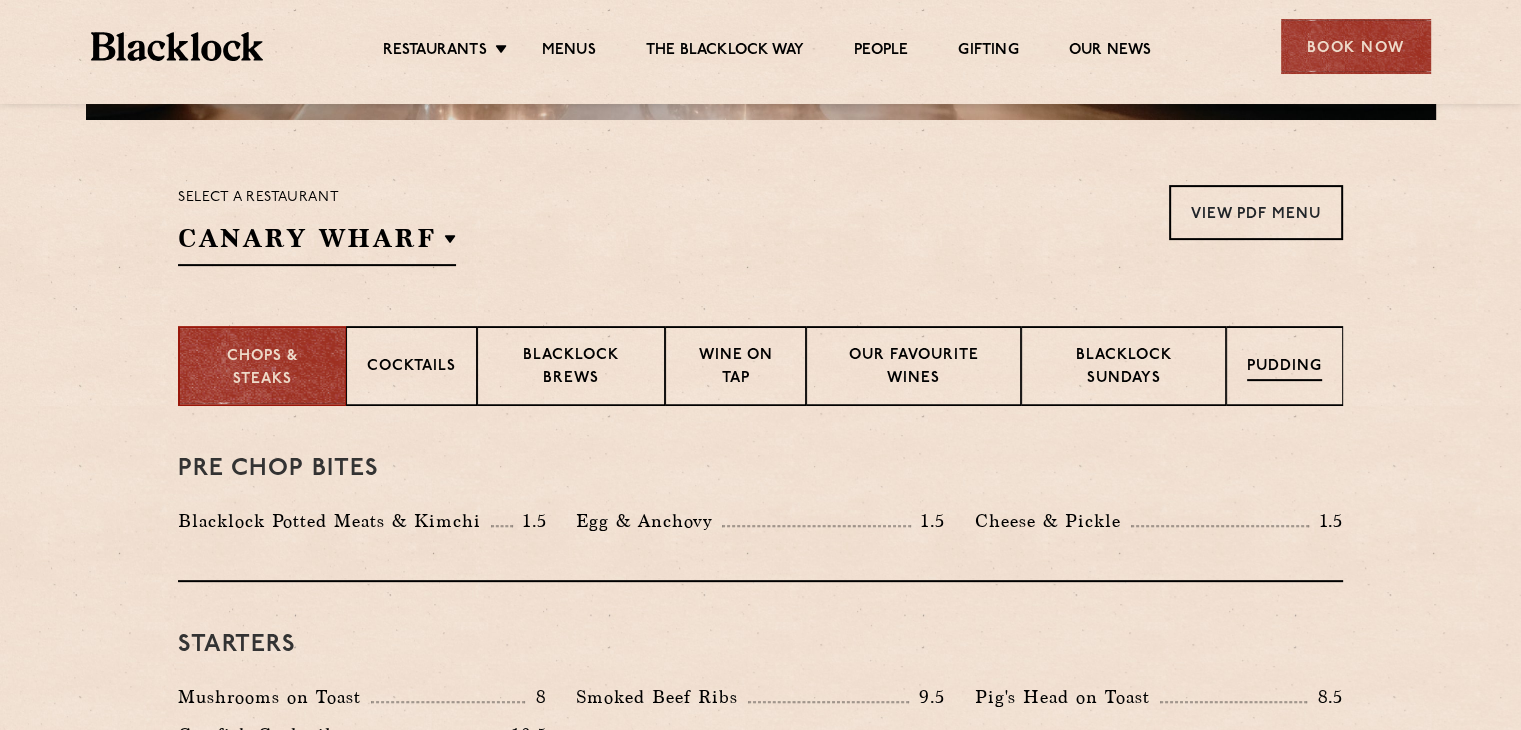 click on "Pudding" at bounding box center (1284, 368) 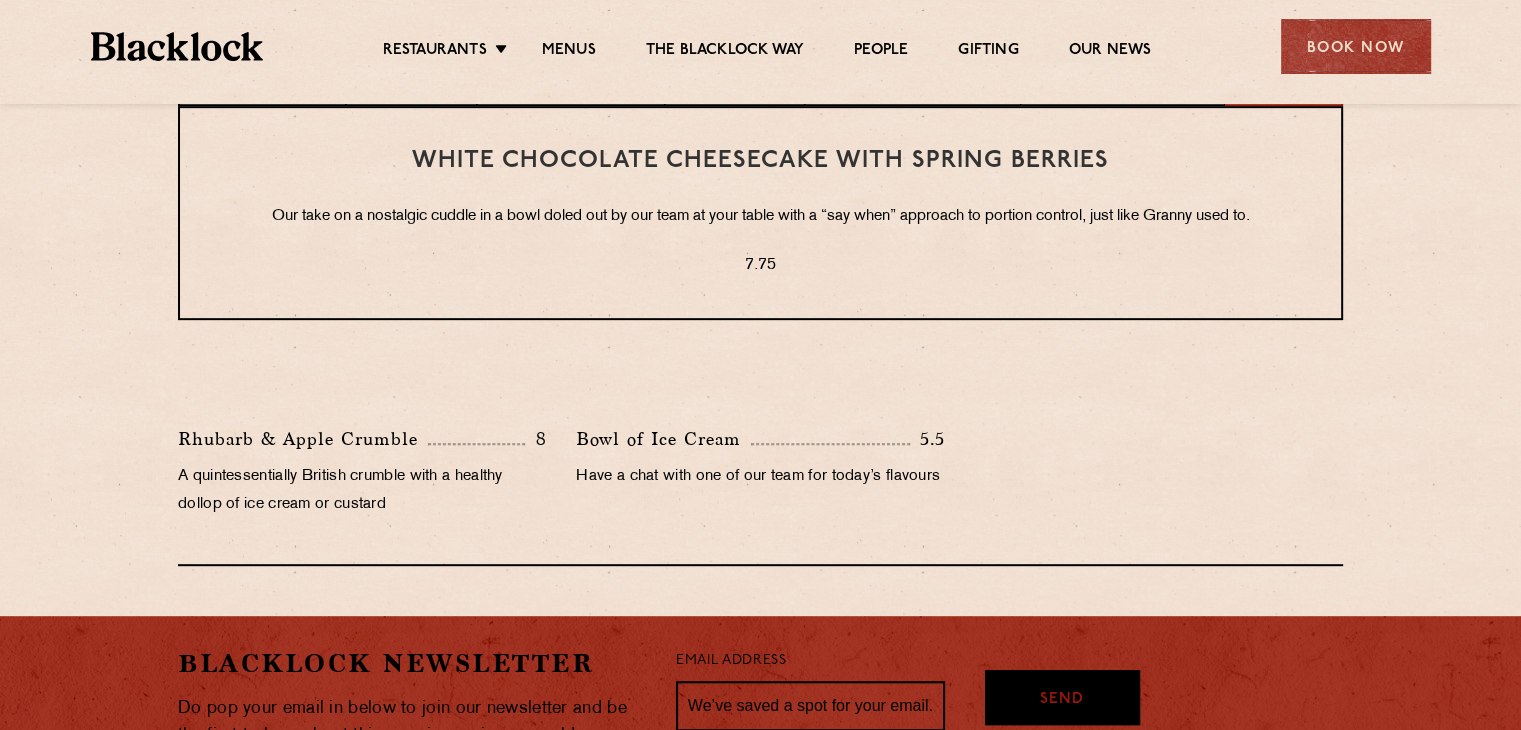 scroll, scrollTop: 800, scrollLeft: 0, axis: vertical 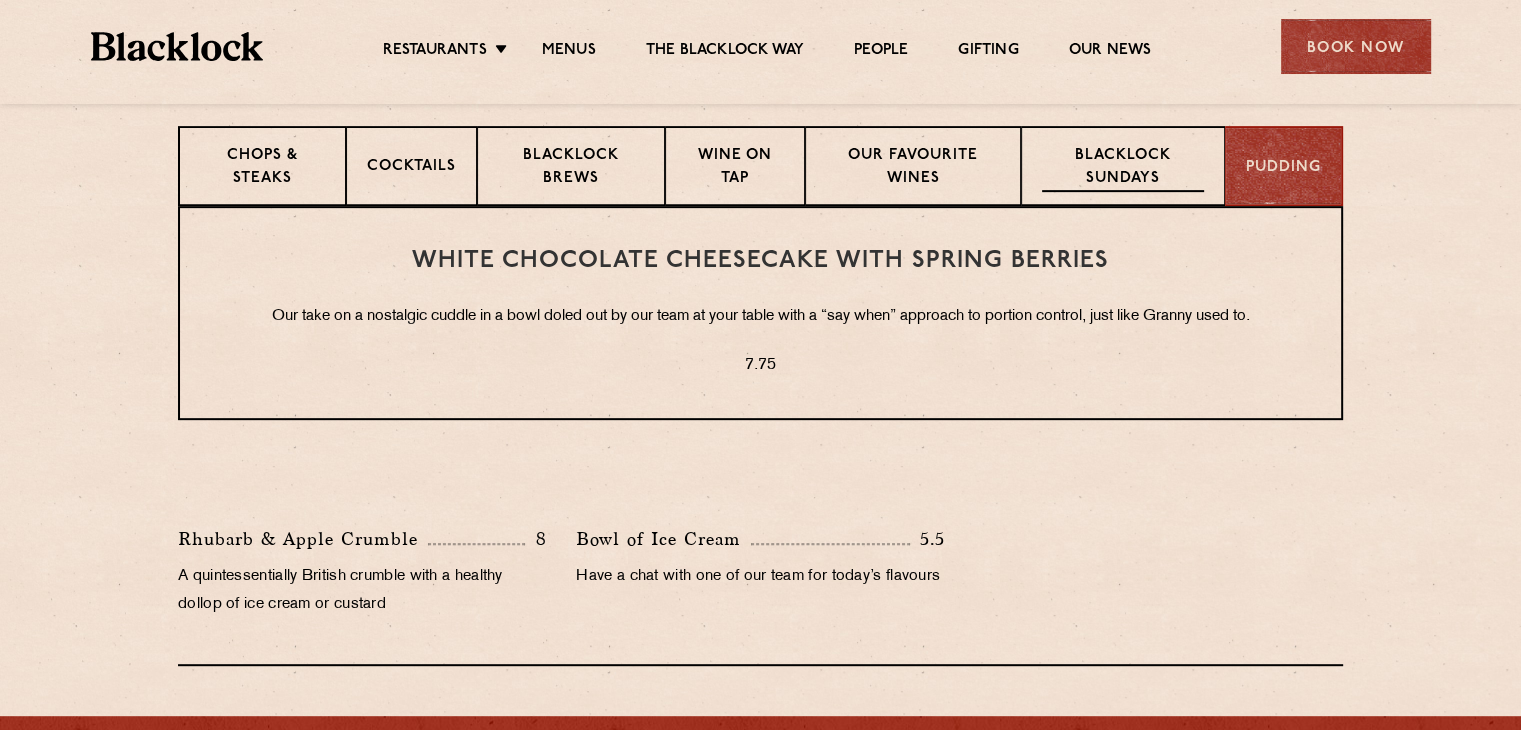 click on "Blacklock Sundays" at bounding box center [1123, 168] 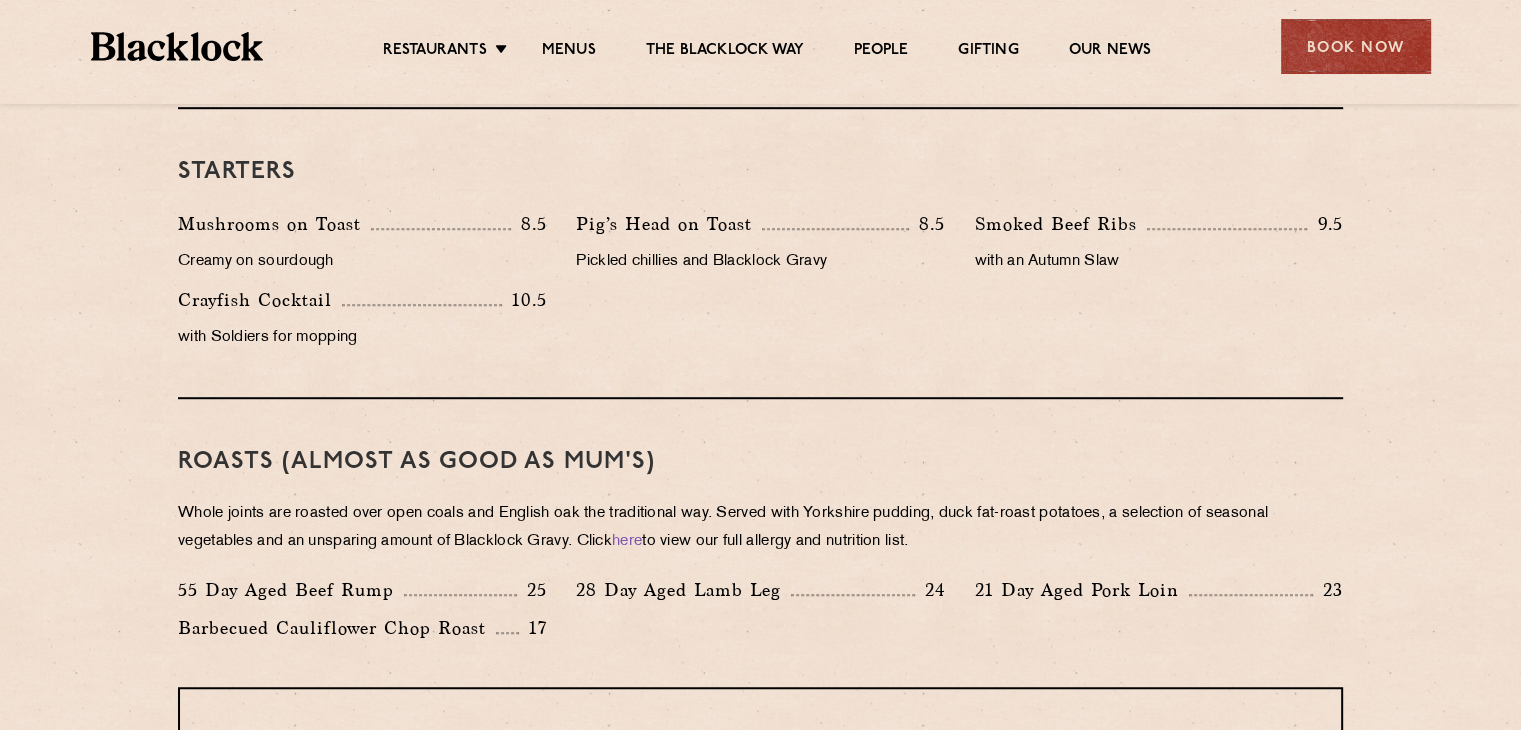 scroll, scrollTop: 1300, scrollLeft: 0, axis: vertical 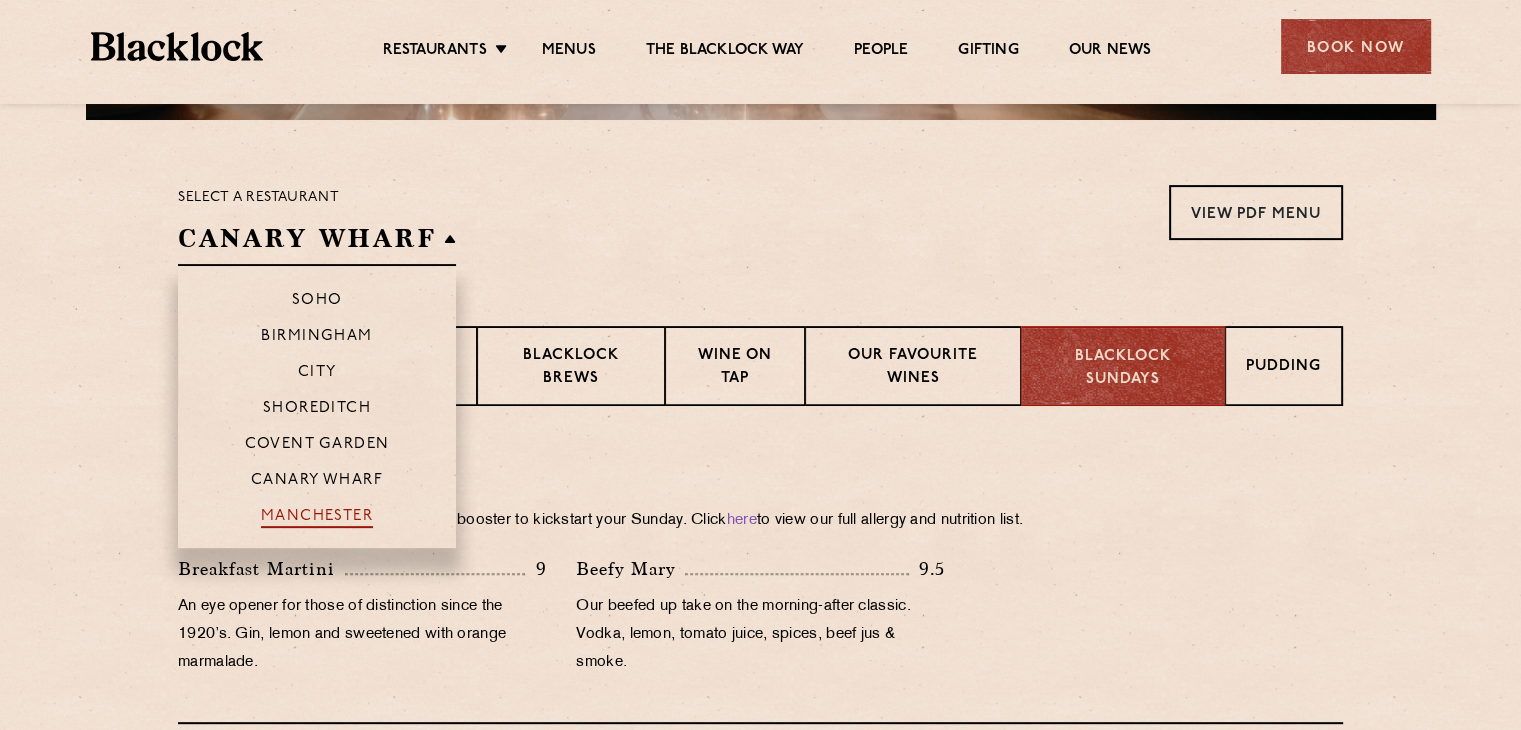 click on "Manchester" at bounding box center (317, 518) 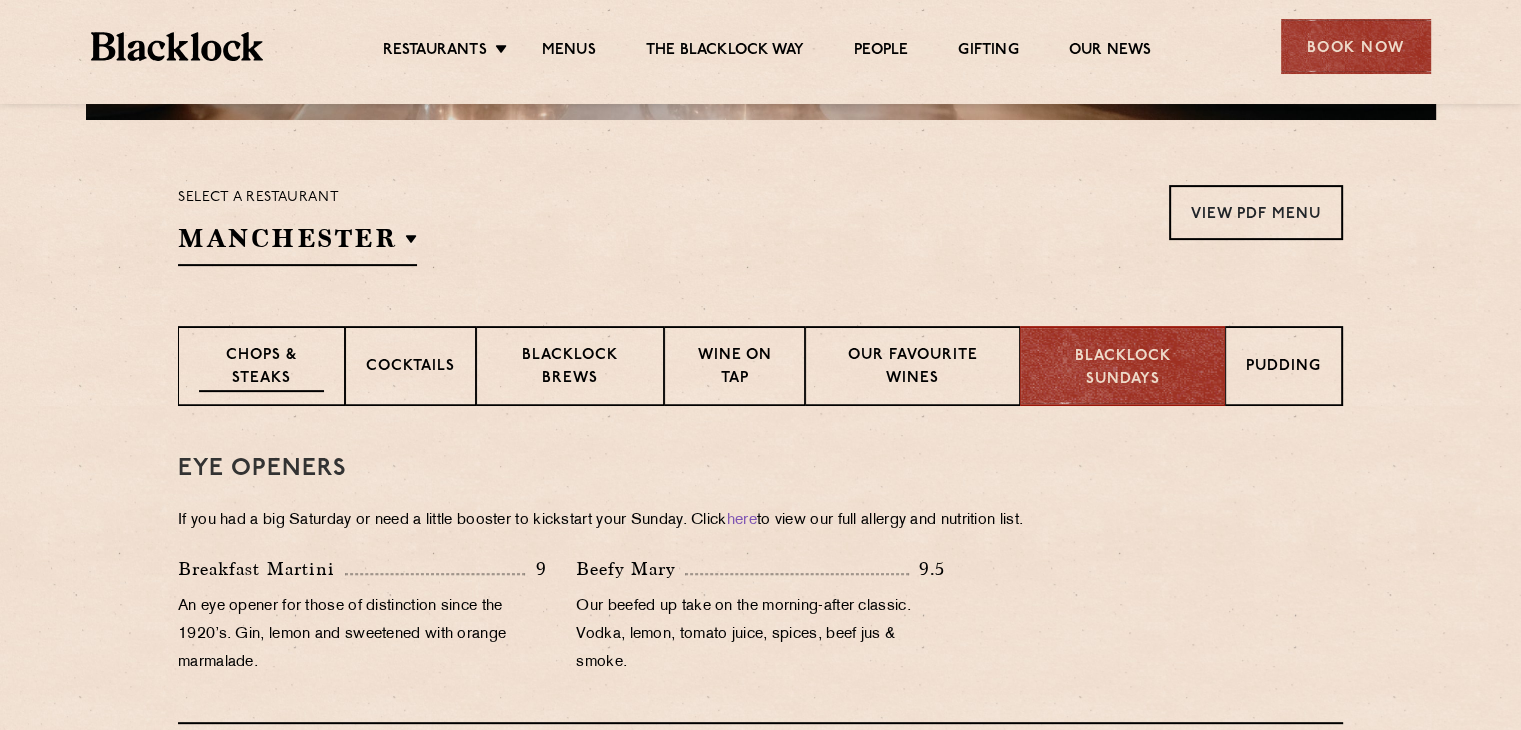 click on "Chops & Steaks" at bounding box center (261, 368) 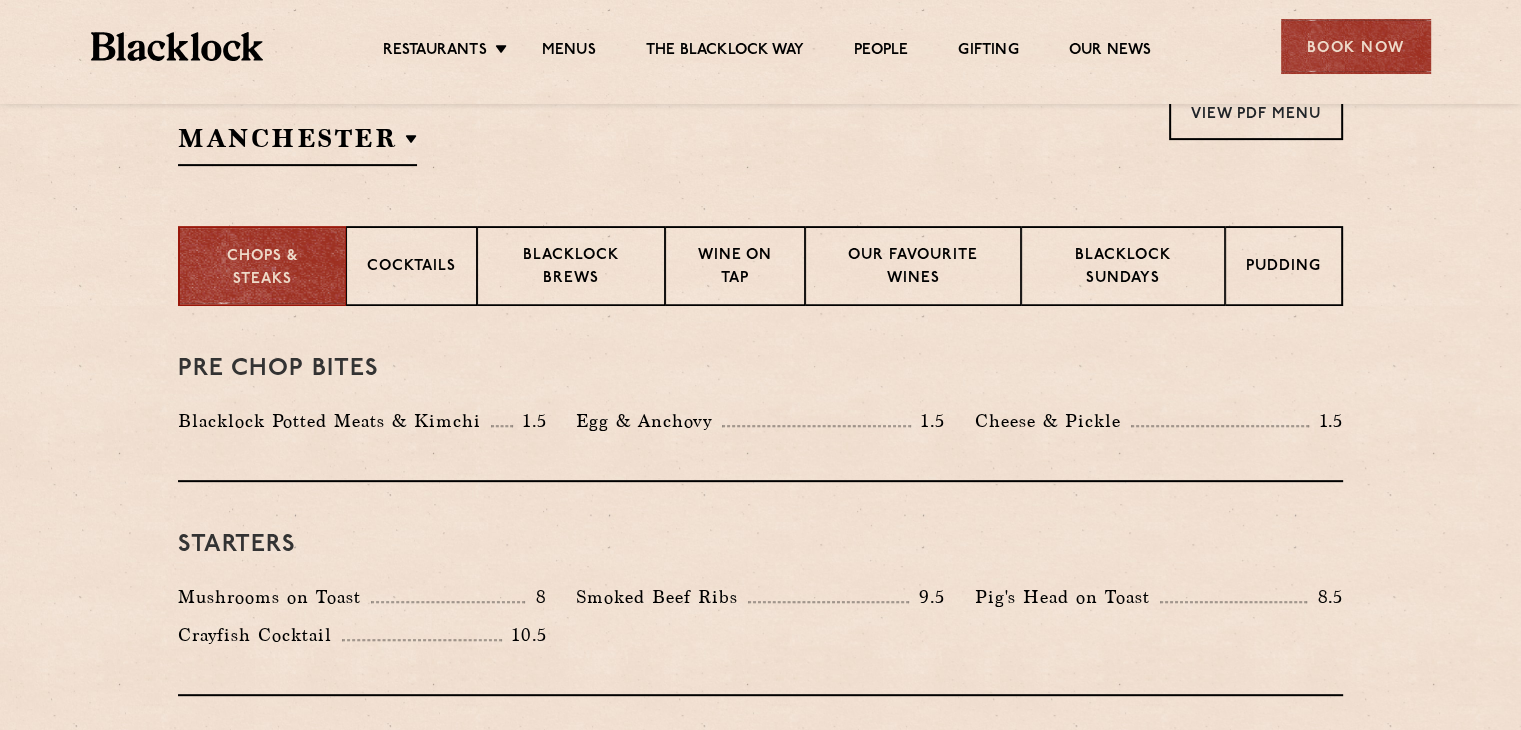 scroll, scrollTop: 800, scrollLeft: 0, axis: vertical 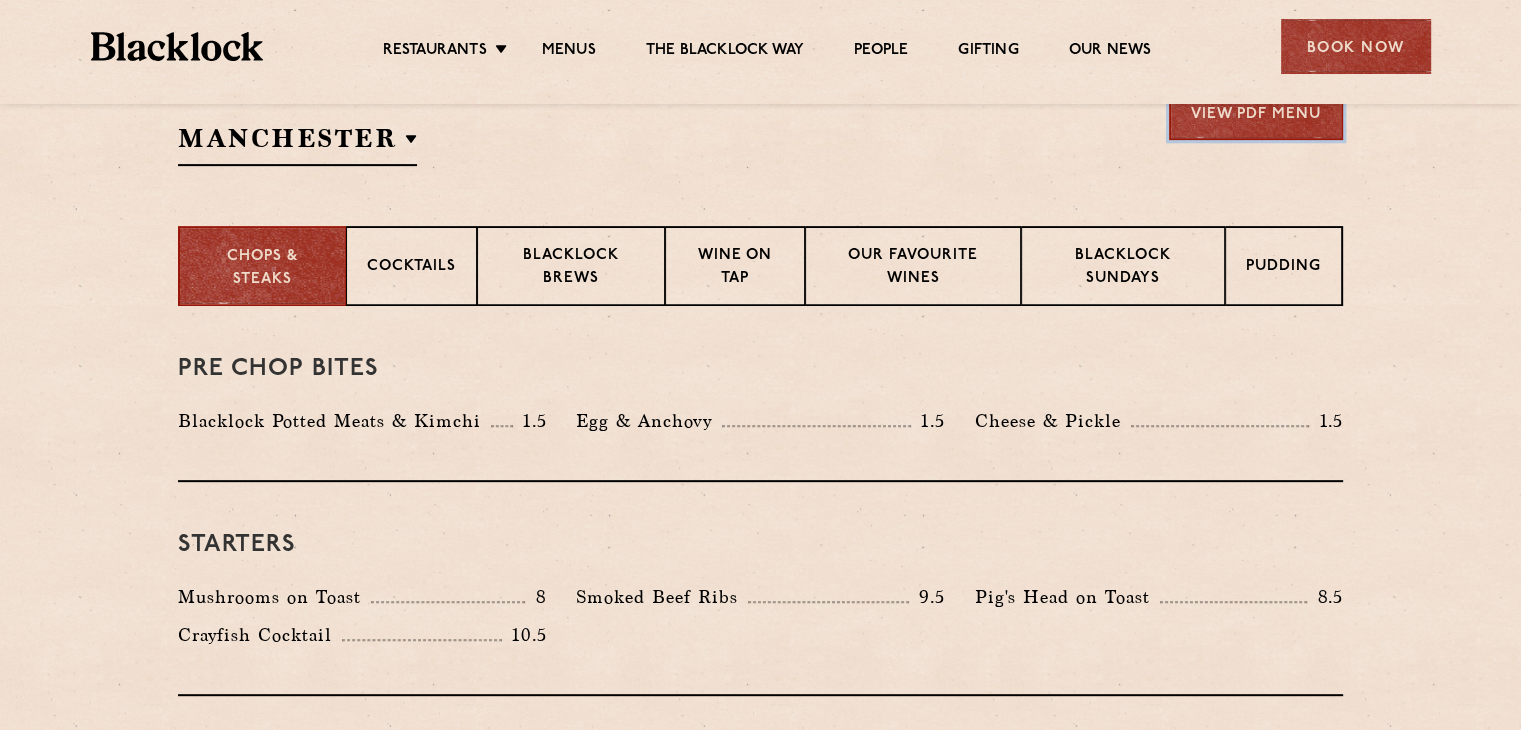 click on "View PDF Menu" at bounding box center (1256, 112) 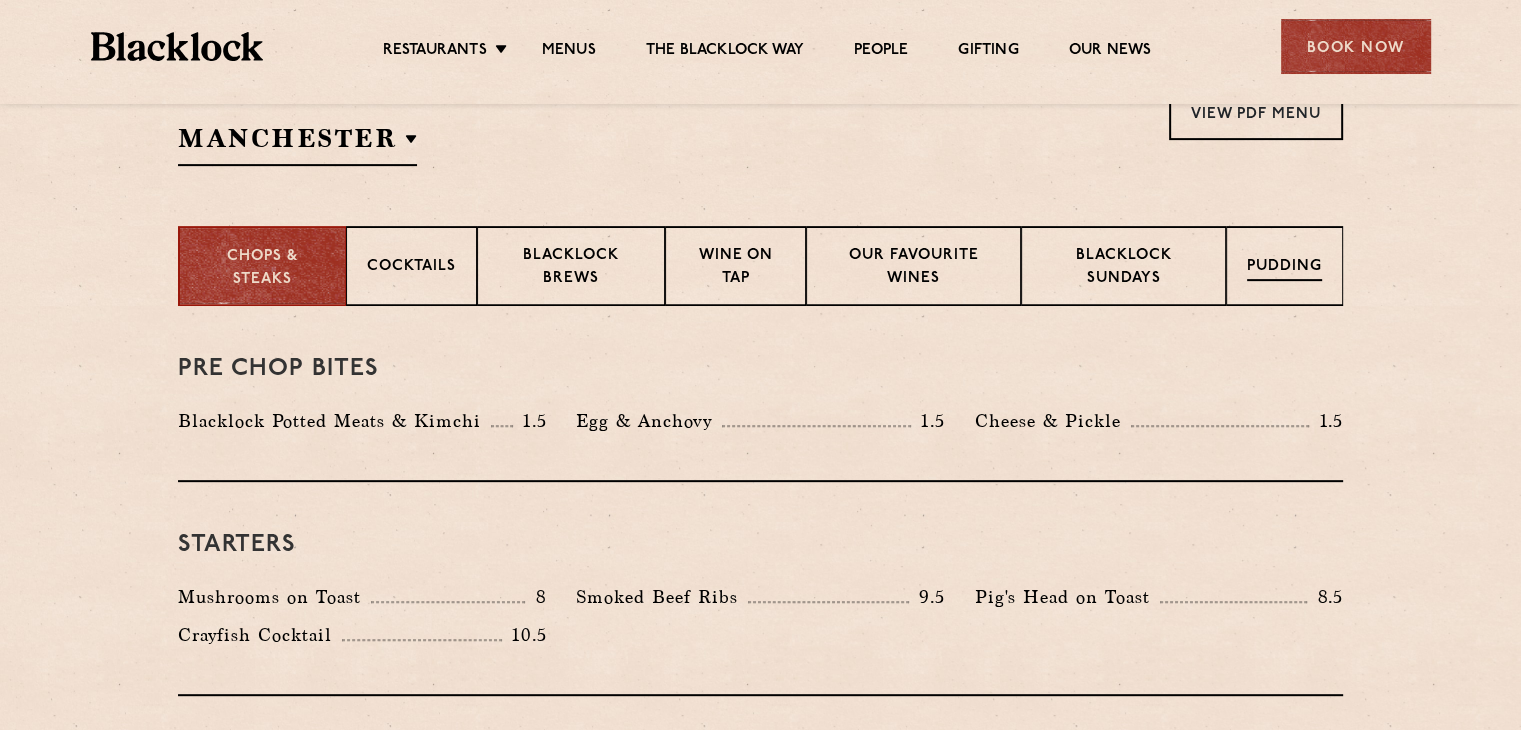 click on "Pudding" at bounding box center [1284, 266] 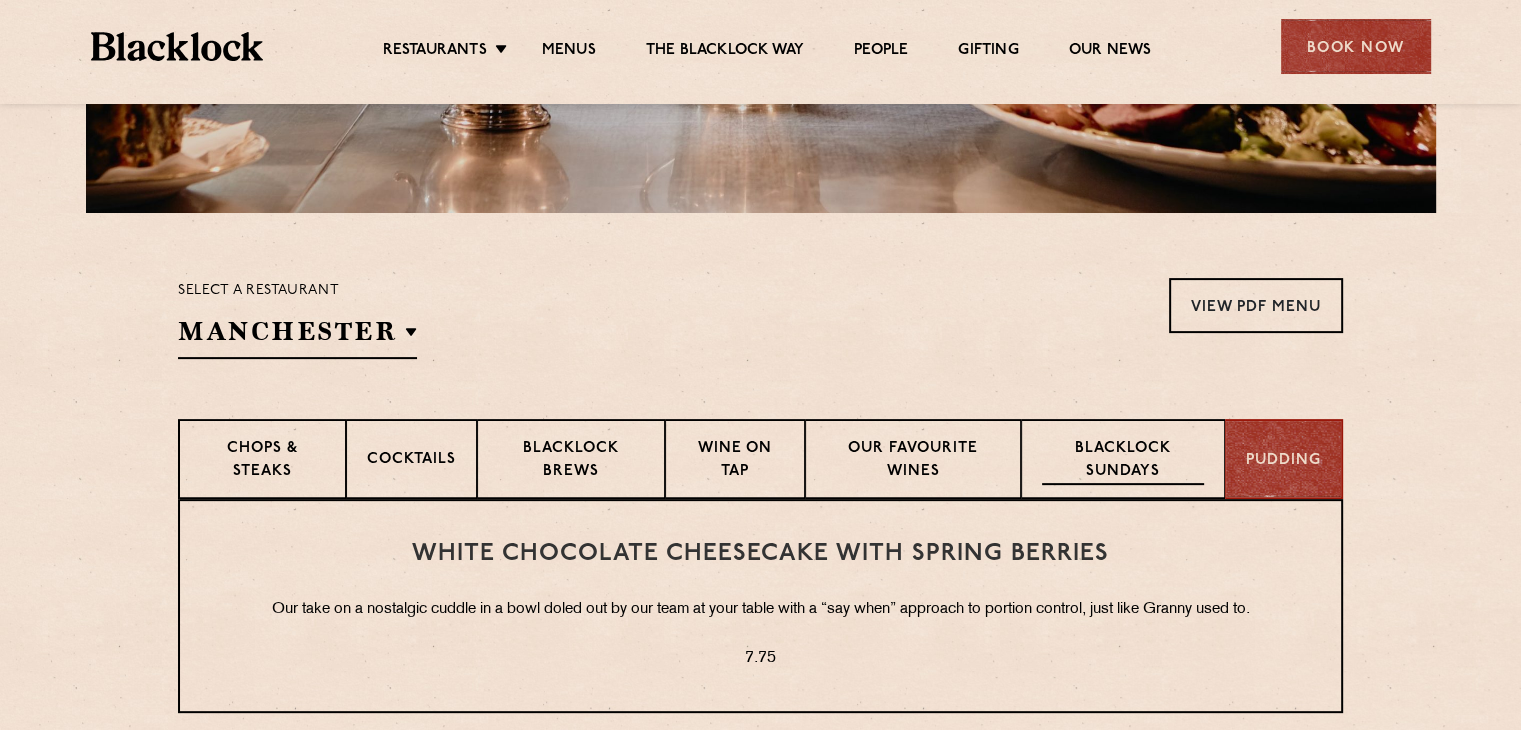scroll, scrollTop: 500, scrollLeft: 0, axis: vertical 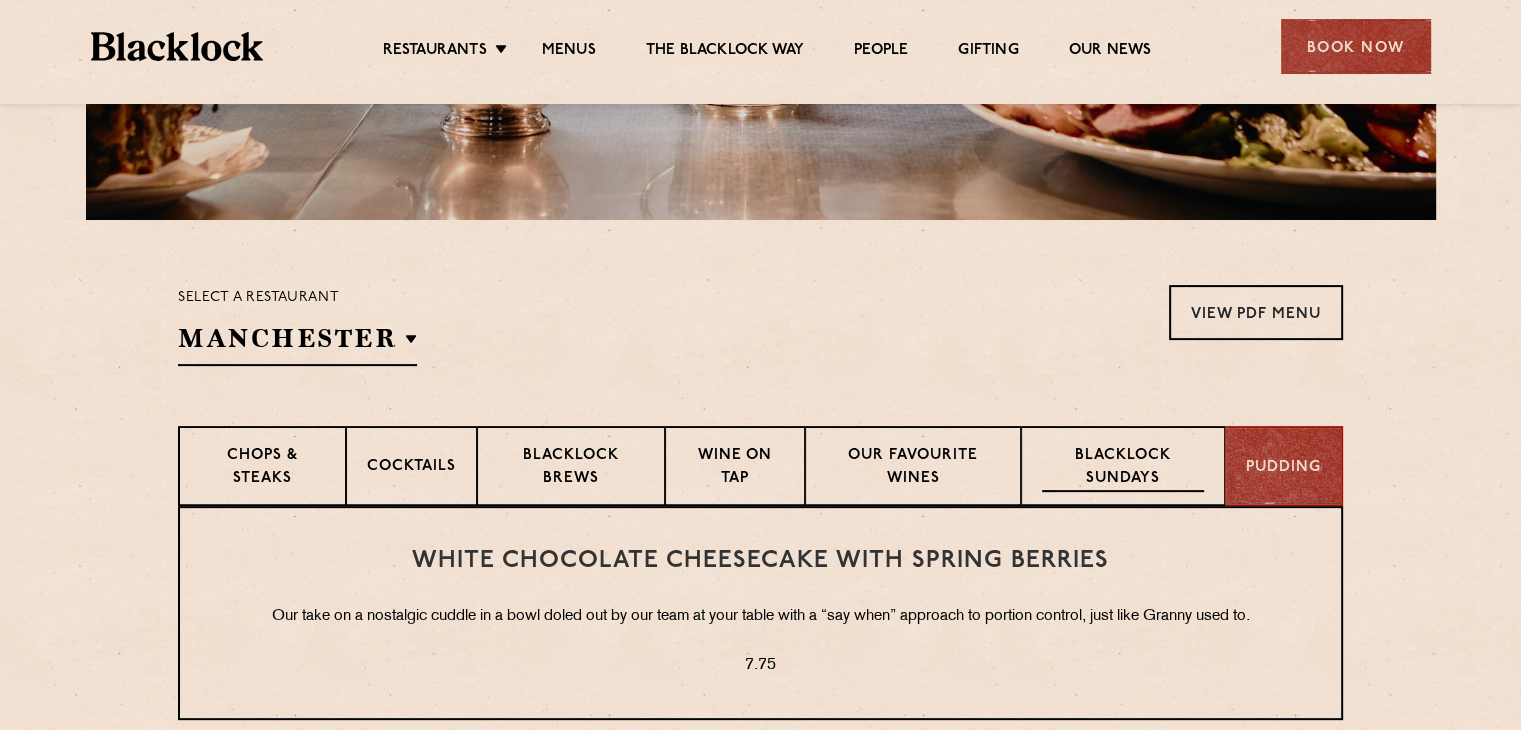 click on "Blacklock Sundays" at bounding box center [1123, 466] 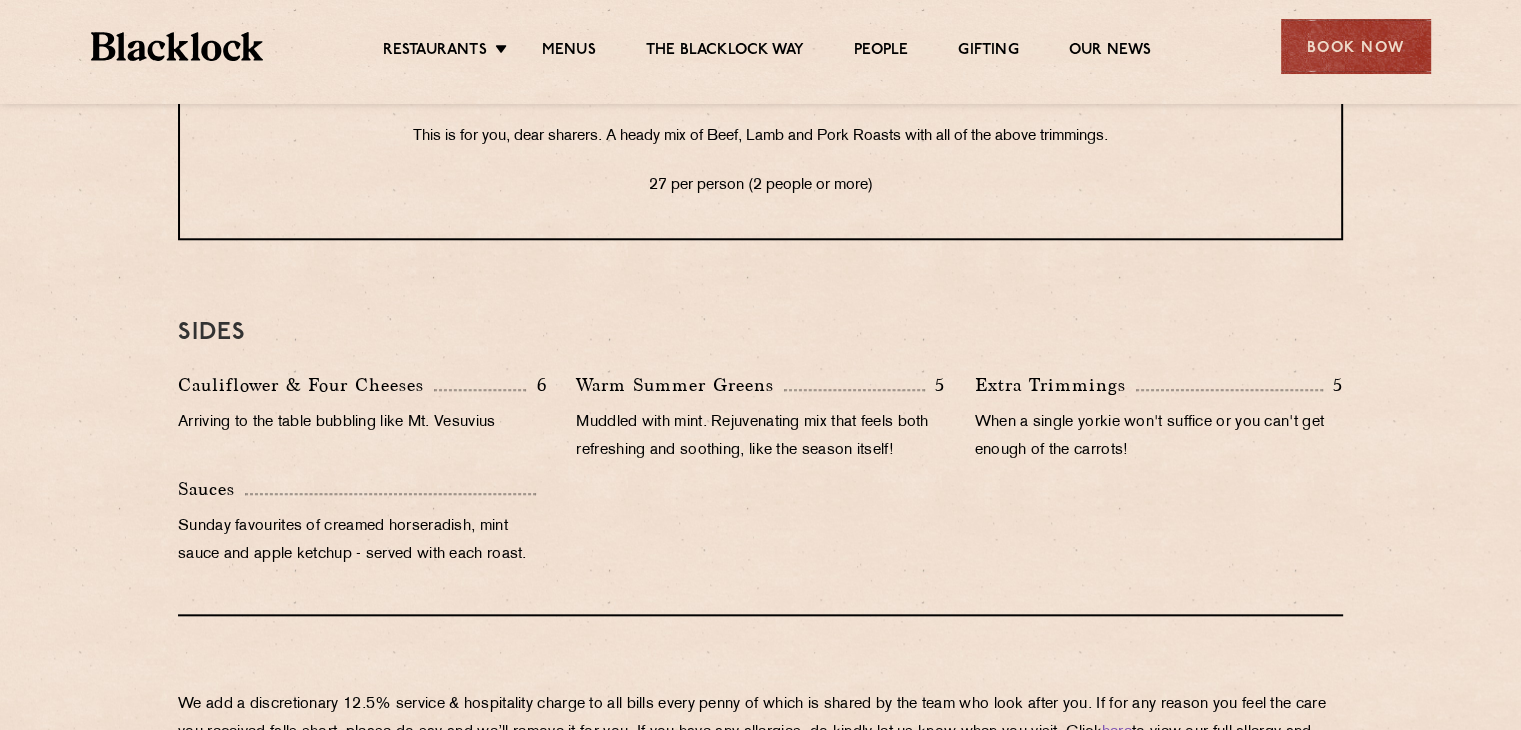 scroll, scrollTop: 2000, scrollLeft: 0, axis: vertical 